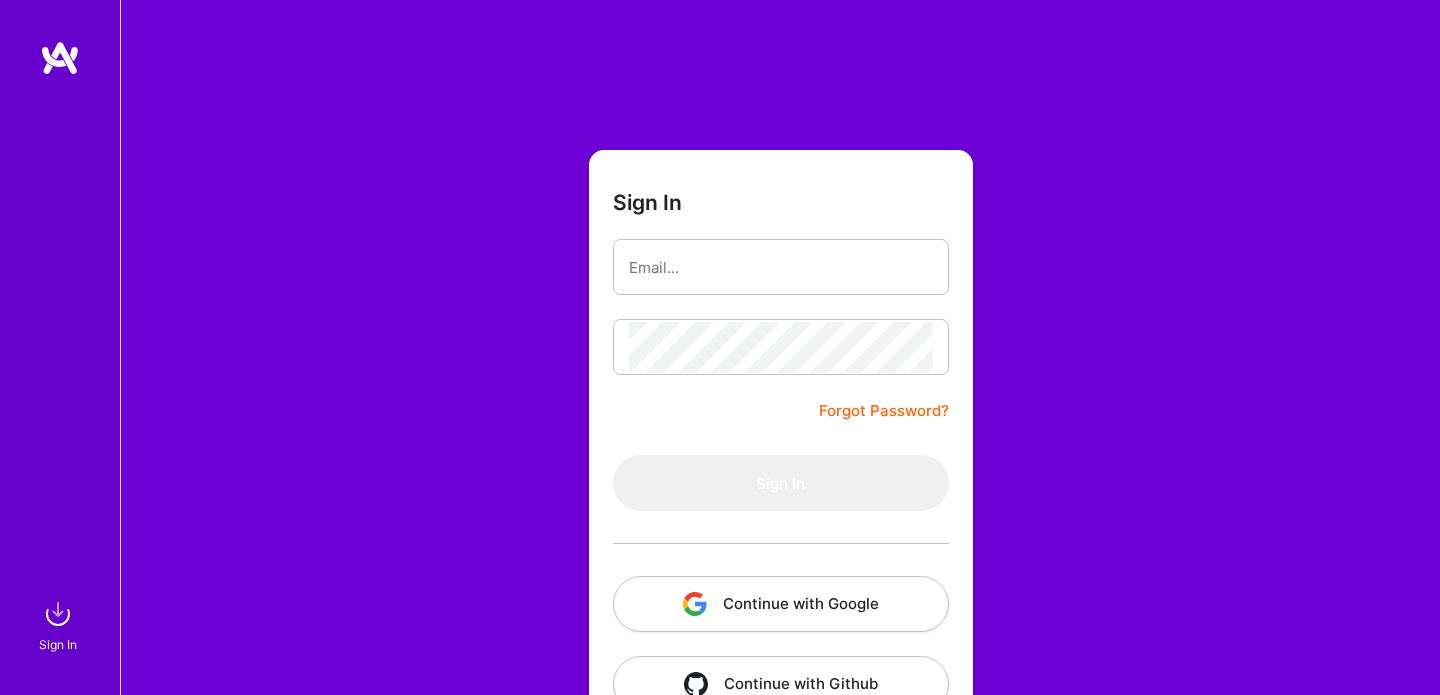 scroll, scrollTop: 0, scrollLeft: 0, axis: both 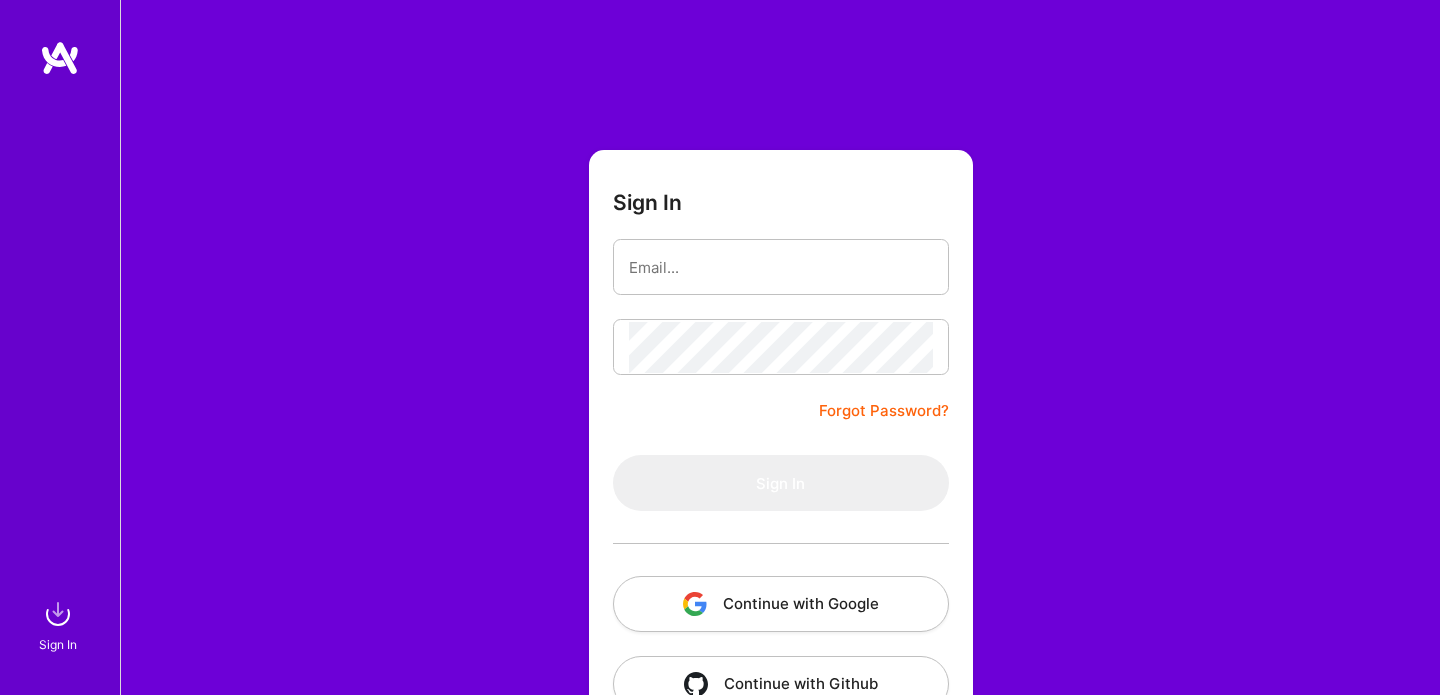 click on "Sign In Forgot Password? Sign In Continue with Google Continue with Github" at bounding box center [780, 375] 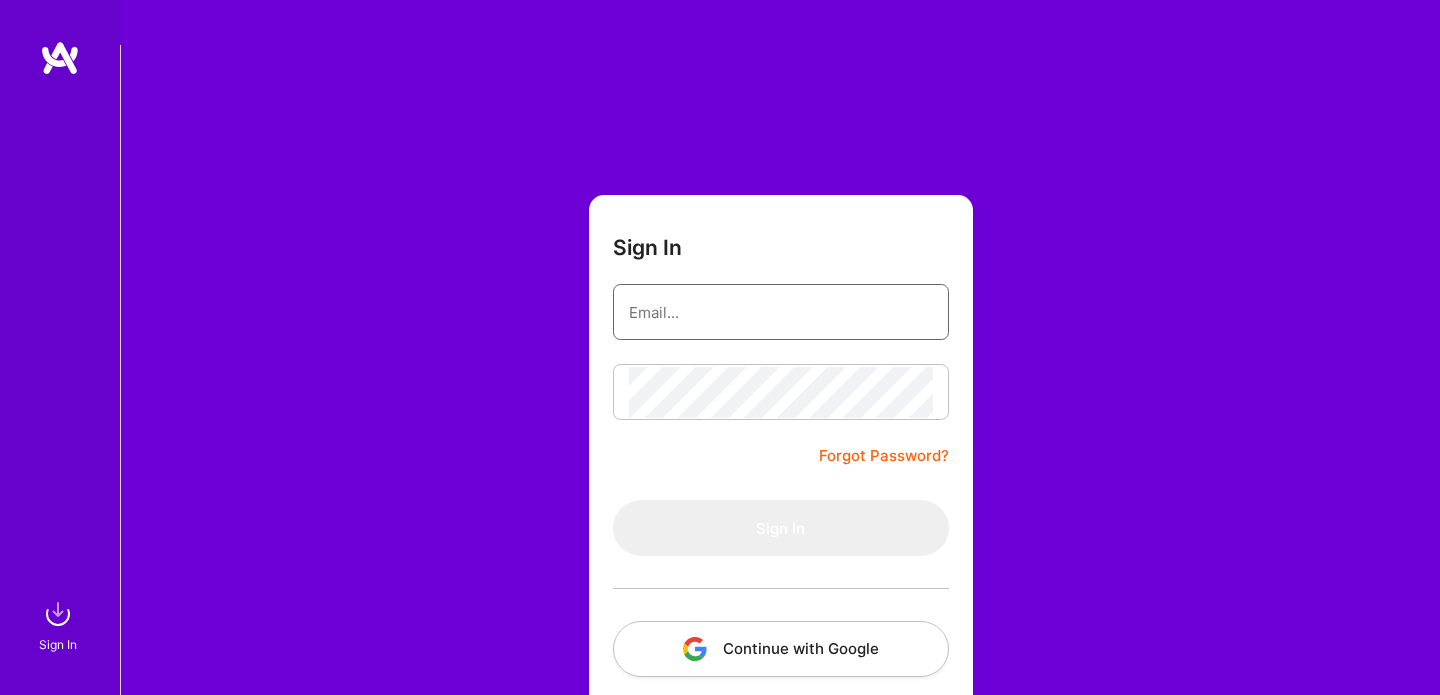 click at bounding box center [781, 312] 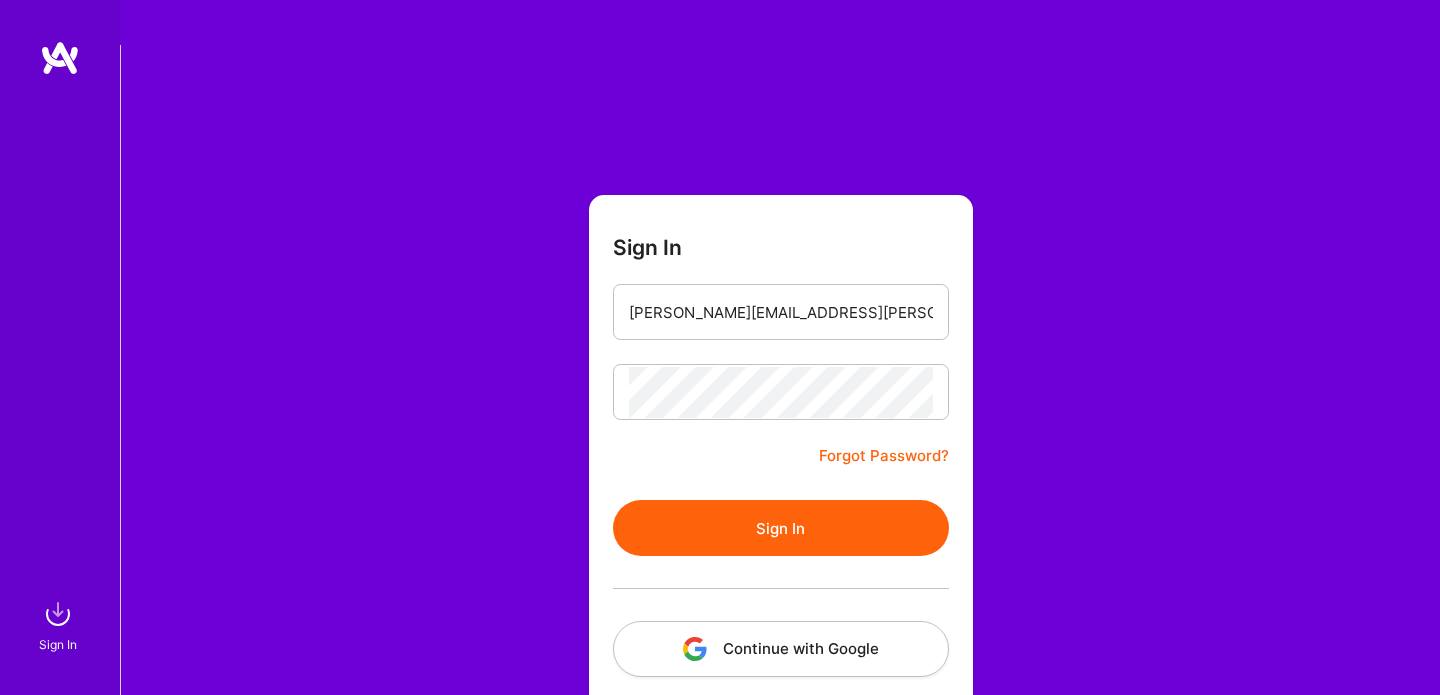 click on "Sign In" at bounding box center (781, 528) 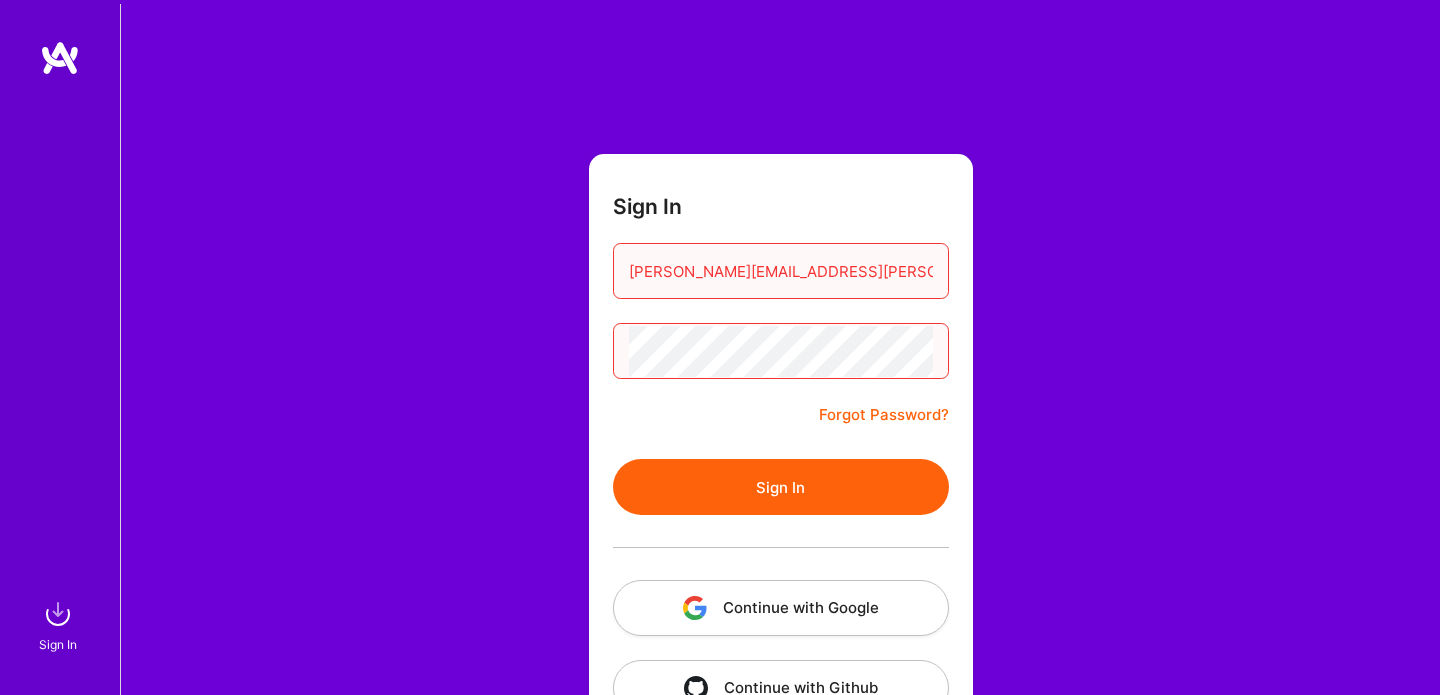 scroll, scrollTop: 56, scrollLeft: 0, axis: vertical 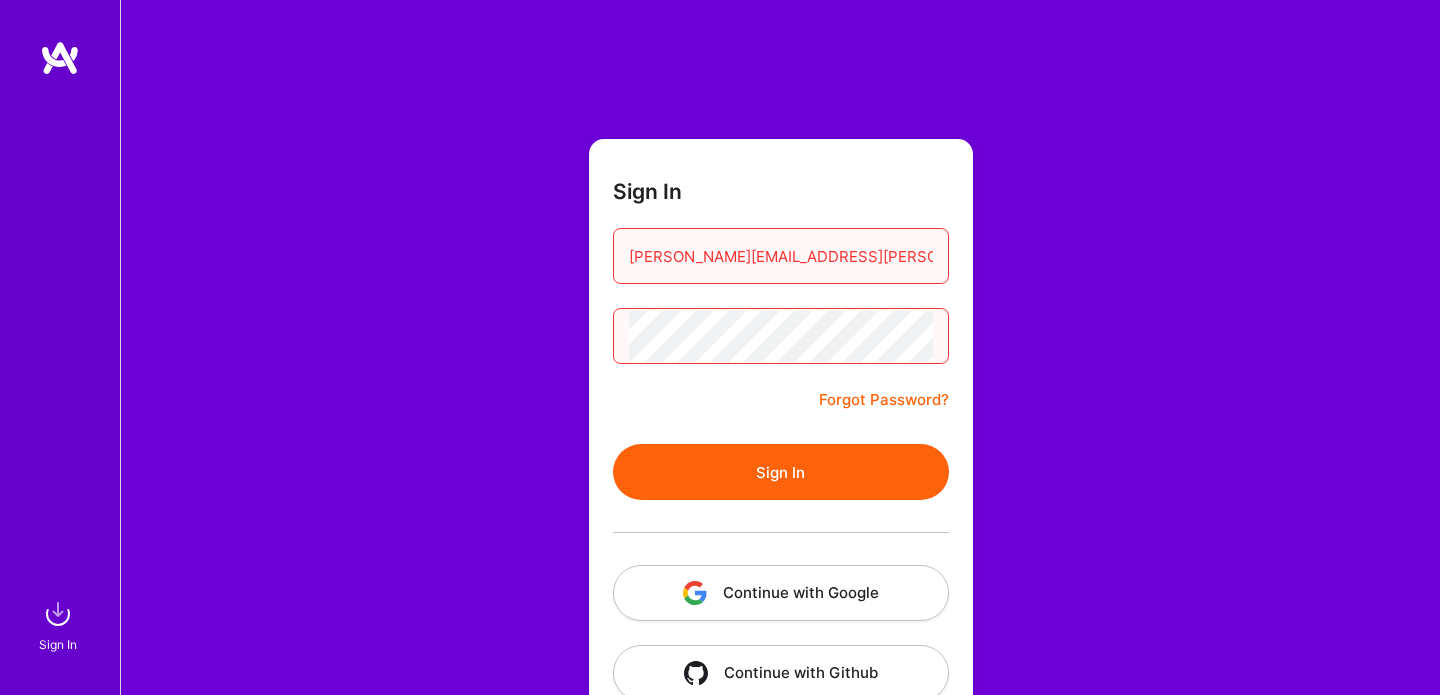 click on "Continue with Google" at bounding box center (781, 593) 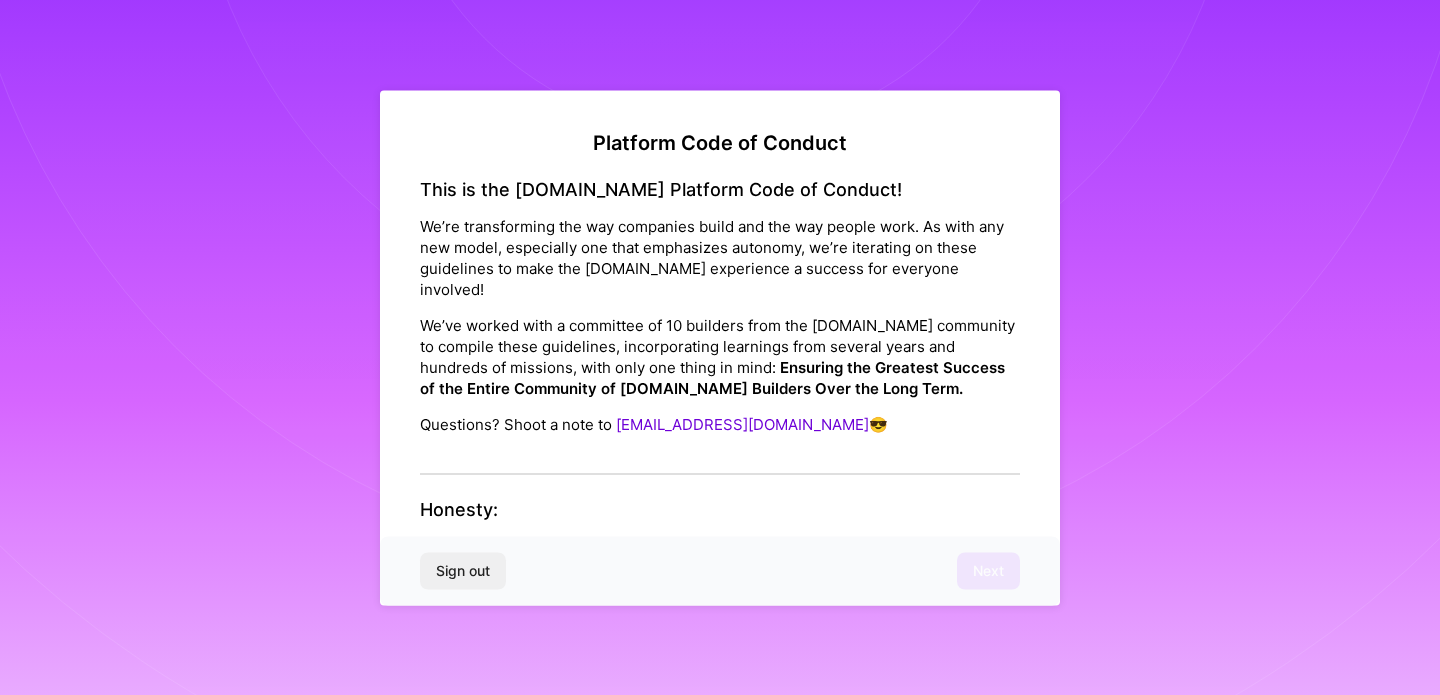 scroll, scrollTop: 0, scrollLeft: 0, axis: both 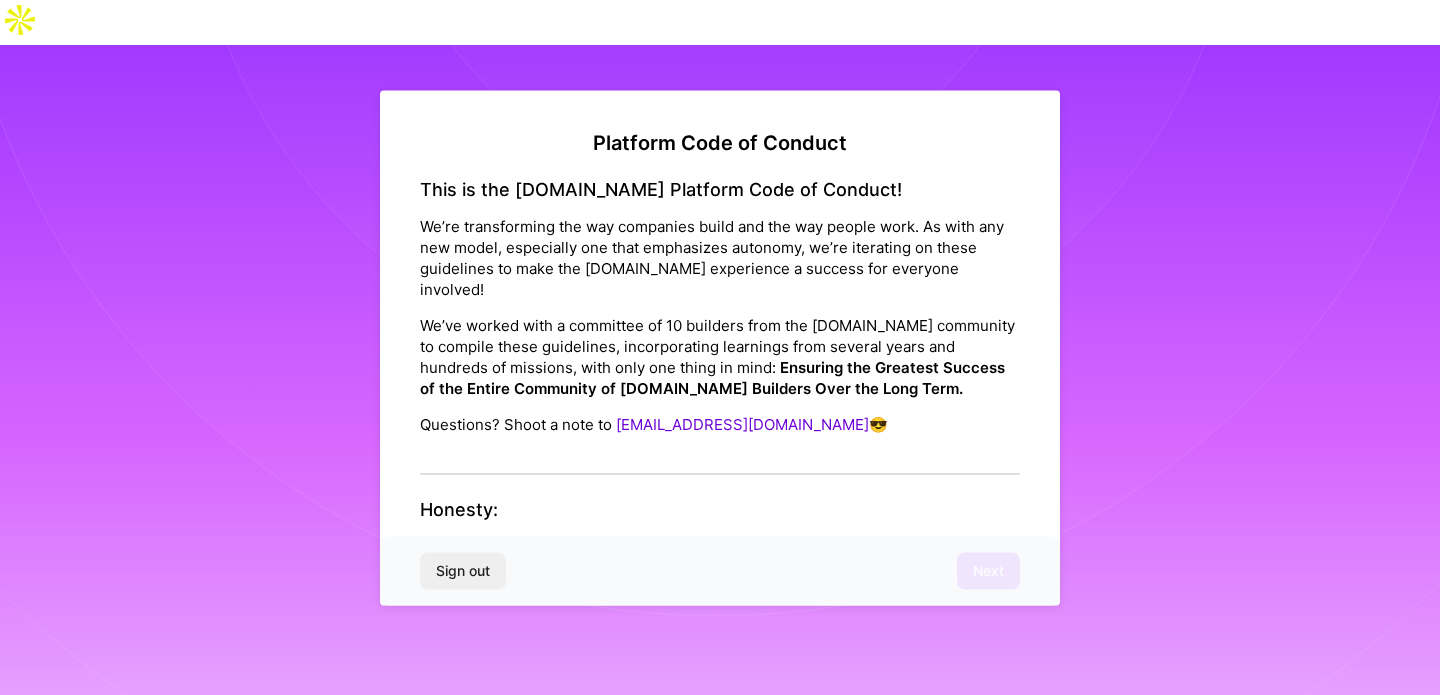 click on "We’re transforming the way companies build and the way people work. As with any new model, especially one that emphasizes autonomy, we’re iterating on these guidelines to make the [DOMAIN_NAME] experience a success for everyone involved!" at bounding box center (720, 258) 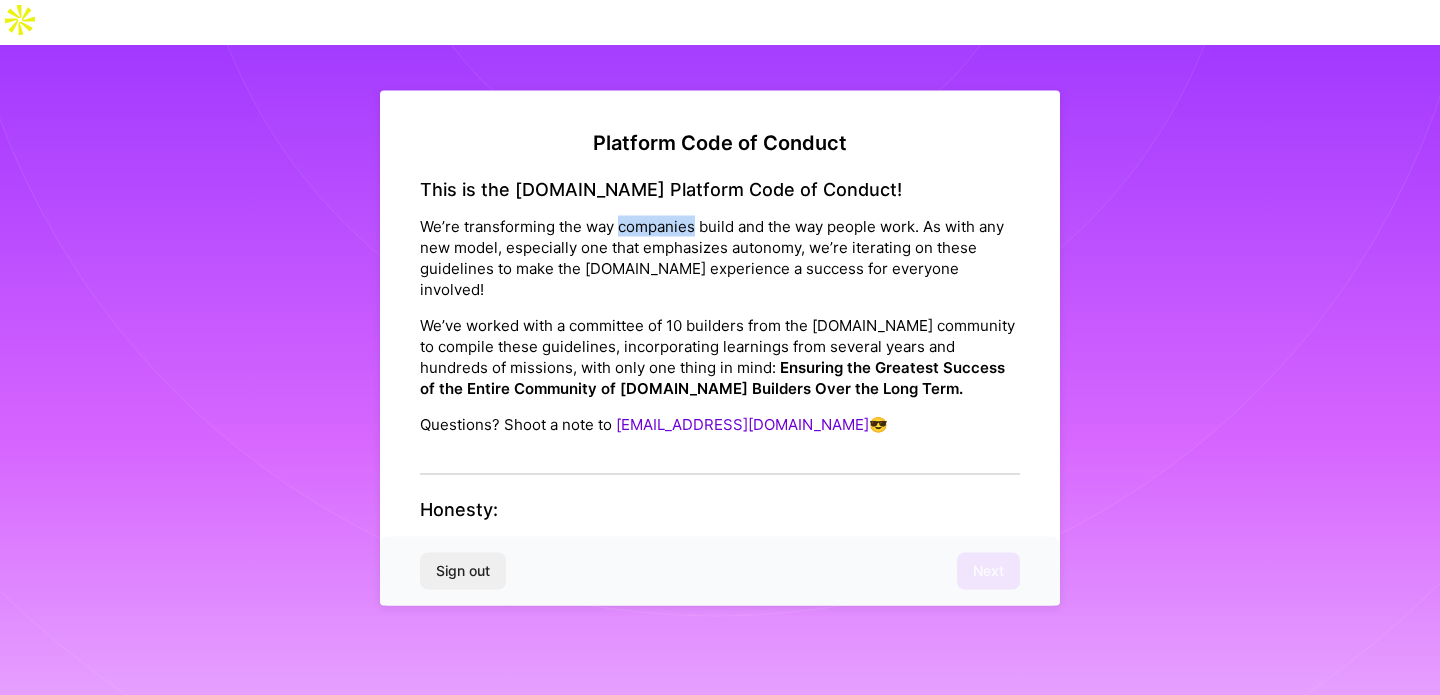 click on "We’re transforming the way companies build and the way people work. As with any new model, especially one that emphasizes autonomy, we’re iterating on these guidelines to make the [DOMAIN_NAME] experience a success for everyone involved!" at bounding box center [720, 258] 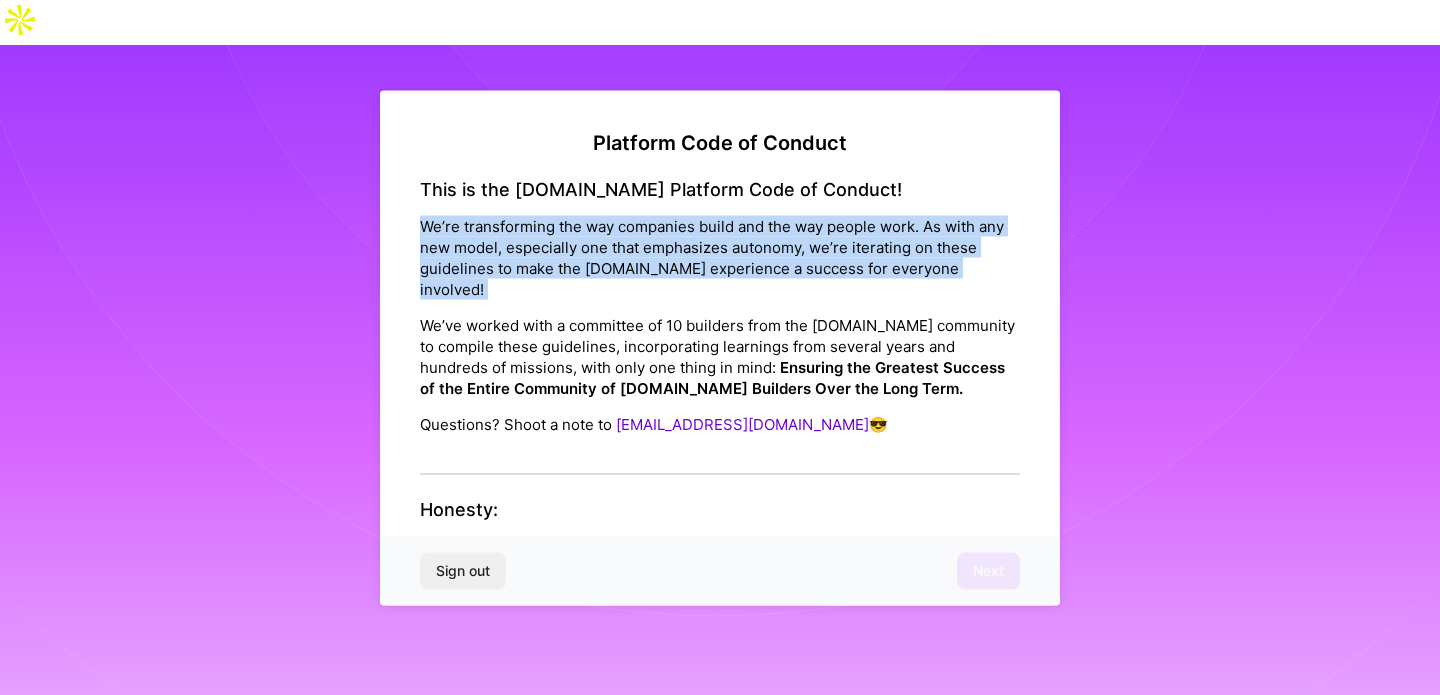 click on "We’re transforming the way companies build and the way people work. As with any new model, especially one that emphasizes autonomy, we’re iterating on these guidelines to make the [DOMAIN_NAME] experience a success for everyone involved!" at bounding box center [720, 258] 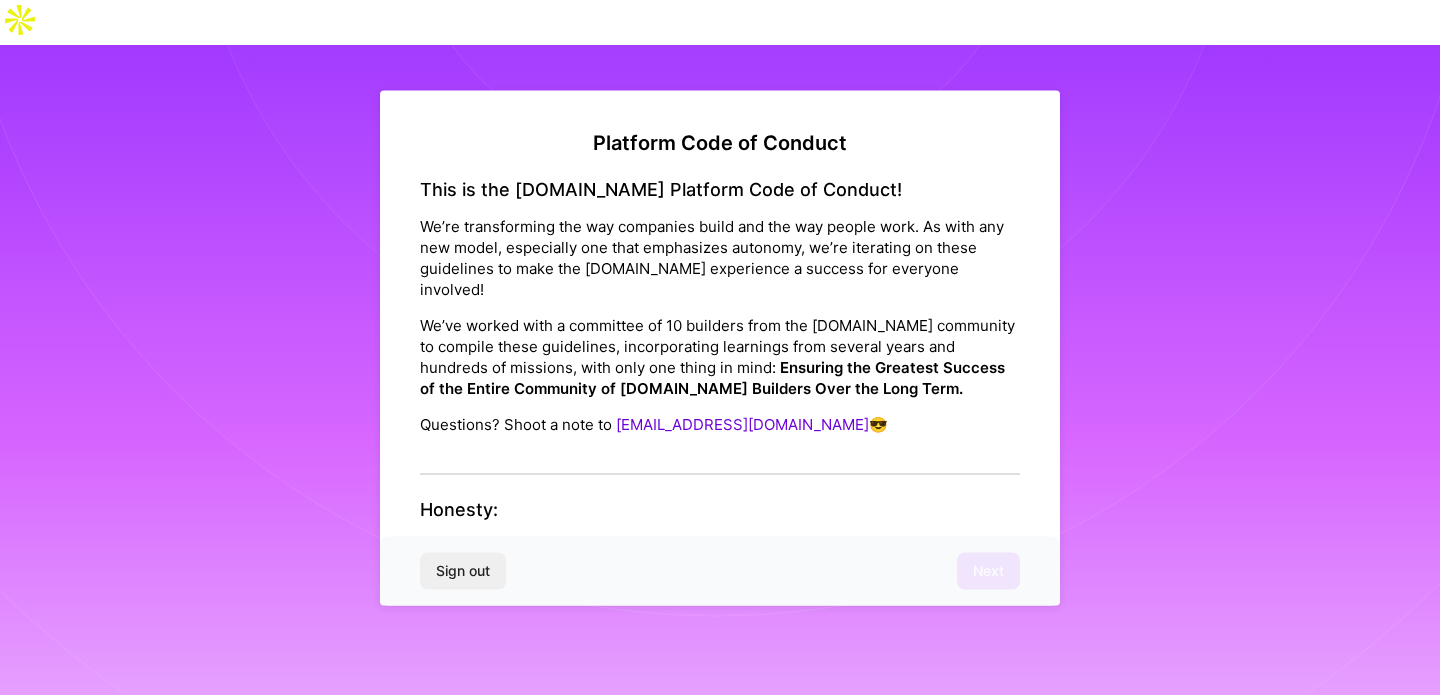 click on "We’re transforming the way companies build and the way people work. As with any new model, especially one that emphasizes autonomy, we’re iterating on these guidelines to make the [DOMAIN_NAME] experience a success for everyone involved!" at bounding box center [720, 258] 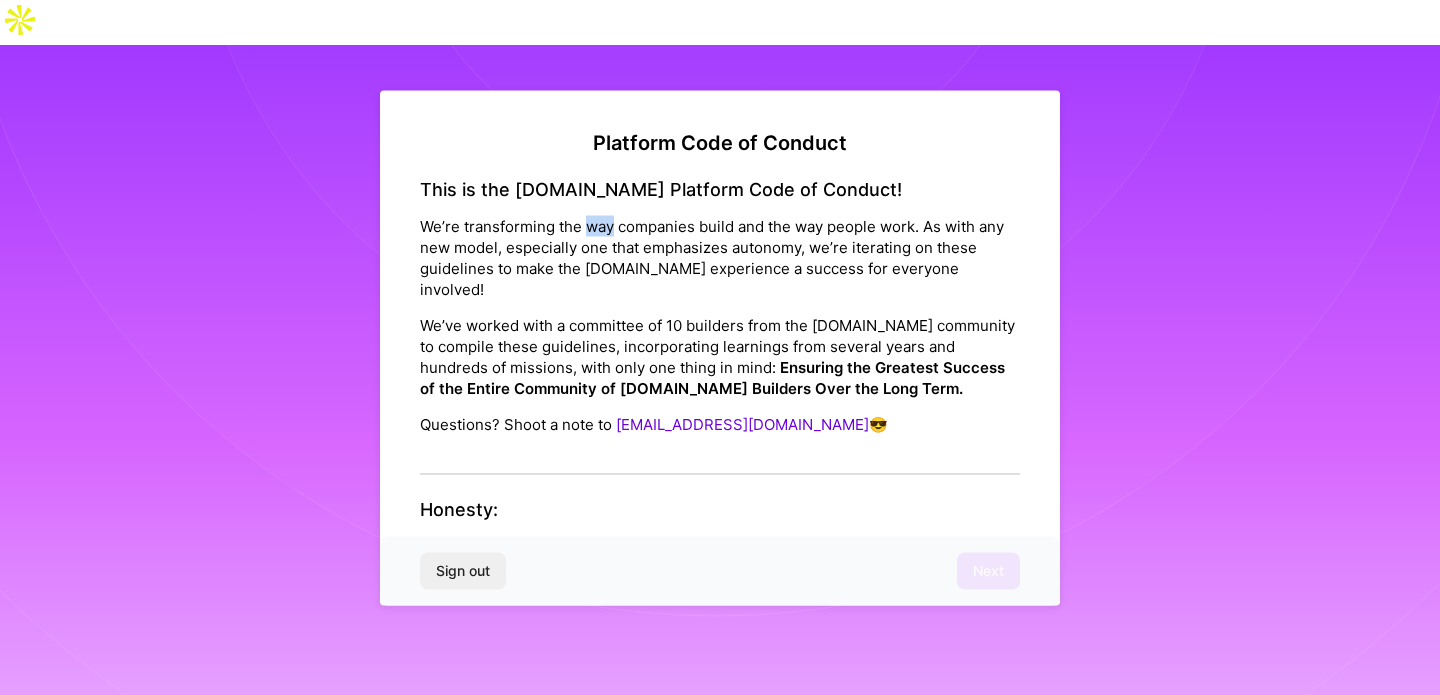 click on "We’re transforming the way companies build and the way people work. As with any new model, especially one that emphasizes autonomy, we’re iterating on these guidelines to make the [DOMAIN_NAME] experience a success for everyone involved!" at bounding box center [720, 258] 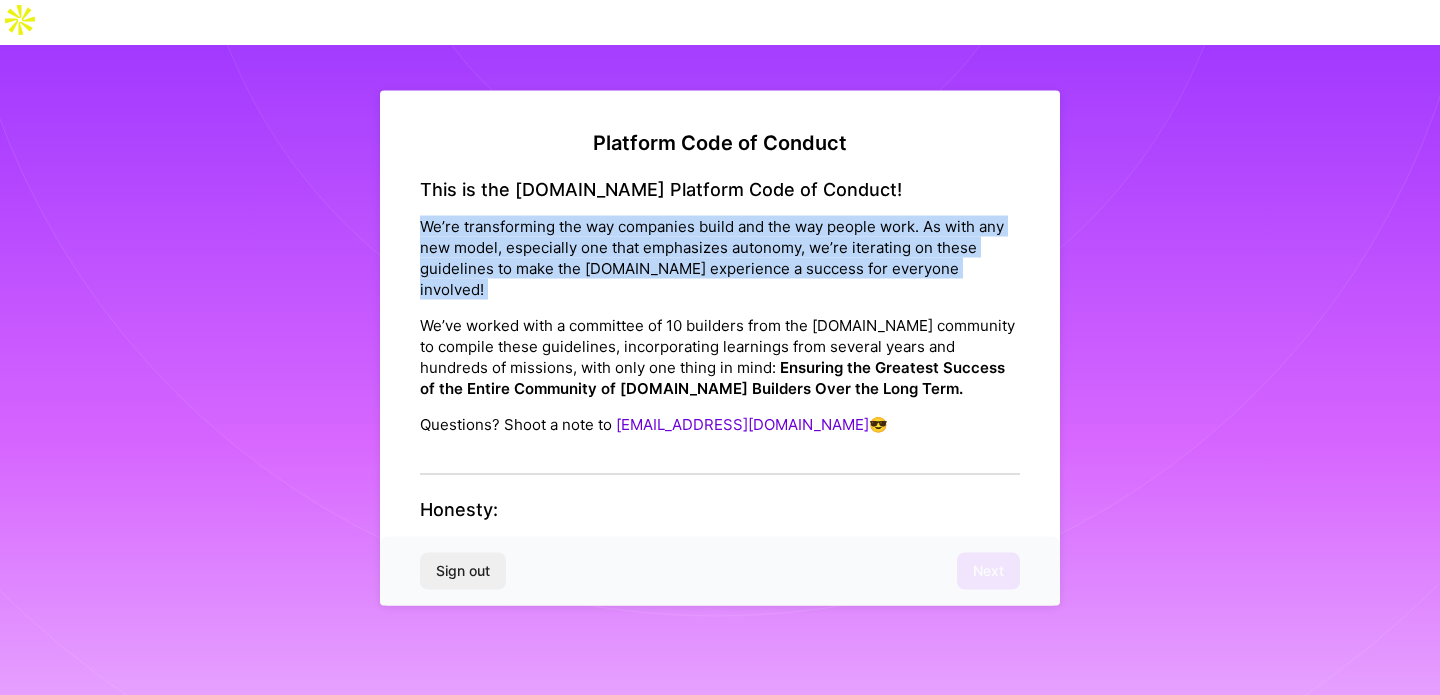 click on "We’re transforming the way companies build and the way people work. As with any new model, especially one that emphasizes autonomy, we’re iterating on these guidelines to make the [DOMAIN_NAME] experience a success for everyone involved!" at bounding box center (720, 258) 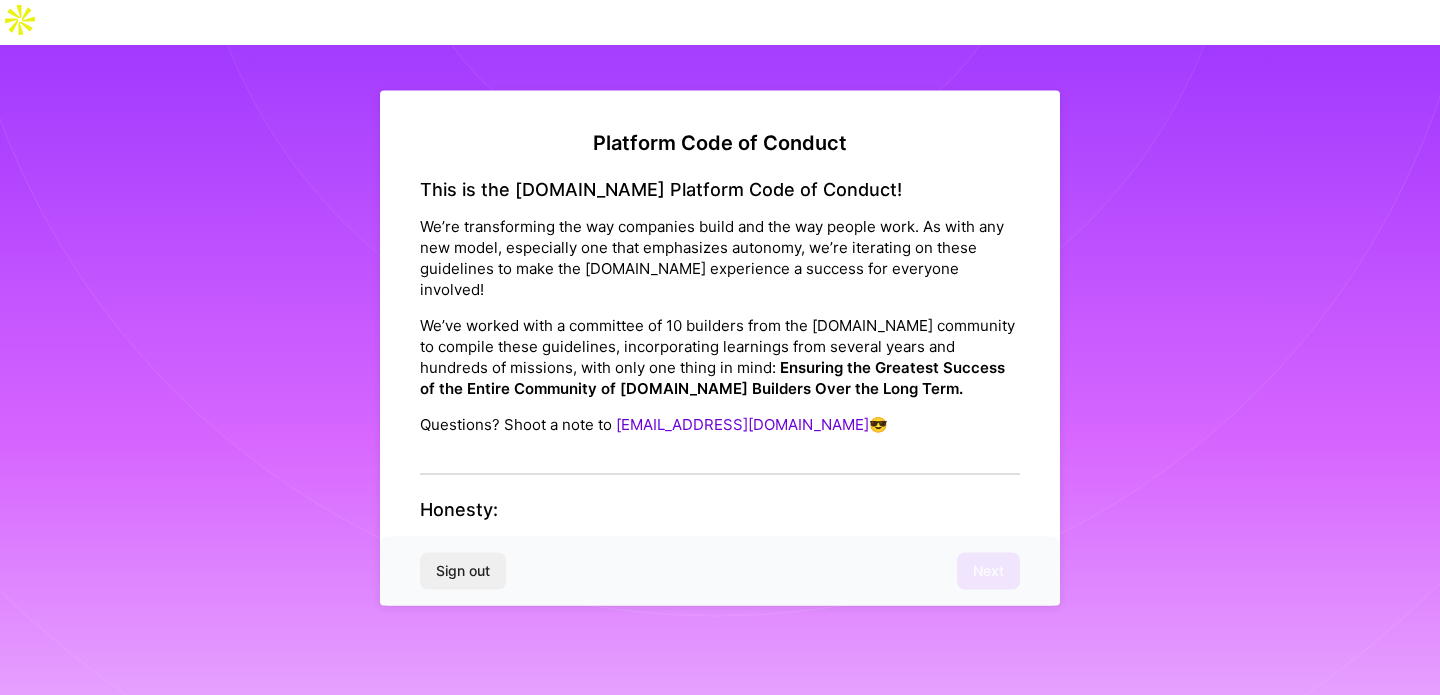 click on "We’re transforming the way companies build and the way people work. As with any new model, especially one that emphasizes autonomy, we’re iterating on these guidelines to make the [DOMAIN_NAME] experience a success for everyone involved!" at bounding box center [720, 258] 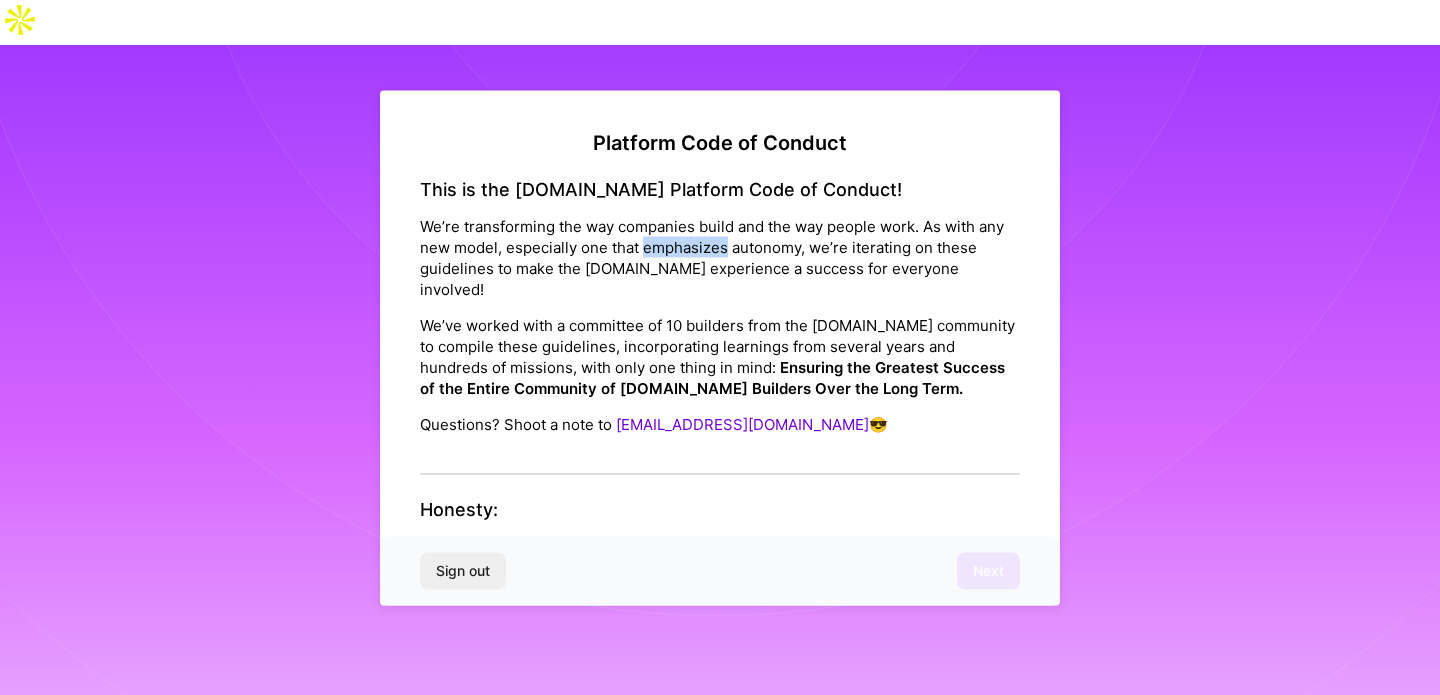 click on "We’re transforming the way companies build and the way people work. As with any new model, especially one that emphasizes autonomy, we’re iterating on these guidelines to make the [DOMAIN_NAME] experience a success for everyone involved!" at bounding box center [720, 258] 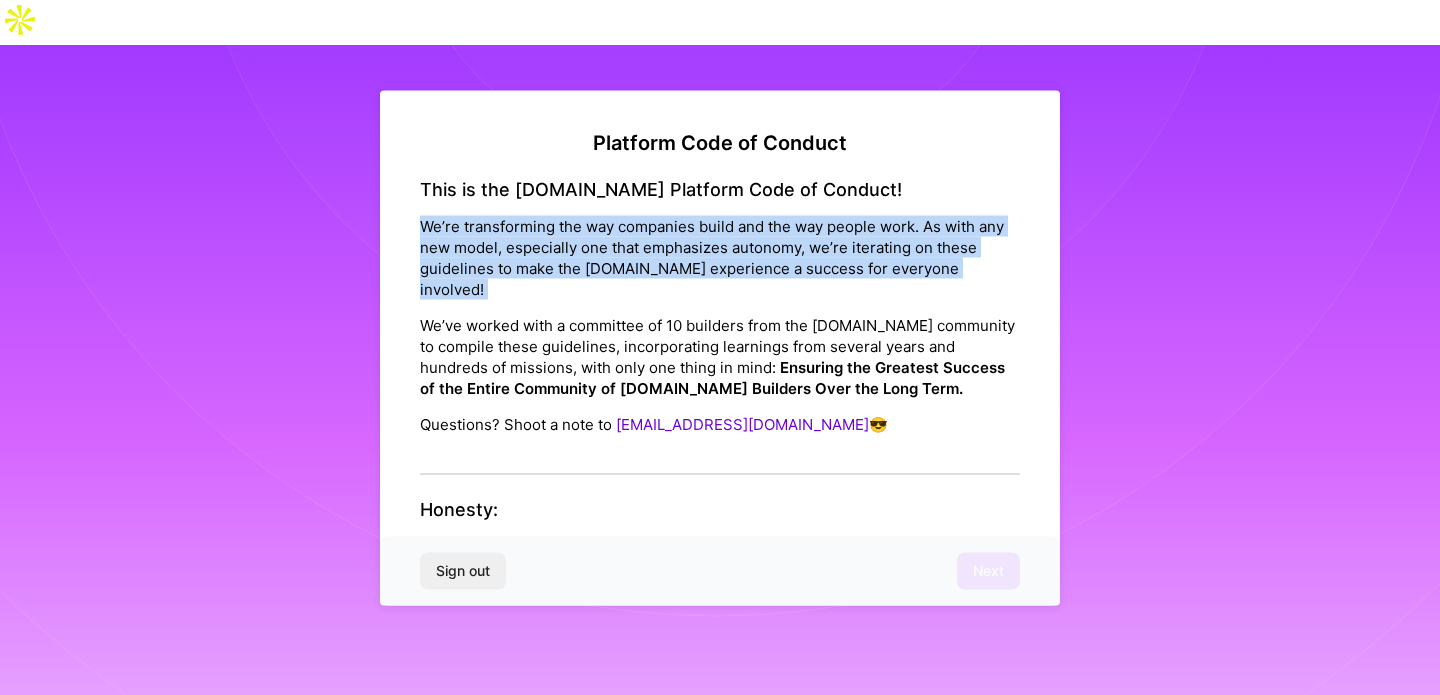 click on "This is the [DOMAIN_NAME] Platform Code of Conduct!" at bounding box center (720, 189) 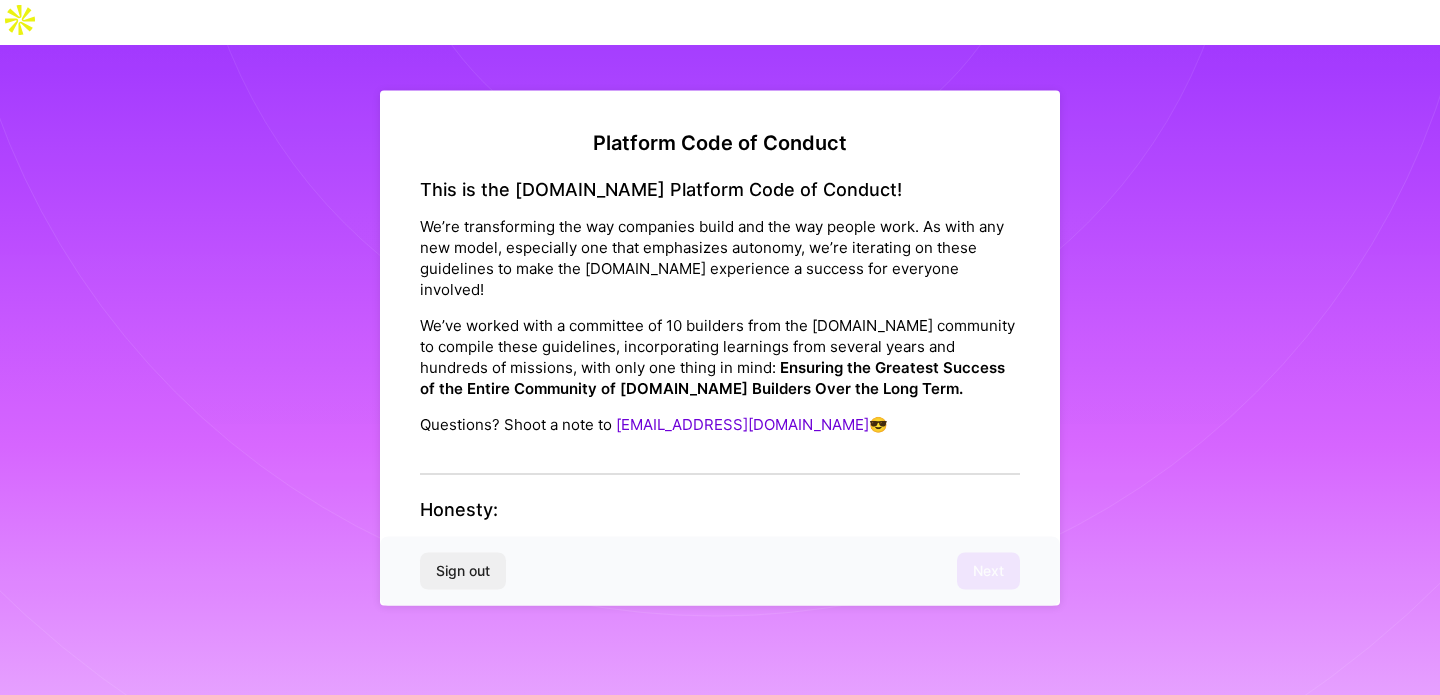 click on "This is the [DOMAIN_NAME] Platform Code of Conduct!" at bounding box center [720, 189] 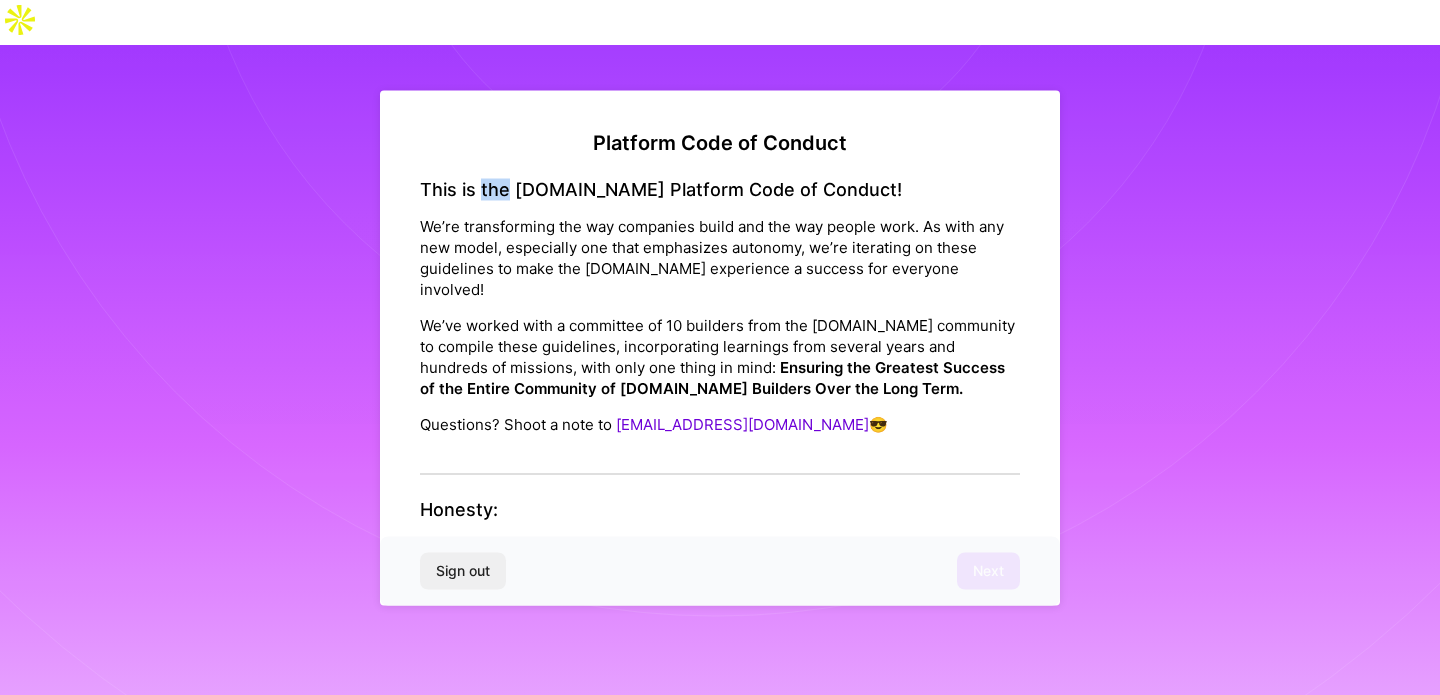 click on "This is the [DOMAIN_NAME] Platform Code of Conduct!" at bounding box center [720, 189] 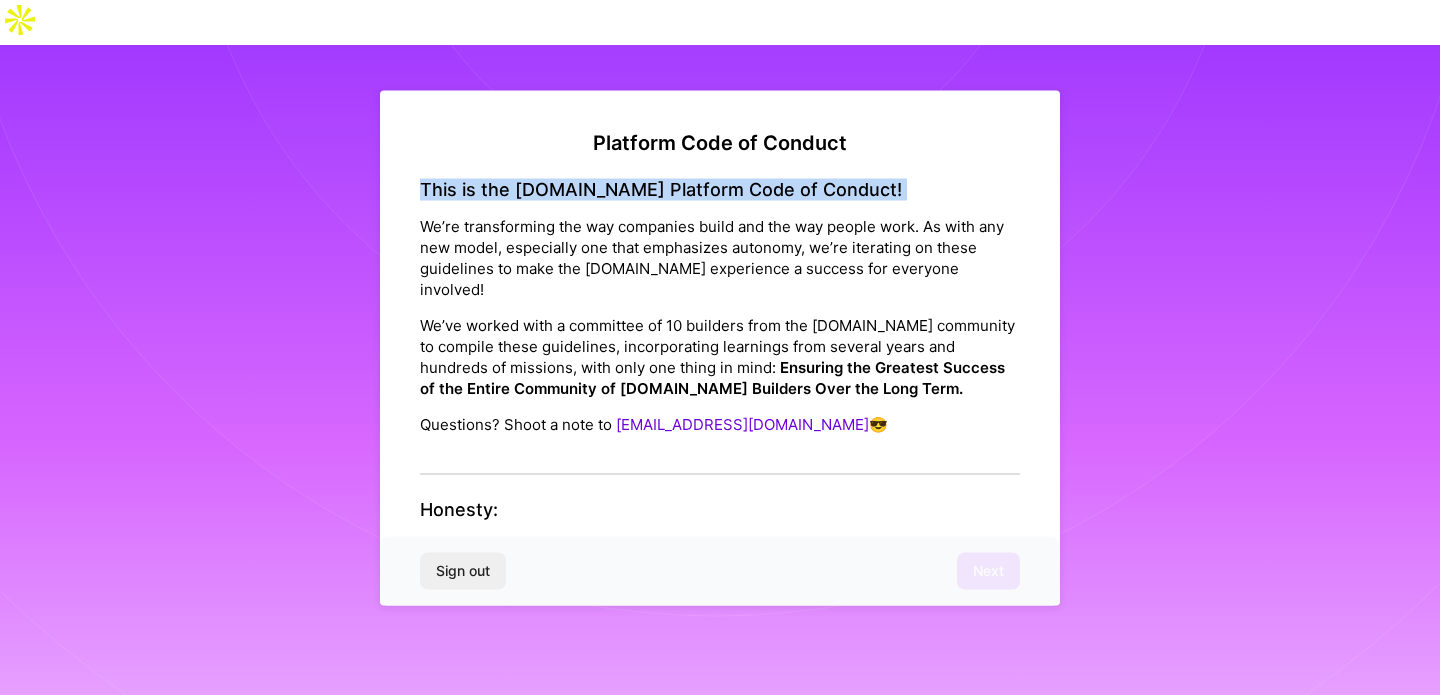 click on "We’re transforming the way companies build and the way people work. As with any new model, especially one that emphasizes autonomy, we’re iterating on these guidelines to make the [DOMAIN_NAME] experience a success for everyone involved!" at bounding box center [720, 258] 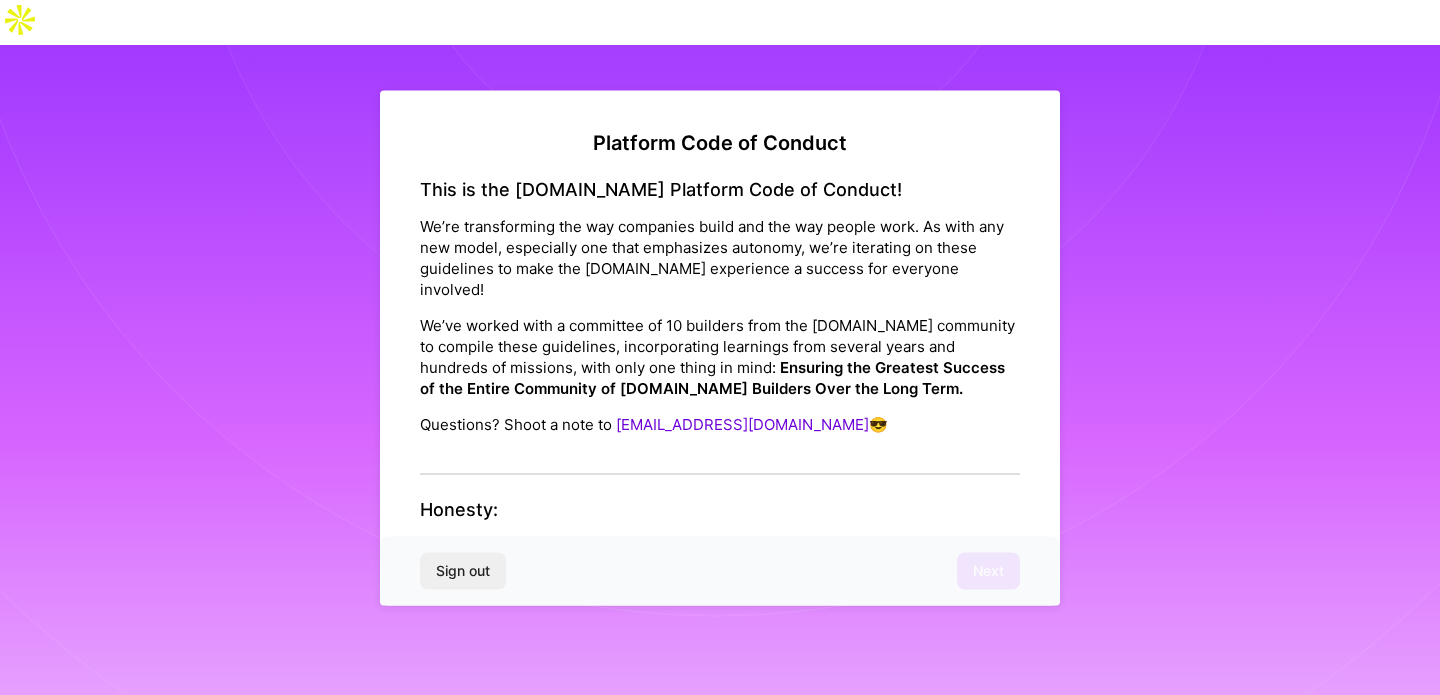 click on "We’re transforming the way companies build and the way people work. As with any new model, especially one that emphasizes autonomy, we’re iterating on these guidelines to make the [DOMAIN_NAME] experience a success for everyone involved!" at bounding box center (720, 258) 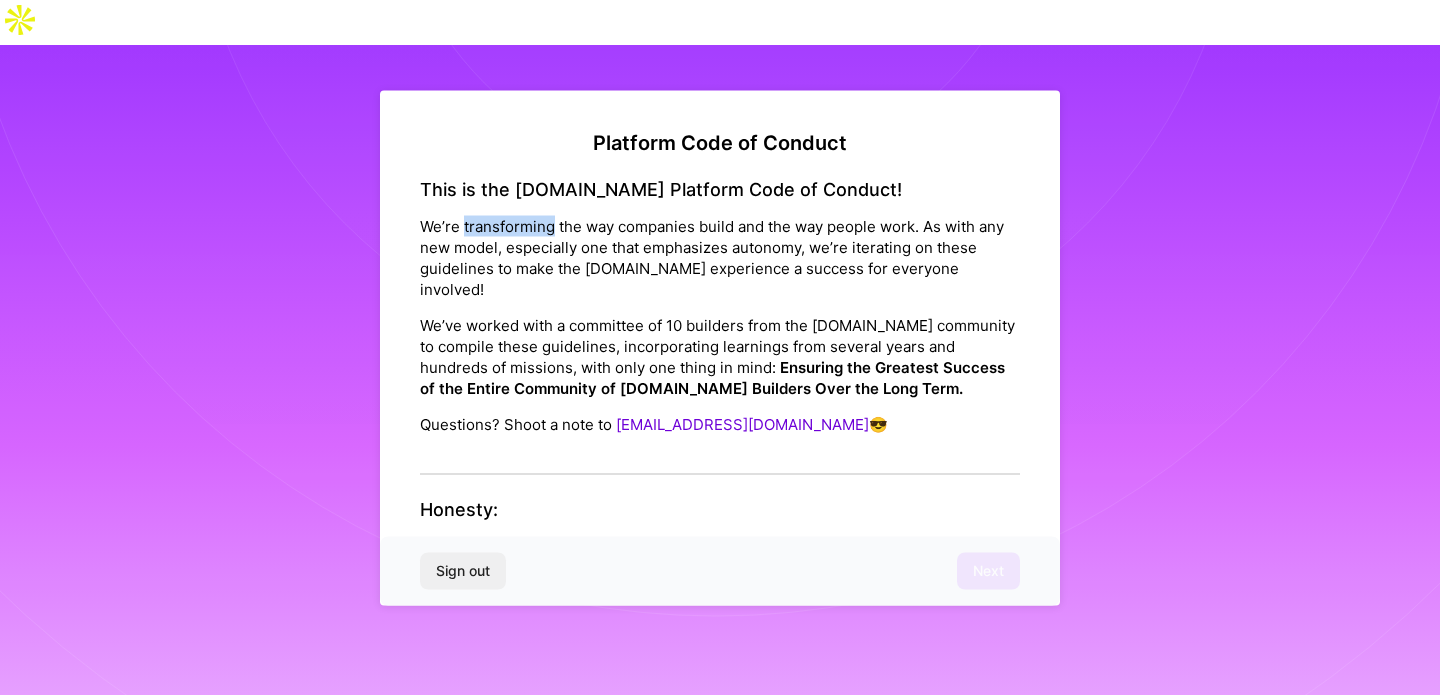click on "We’re transforming the way companies build and the way people work. As with any new model, especially one that emphasizes autonomy, we’re iterating on these guidelines to make the [DOMAIN_NAME] experience a success for everyone involved!" at bounding box center [720, 258] 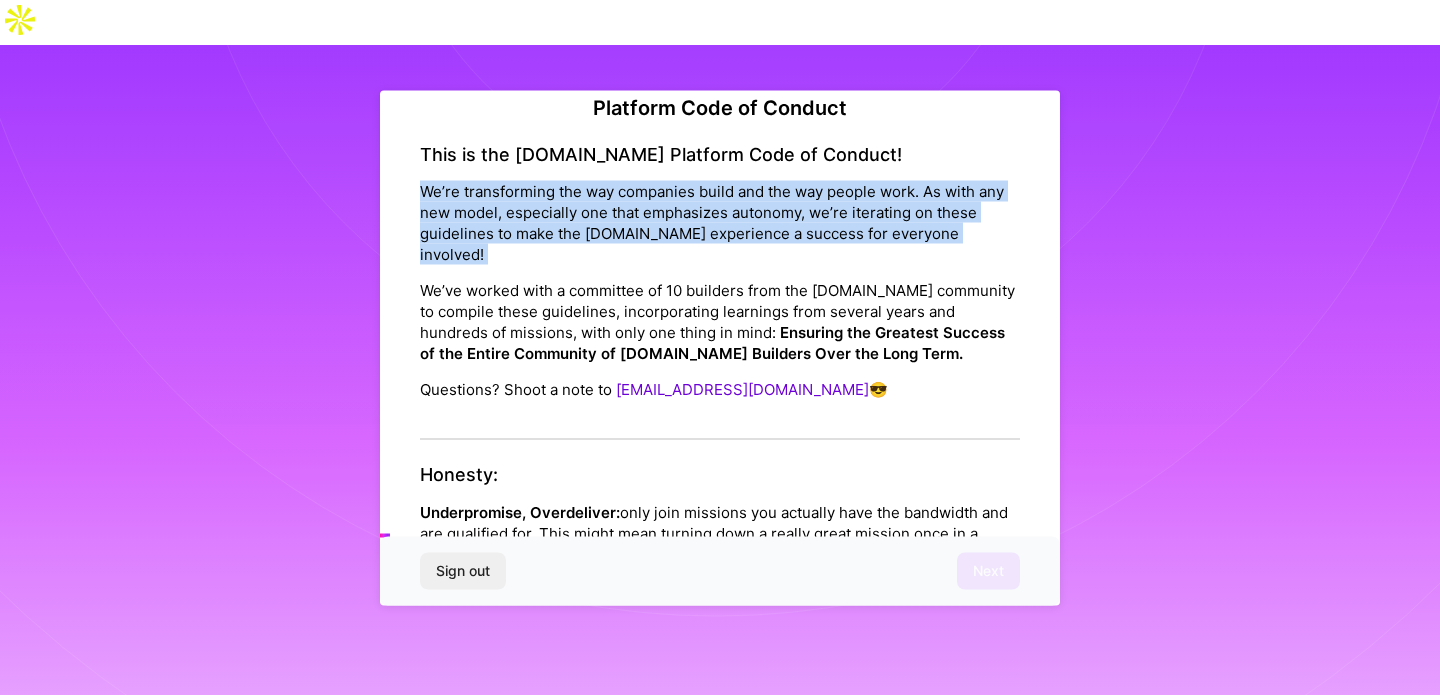 scroll, scrollTop: 34, scrollLeft: 0, axis: vertical 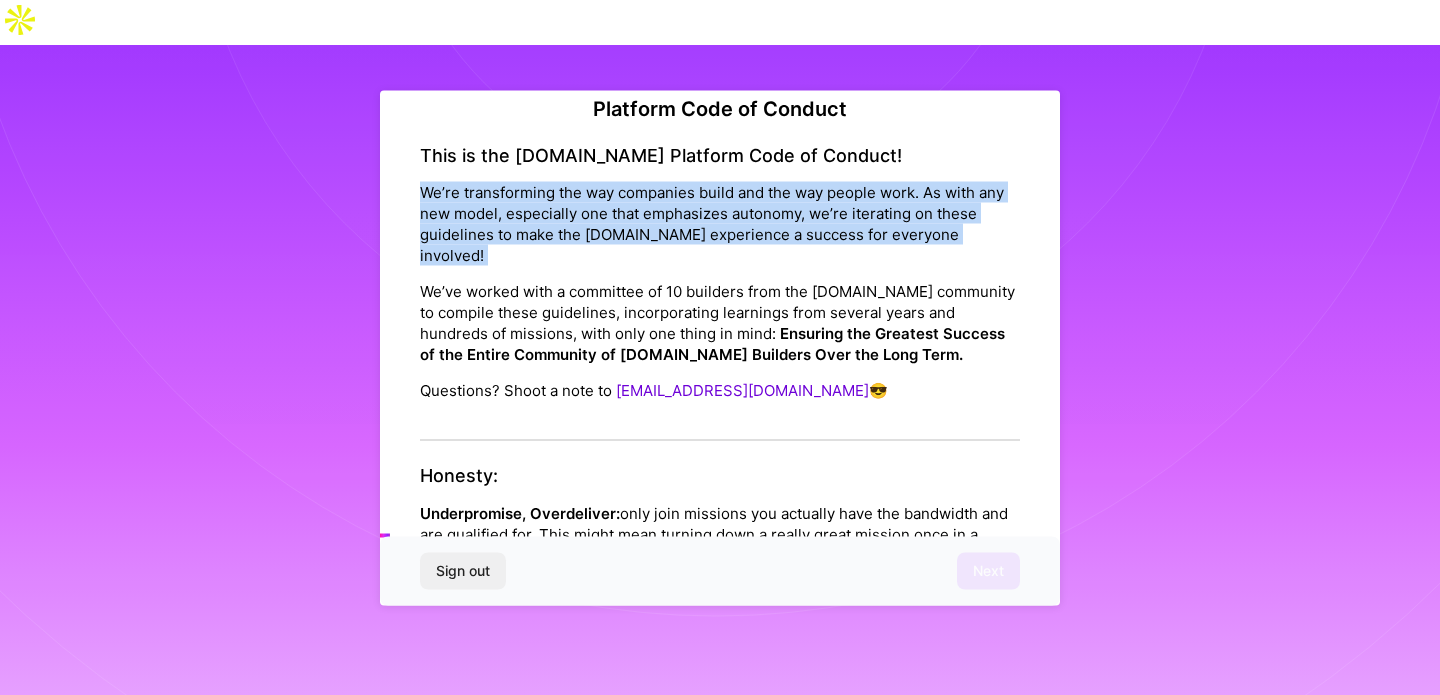 click on "We’re transforming the way companies build and the way people work. As with any new model, especially one that emphasizes autonomy, we’re iterating on these guidelines to make the [DOMAIN_NAME] experience a success for everyone involved!" at bounding box center (720, 224) 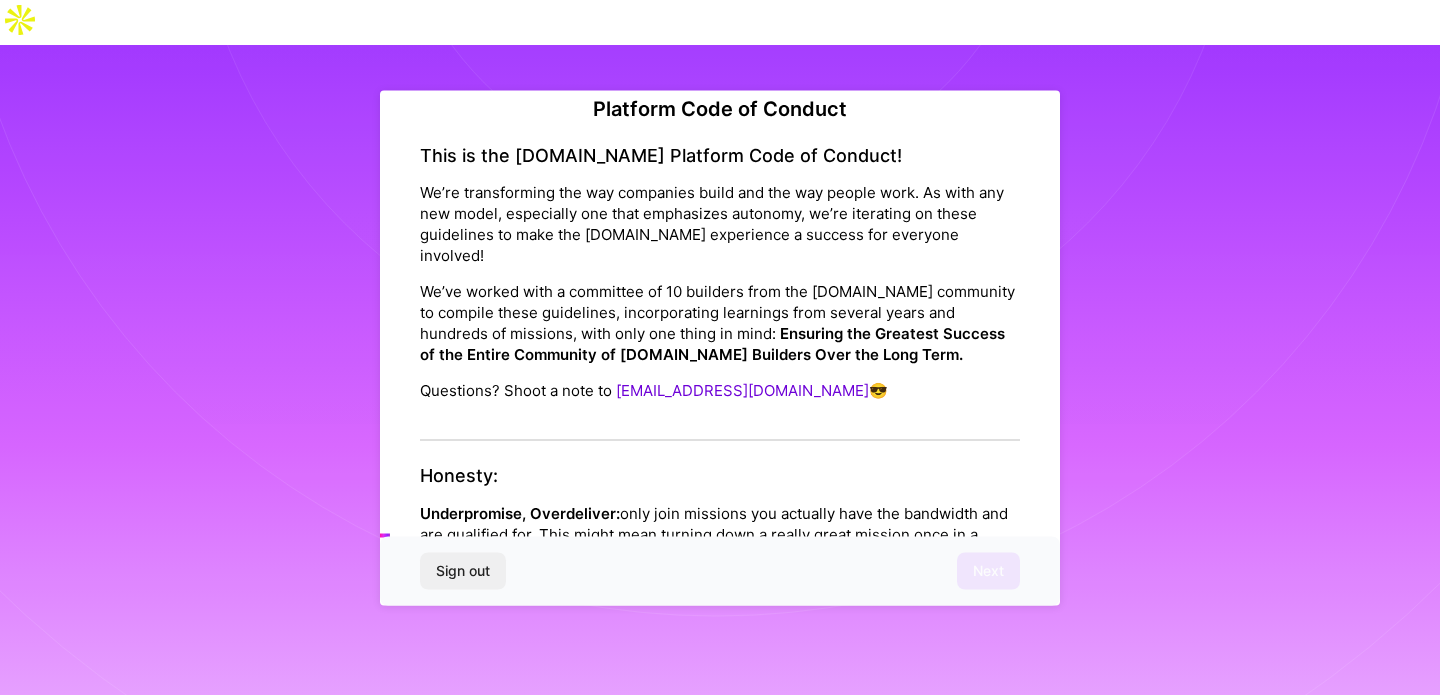 click on "We’re transforming the way companies build and the way people work. As with any new model, especially one that emphasizes autonomy, we’re iterating on these guidelines to make the [DOMAIN_NAME] experience a success for everyone involved!" at bounding box center (720, 224) 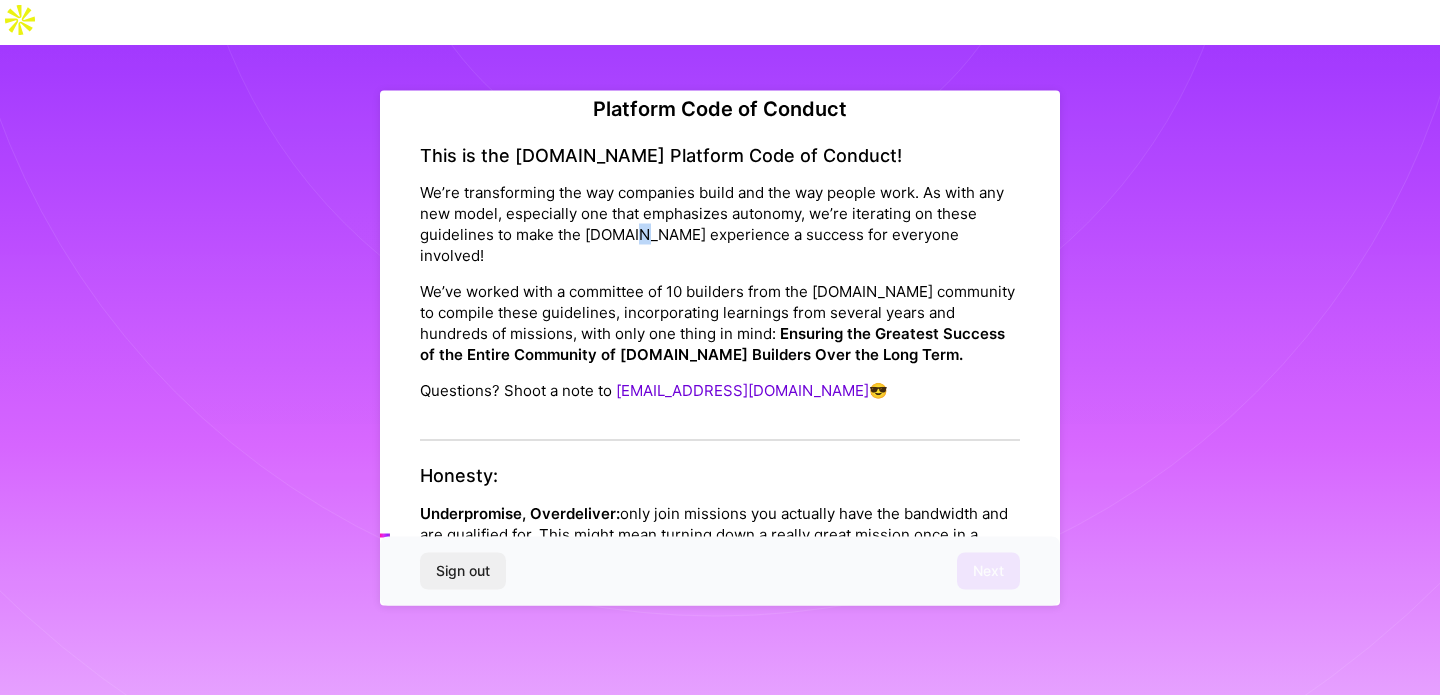 click on "We’re transforming the way companies build and the way people work. As with any new model, especially one that emphasizes autonomy, we’re iterating on these guidelines to make the [DOMAIN_NAME] experience a success for everyone involved!" at bounding box center [720, 224] 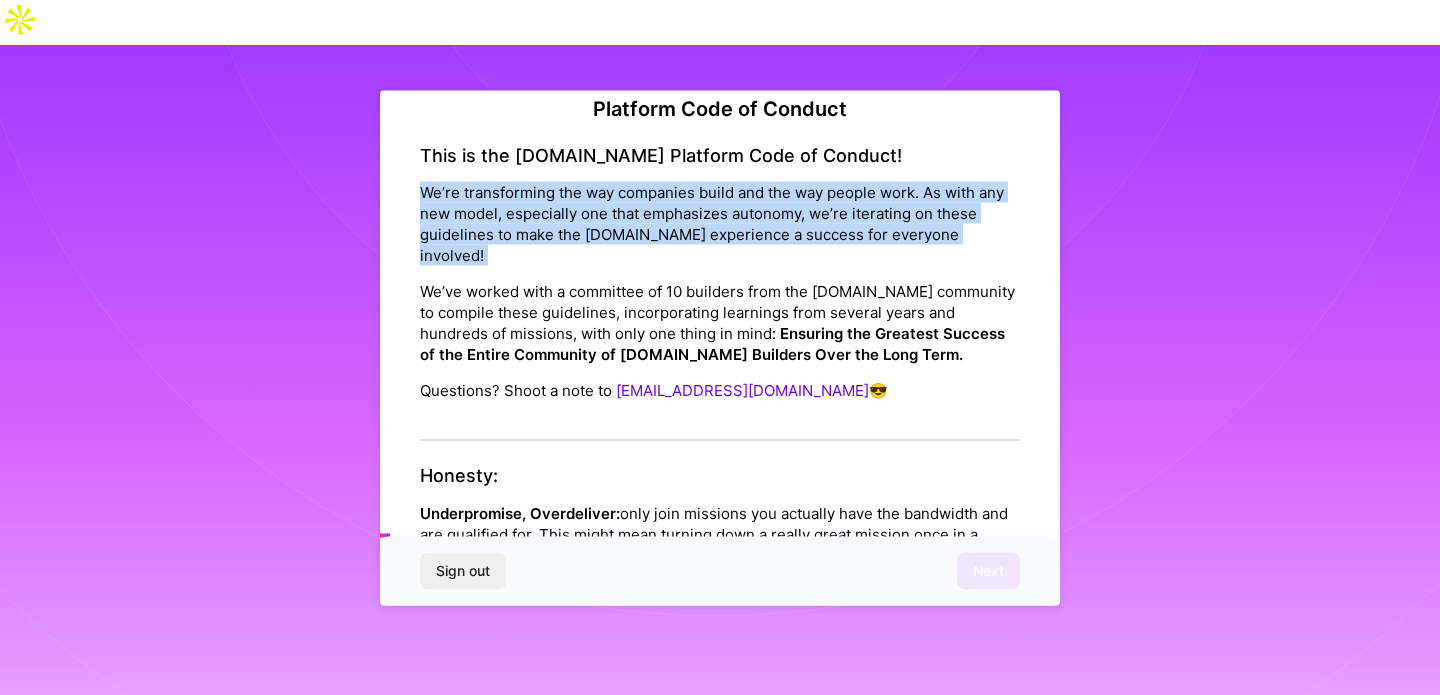click on "We’ve worked with a committee of 10 builders from the [DOMAIN_NAME] community to compile these guidelines, incorporating learnings from several years and hundreds of missions, with only one thing in mind:   Ensuring the Greatest Success of the Entire Community of [DOMAIN_NAME] Builders Over the Long Term." at bounding box center (720, 323) 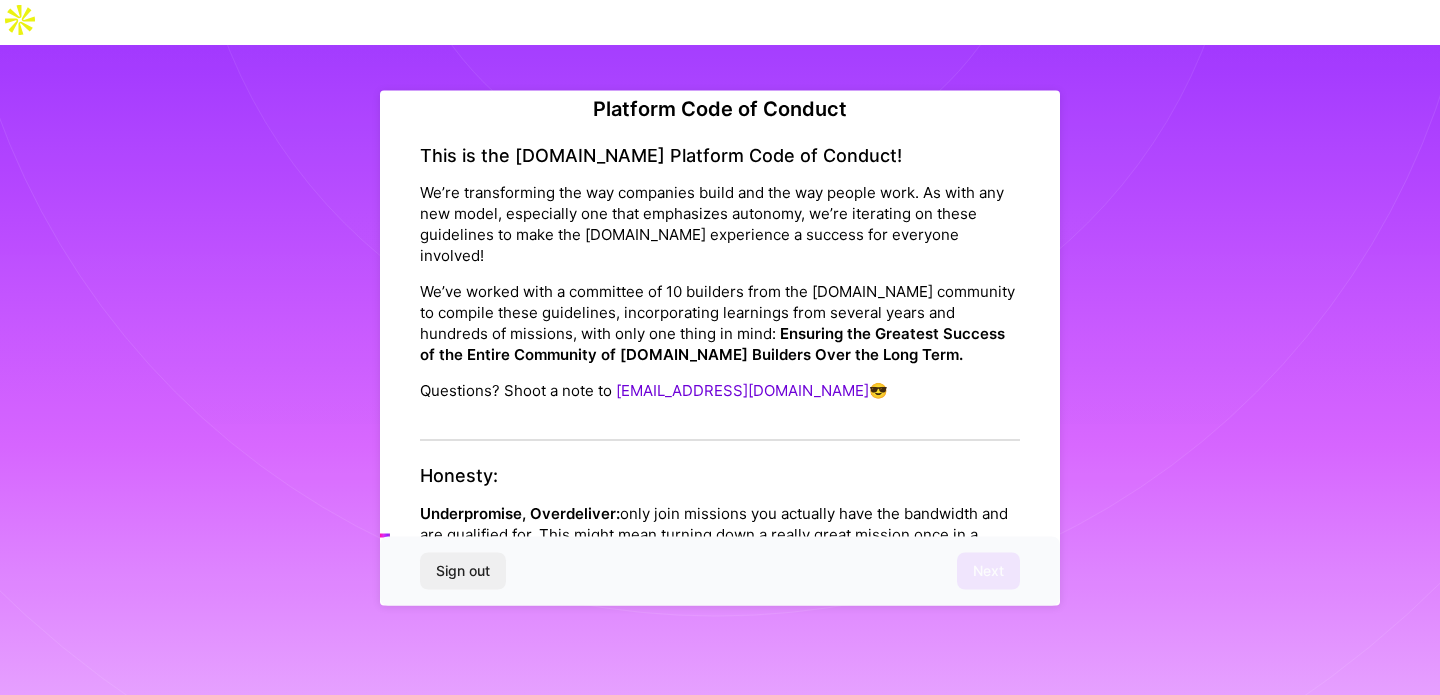 click on "We’ve worked with a committee of 10 builders from the [DOMAIN_NAME] community to compile these guidelines, incorporating learnings from several years and hundreds of missions, with only one thing in mind:   Ensuring the Greatest Success of the Entire Community of [DOMAIN_NAME] Builders Over the Long Term." at bounding box center (720, 323) 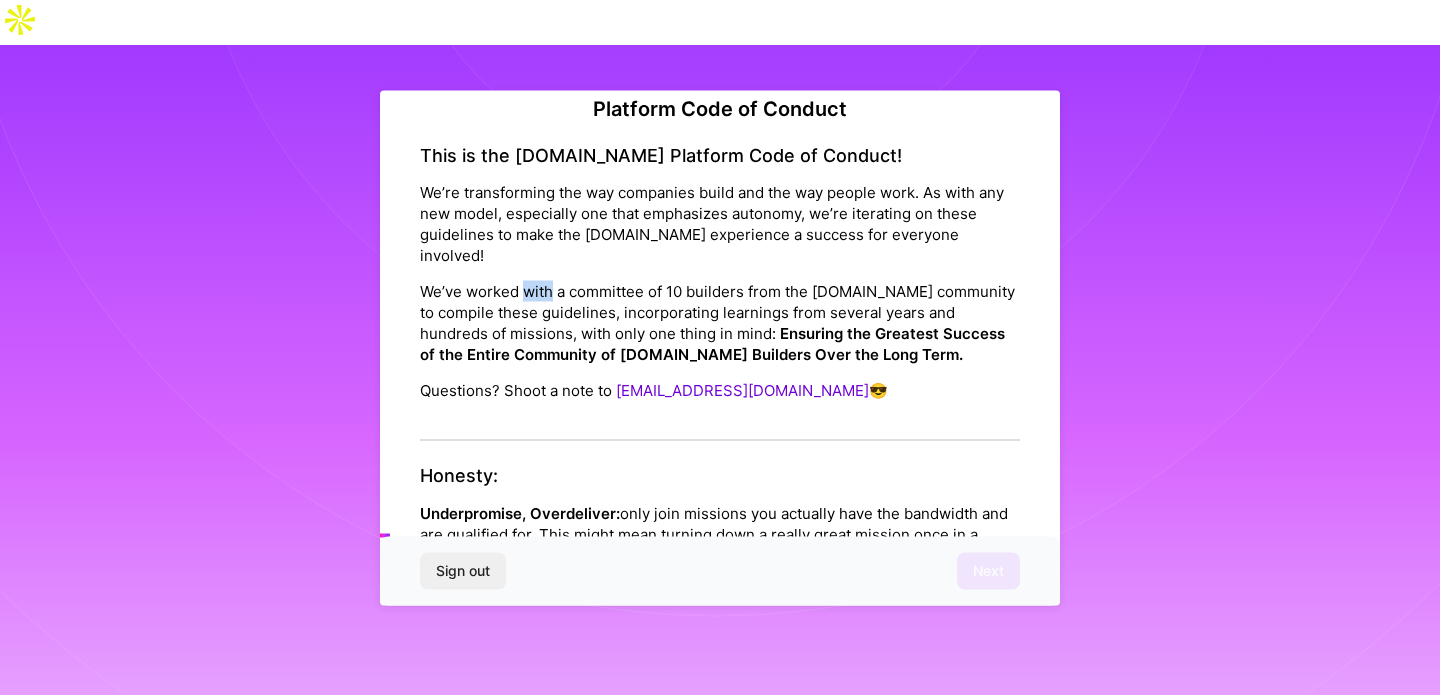 click on "We’ve worked with a committee of 10 builders from the [DOMAIN_NAME] community to compile these guidelines, incorporating learnings from several years and hundreds of missions, with only one thing in mind:   Ensuring the Greatest Success of the Entire Community of [DOMAIN_NAME] Builders Over the Long Term." at bounding box center (720, 323) 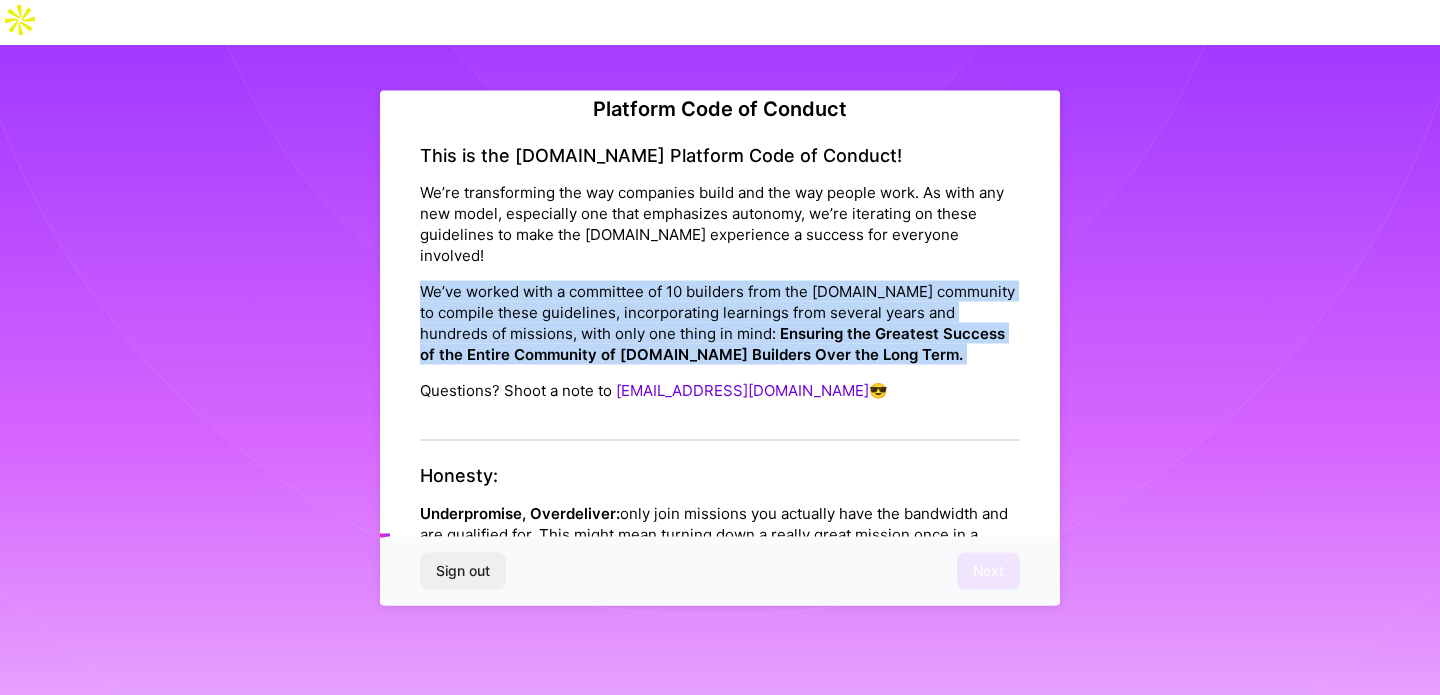click on "We’ve worked with a committee of 10 builders from the [DOMAIN_NAME] community to compile these guidelines, incorporating learnings from several years and hundreds of missions, with only one thing in mind:   Ensuring the Greatest Success of the Entire Community of [DOMAIN_NAME] Builders Over the Long Term." at bounding box center [720, 323] 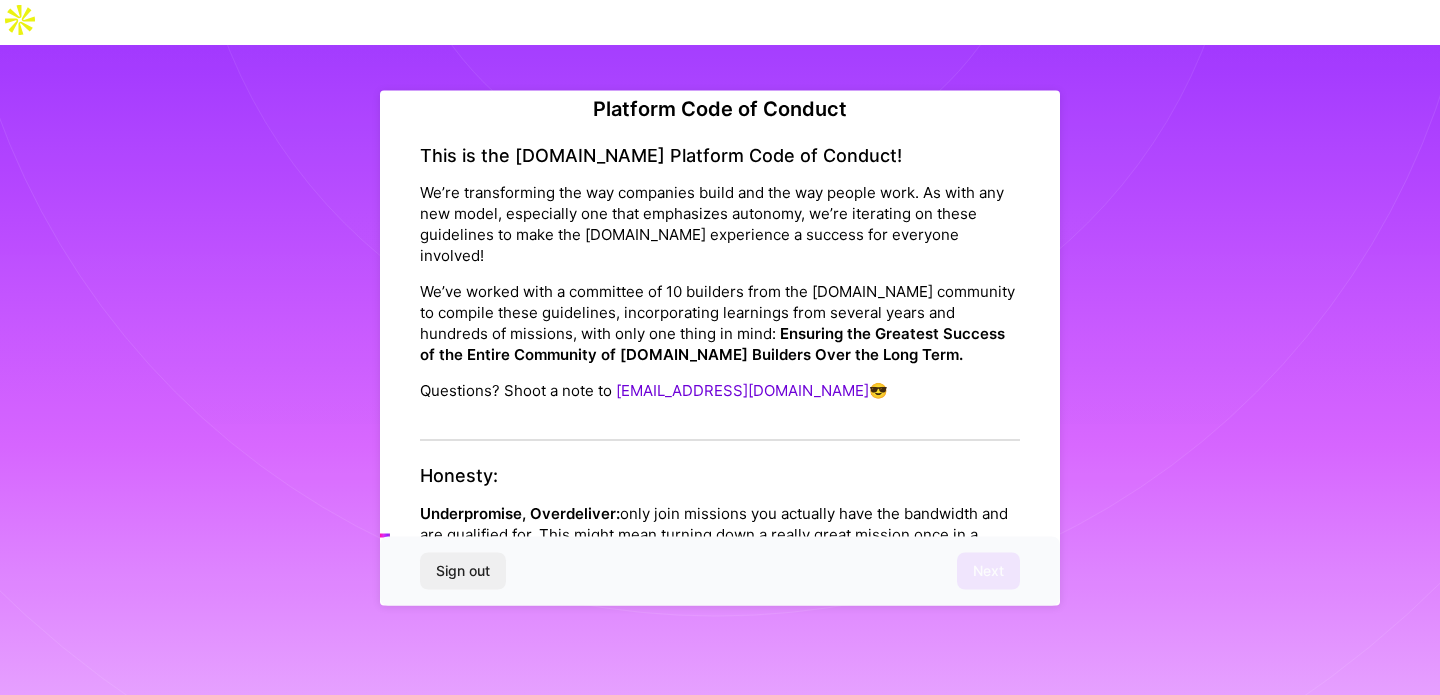 click on "We’ve worked with a committee of 10 builders from the [DOMAIN_NAME] community to compile these guidelines, incorporating learnings from several years and hundreds of missions, with only one thing in mind:   Ensuring the Greatest Success of the Entire Community of [DOMAIN_NAME] Builders Over the Long Term." at bounding box center [720, 323] 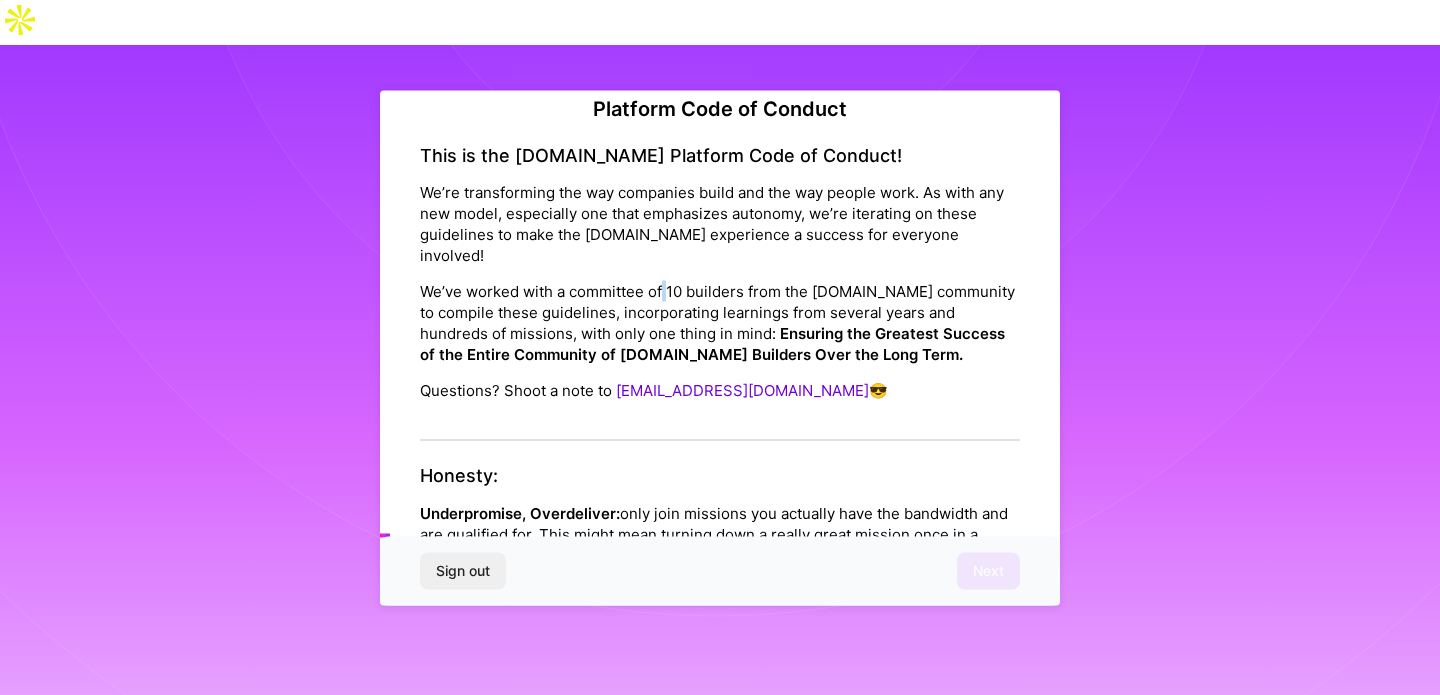 click on "We’ve worked with a committee of 10 builders from the [DOMAIN_NAME] community to compile these guidelines, incorporating learnings from several years and hundreds of missions, with only one thing in mind:   Ensuring the Greatest Success of the Entire Community of [DOMAIN_NAME] Builders Over the Long Term." at bounding box center [720, 323] 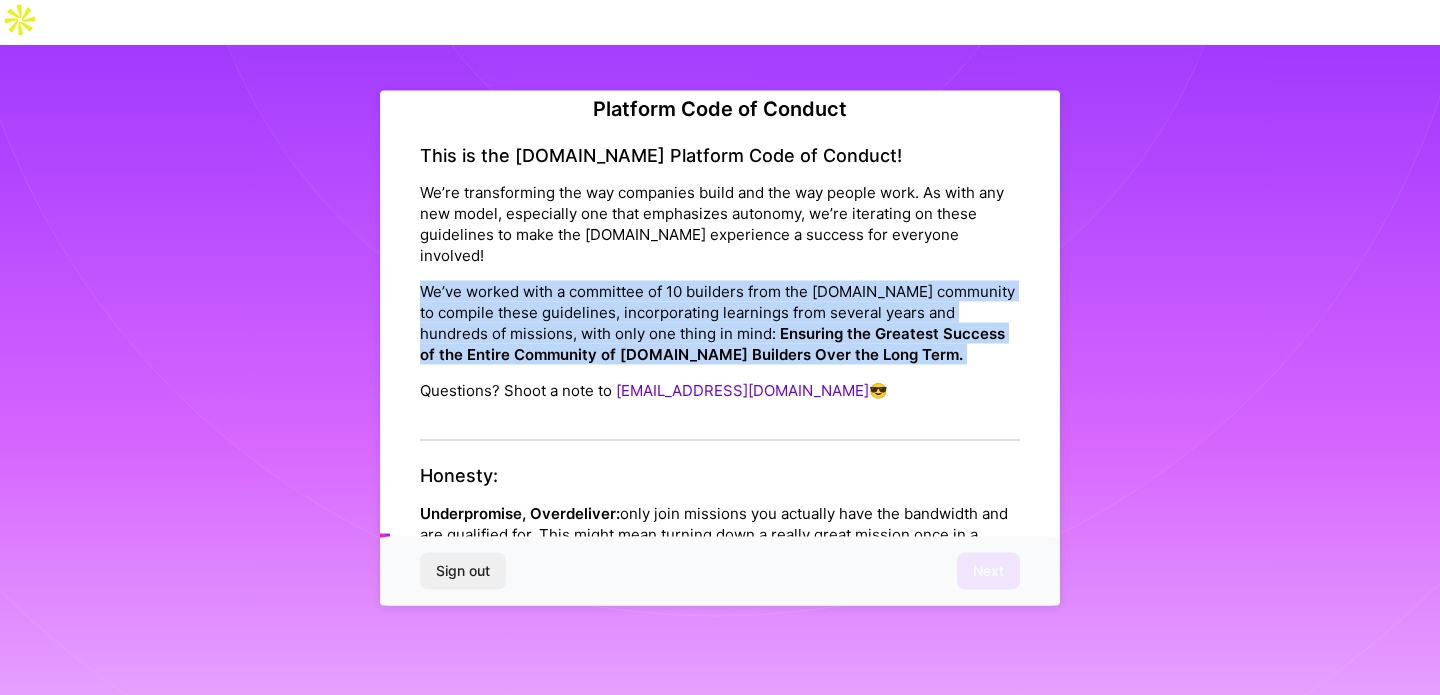 click on "We’ve worked with a committee of 10 builders from the [DOMAIN_NAME] community to compile these guidelines, incorporating learnings from several years and hundreds of missions, with only one thing in mind:   Ensuring the Greatest Success of the Entire Community of [DOMAIN_NAME] Builders Over the Long Term." at bounding box center (720, 323) 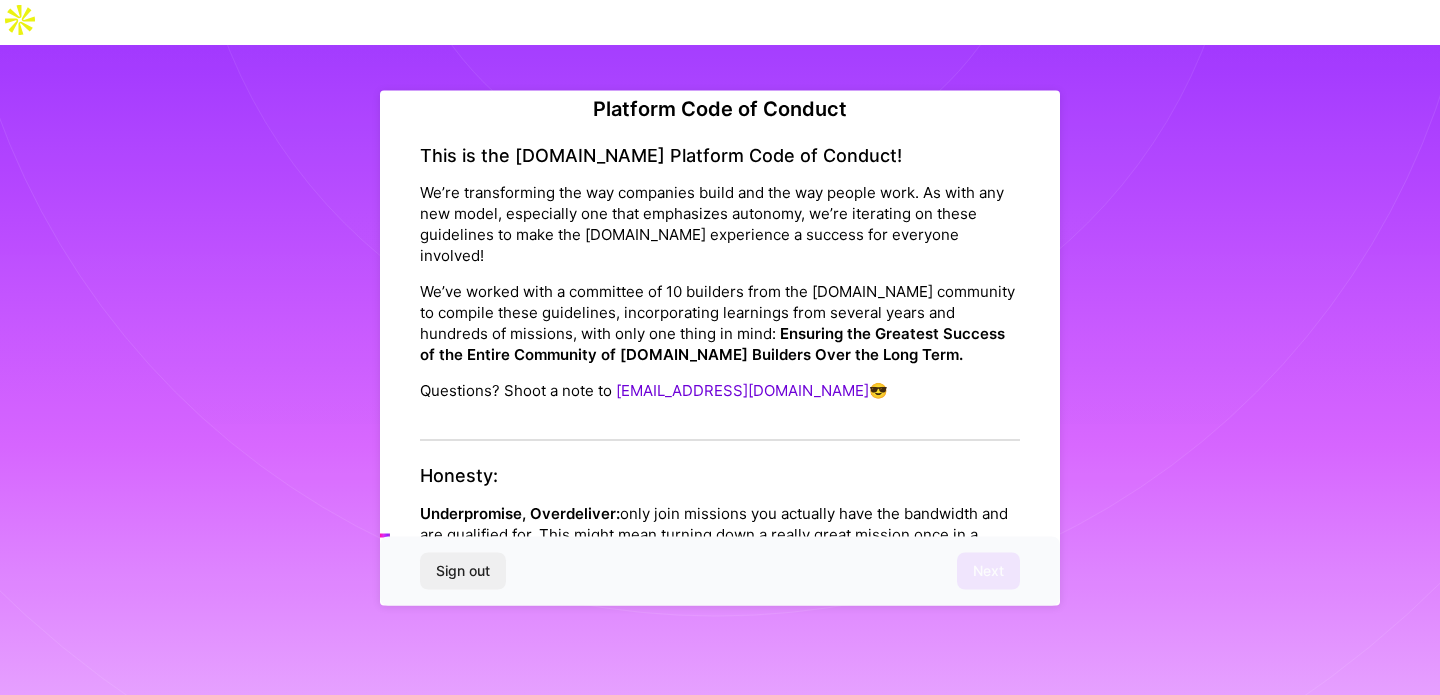 click on "We’ve worked with a committee of 10 builders from the [DOMAIN_NAME] community to compile these guidelines, incorporating learnings from several years and hundreds of missions, with only one thing in mind:   Ensuring the Greatest Success of the Entire Community of [DOMAIN_NAME] Builders Over the Long Term." at bounding box center (720, 323) 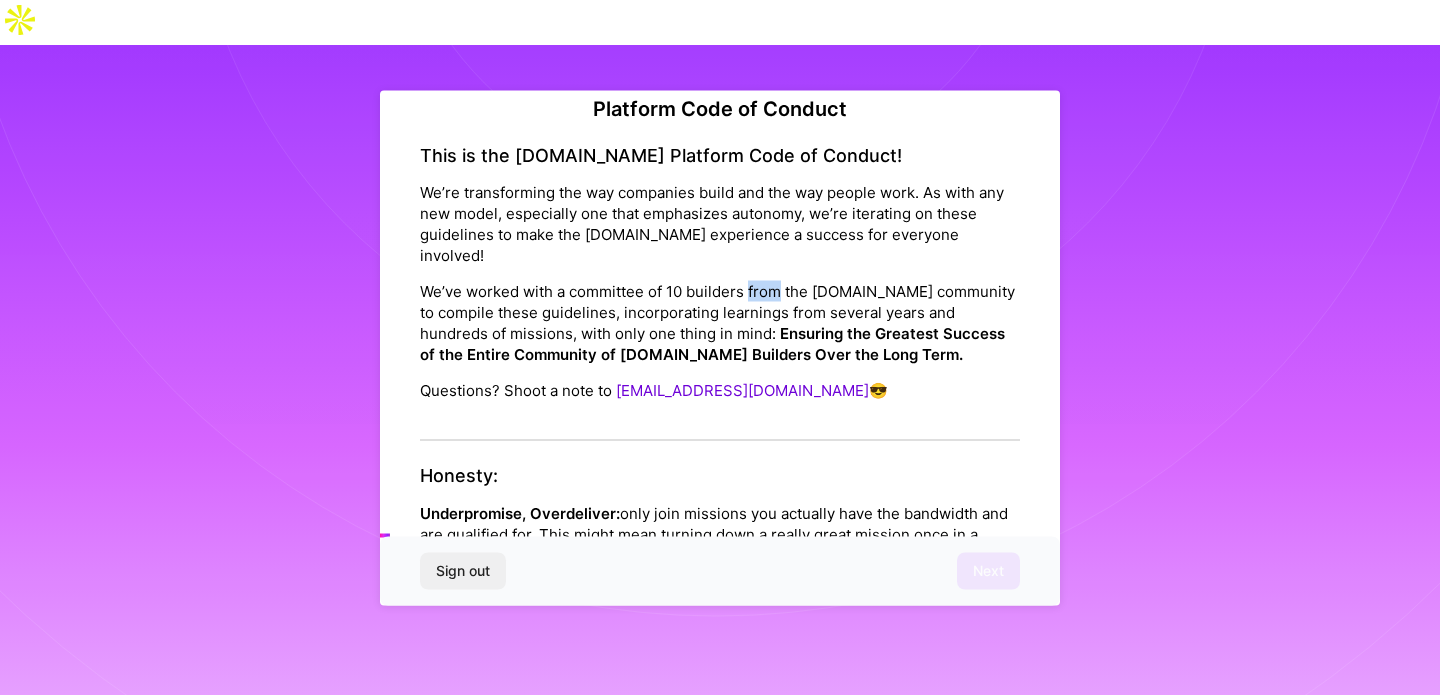 click on "We’ve worked with a committee of 10 builders from the [DOMAIN_NAME] community to compile these guidelines, incorporating learnings from several years and hundreds of missions, with only one thing in mind:   Ensuring the Greatest Success of the Entire Community of [DOMAIN_NAME] Builders Over the Long Term." at bounding box center (720, 323) 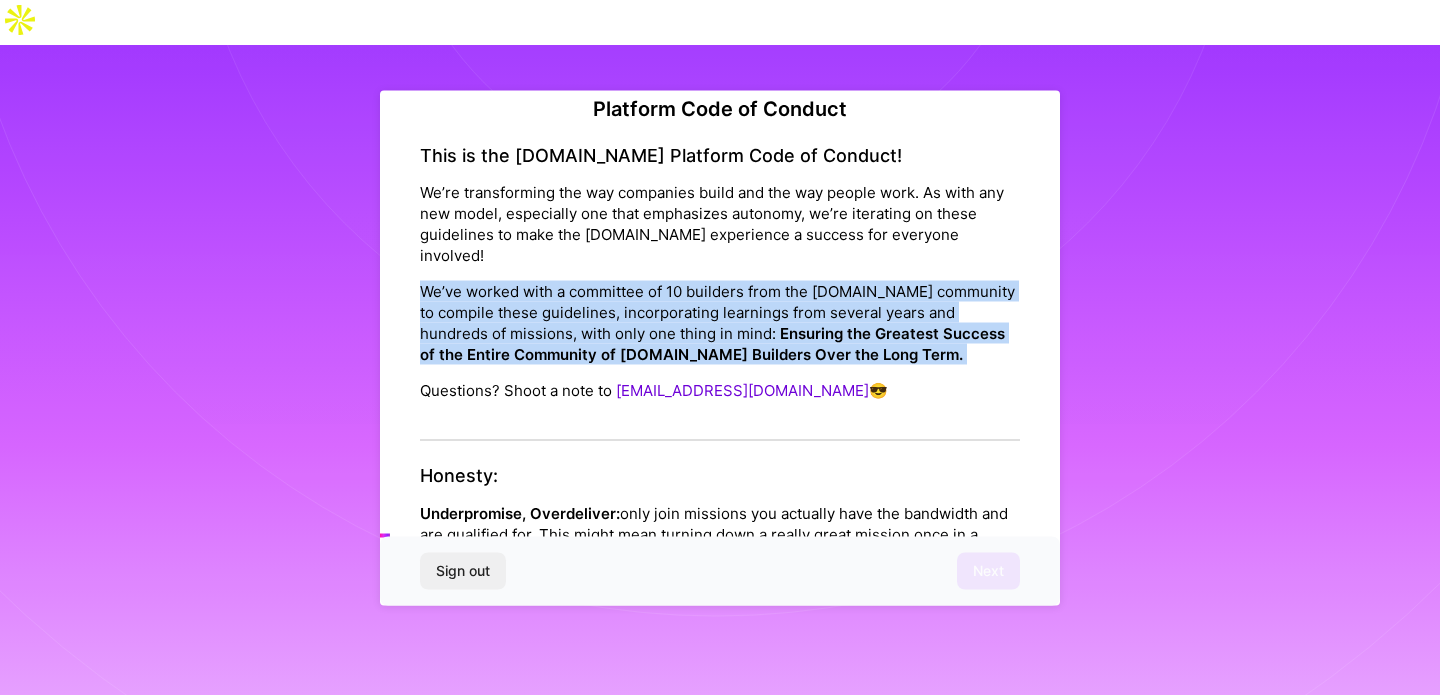 click on "We’ve worked with a committee of 10 builders from the [DOMAIN_NAME] community to compile these guidelines, incorporating learnings from several years and hundreds of missions, with only one thing in mind:   Ensuring the Greatest Success of the Entire Community of [DOMAIN_NAME] Builders Over the Long Term." at bounding box center [720, 323] 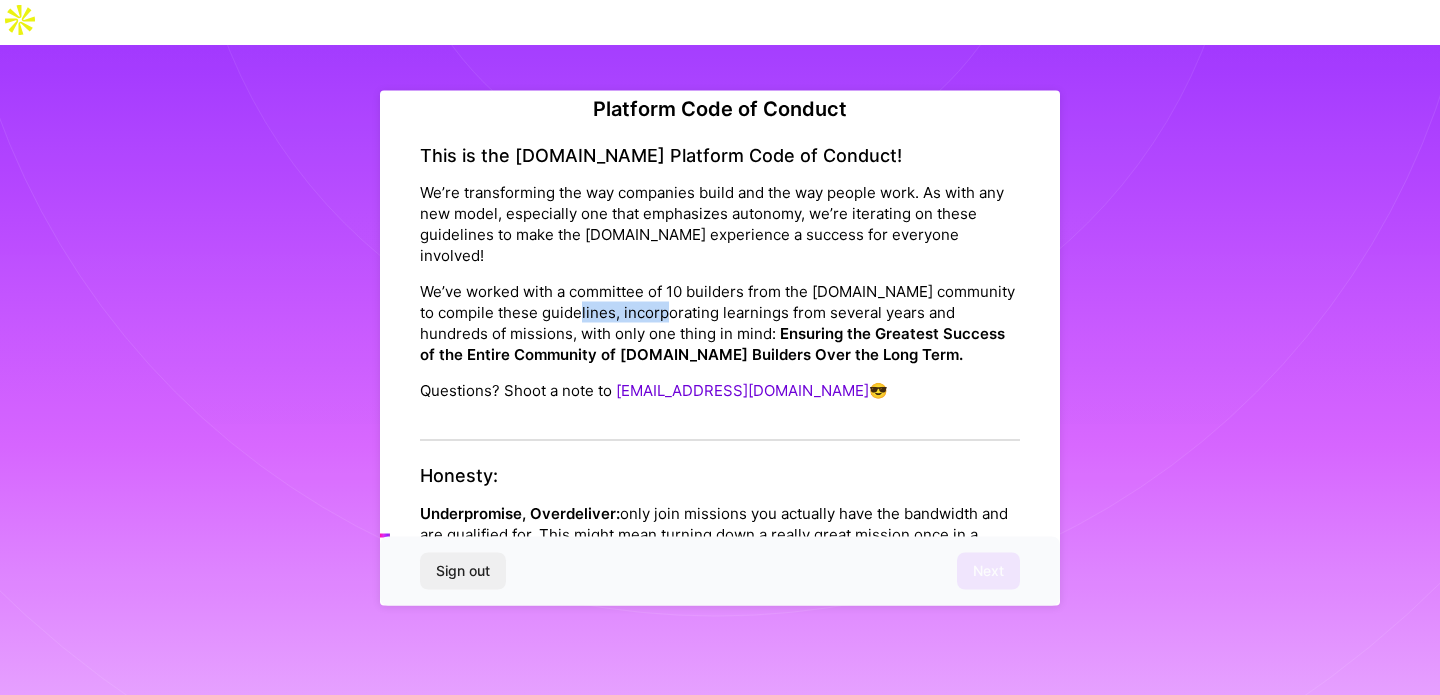 click on "We’ve worked with a committee of 10 builders from the [DOMAIN_NAME] community to compile these guidelines, incorporating learnings from several years and hundreds of missions, with only one thing in mind:   Ensuring the Greatest Success of the Entire Community of [DOMAIN_NAME] Builders Over the Long Term." at bounding box center [720, 323] 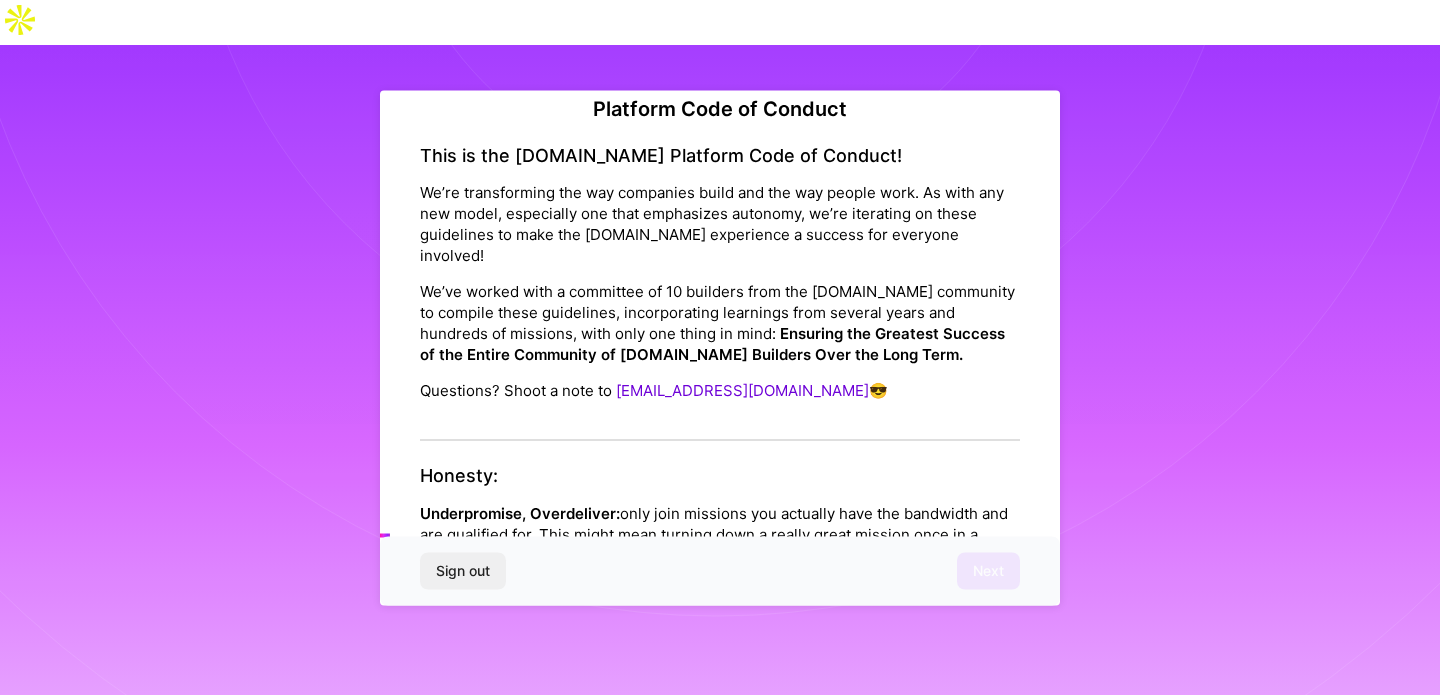 click on "We’ve worked with a committee of 10 builders from the [DOMAIN_NAME] community to compile these guidelines, incorporating learnings from several years and hundreds of missions, with only one thing in mind:   Ensuring the Greatest Success of the Entire Community of [DOMAIN_NAME] Builders Over the Long Term." at bounding box center (720, 323) 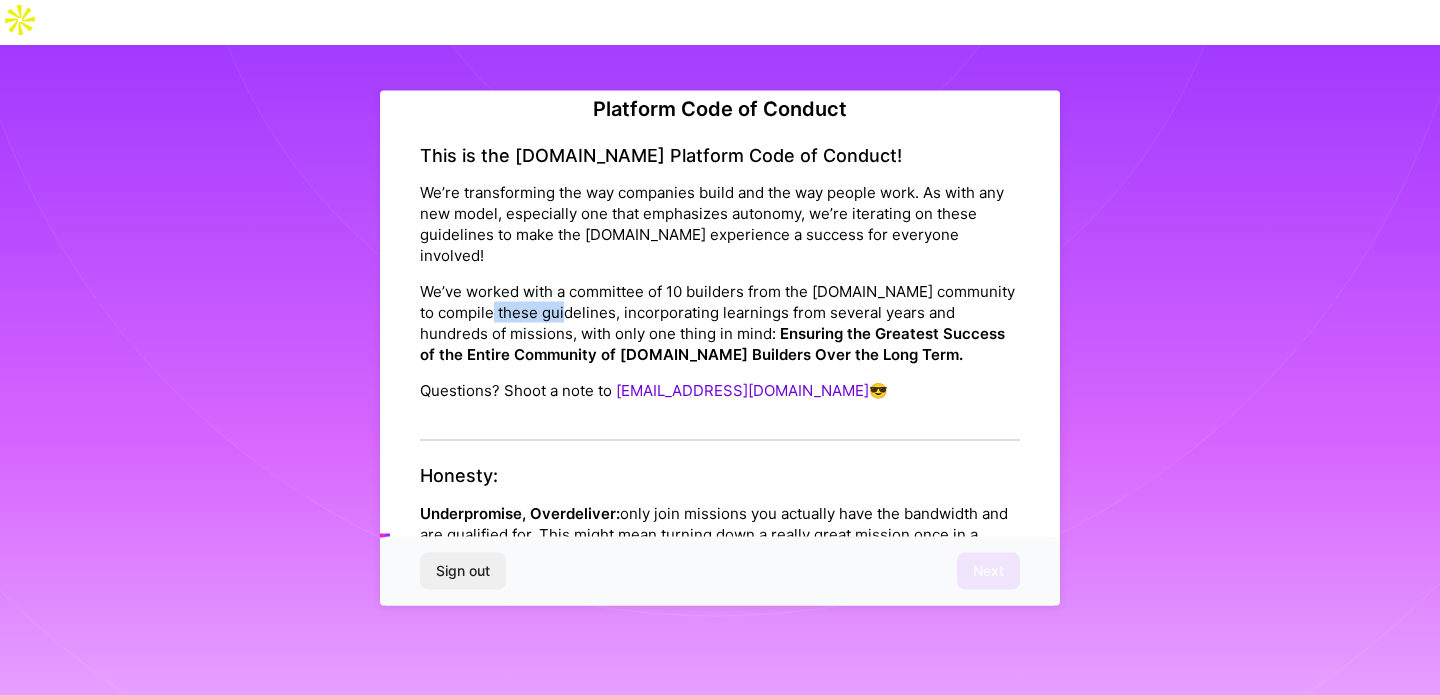 click on "We’ve worked with a committee of 10 builders from the [DOMAIN_NAME] community to compile these guidelines, incorporating learnings from several years and hundreds of missions, with only one thing in mind:   Ensuring the Greatest Success of the Entire Community of [DOMAIN_NAME] Builders Over the Long Term." at bounding box center (720, 323) 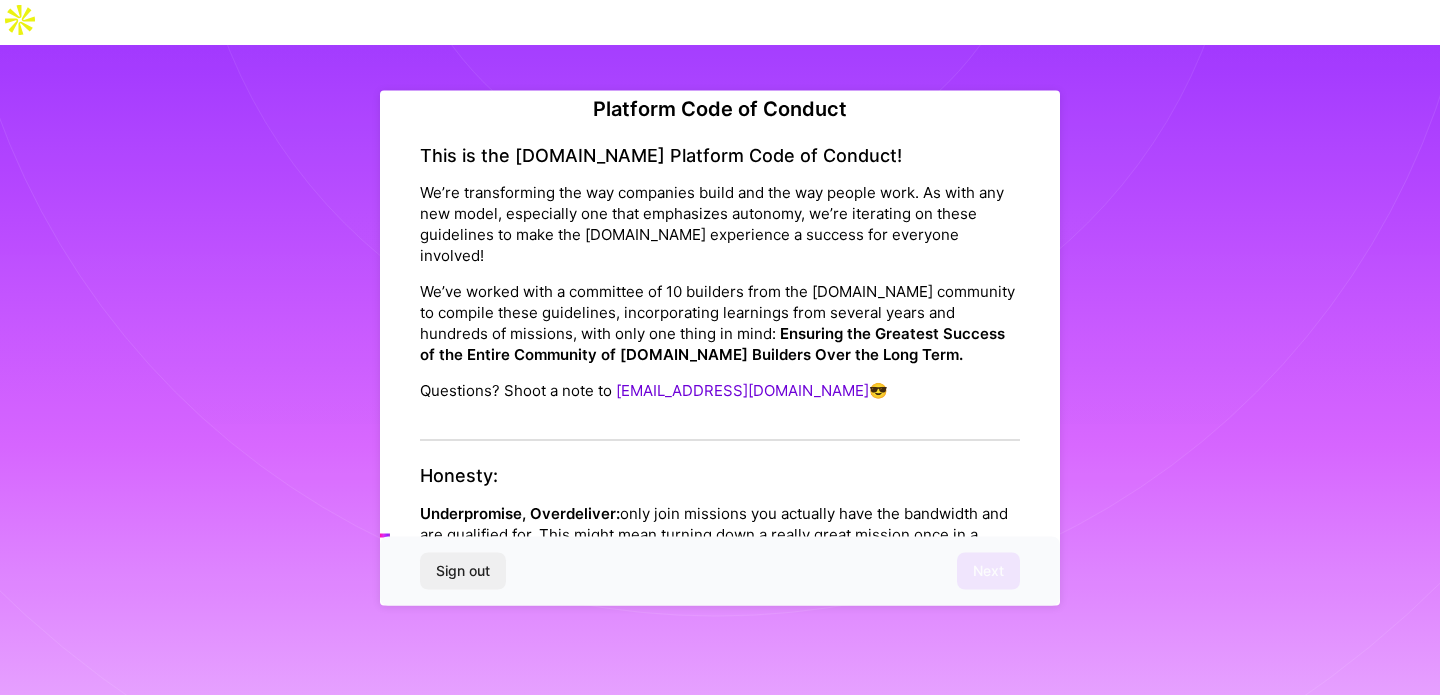 click on "We’ve worked with a committee of 10 builders from the [DOMAIN_NAME] community to compile these guidelines, incorporating learnings from several years and hundreds of missions, with only one thing in mind:   Ensuring the Greatest Success of the Entire Community of [DOMAIN_NAME] Builders Over the Long Term." at bounding box center (720, 323) 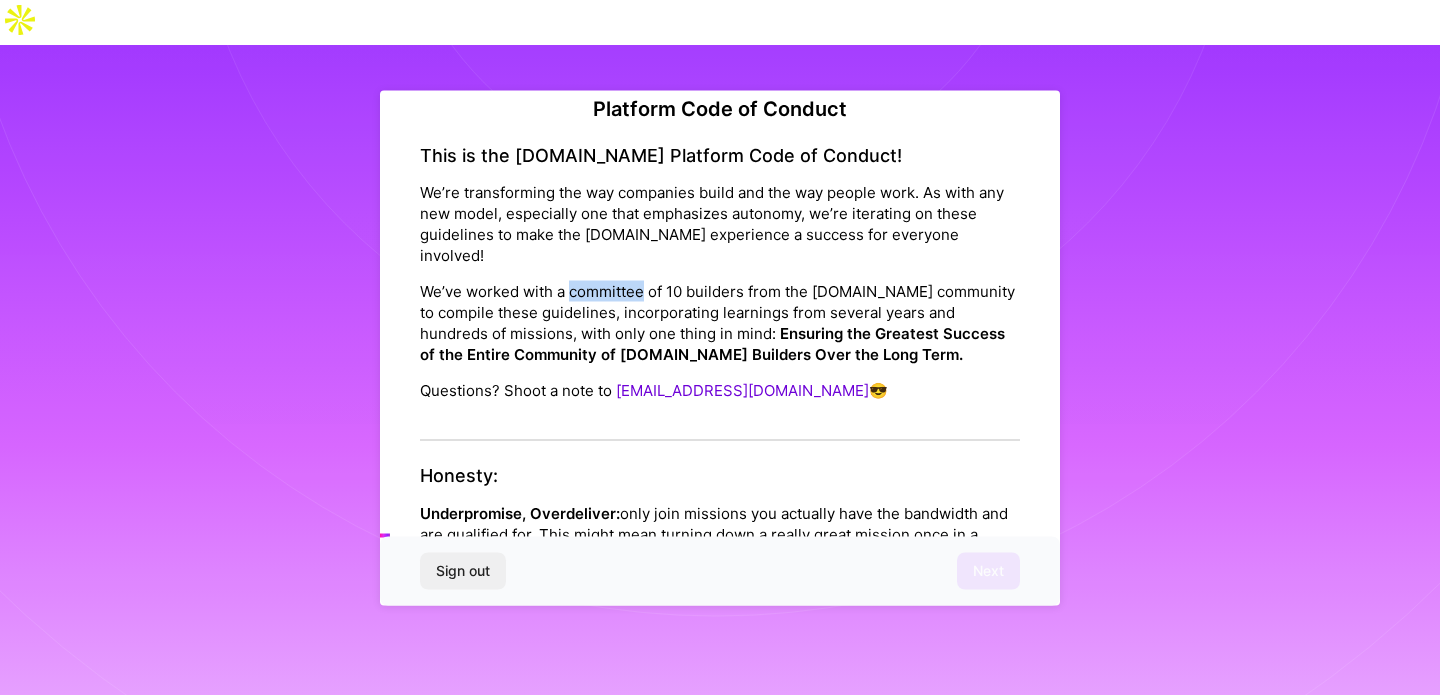 click on "We’ve worked with a committee of 10 builders from the [DOMAIN_NAME] community to compile these guidelines, incorporating learnings from several years and hundreds of missions, with only one thing in mind:   Ensuring the Greatest Success of the Entire Community of [DOMAIN_NAME] Builders Over the Long Term." at bounding box center [720, 323] 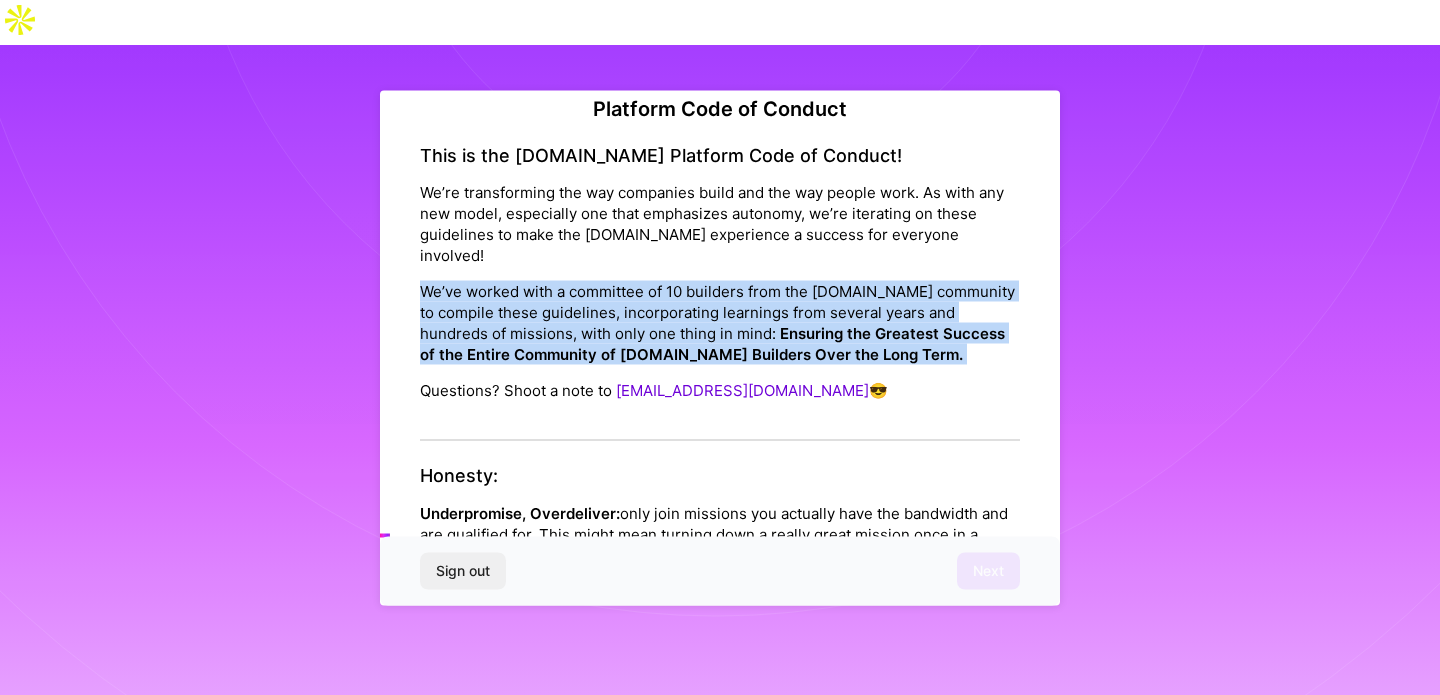 click on "We’ve worked with a committee of 10 builders from the [DOMAIN_NAME] community to compile these guidelines, incorporating learnings from several years and hundreds of missions, with only one thing in mind:   Ensuring the Greatest Success of the Entire Community of [DOMAIN_NAME] Builders Over the Long Term." at bounding box center (720, 323) 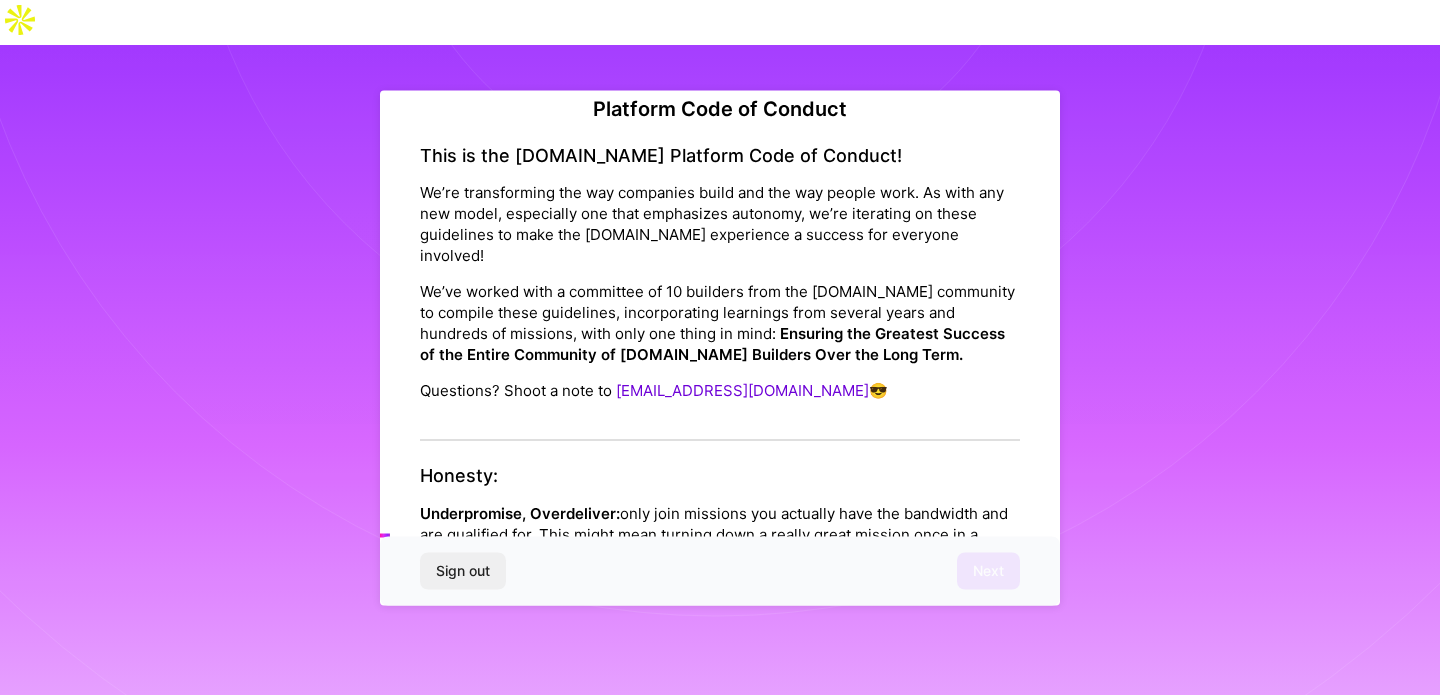 click on "We’ve worked with a committee of 10 builders from the [DOMAIN_NAME] community to compile these guidelines, incorporating learnings from several years and hundreds of missions, with only one thing in mind:   Ensuring the Greatest Success of the Entire Community of [DOMAIN_NAME] Builders Over the Long Term." at bounding box center (720, 323) 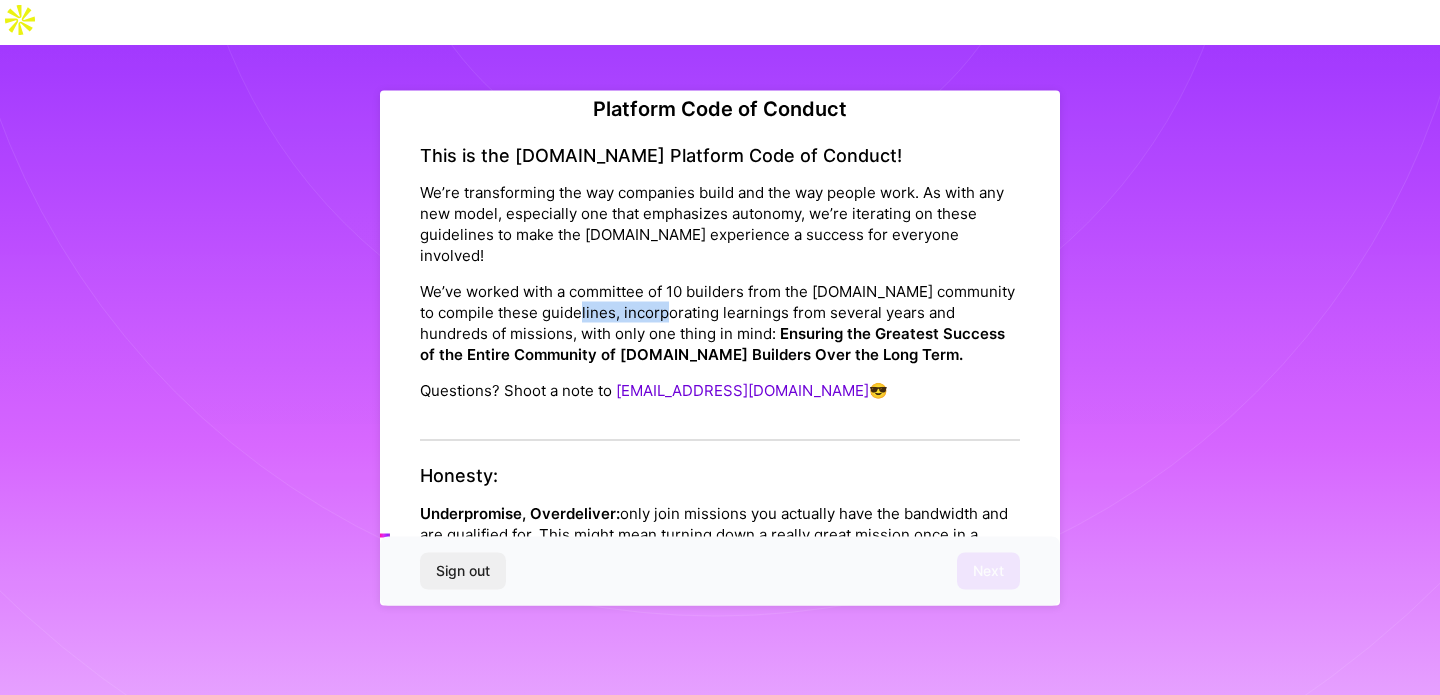 click on "We’ve worked with a committee of 10 builders from the [DOMAIN_NAME] community to compile these guidelines, incorporating learnings from several years and hundreds of missions, with only one thing in mind:   Ensuring the Greatest Success of the Entire Community of [DOMAIN_NAME] Builders Over the Long Term." at bounding box center (720, 323) 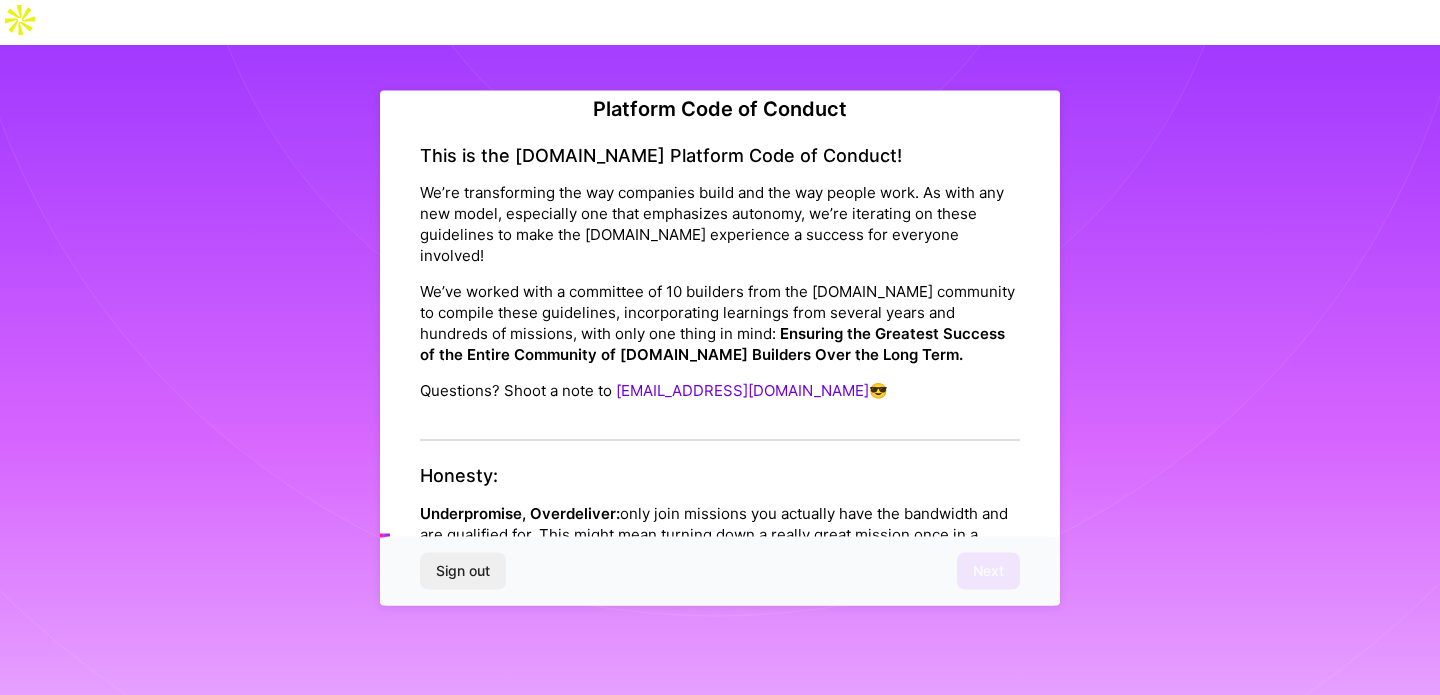 click on "We’ve worked with a committee of 10 builders from the [DOMAIN_NAME] community to compile these guidelines, incorporating learnings from several years and hundreds of missions, with only one thing in mind:   Ensuring the Greatest Success of the Entire Community of [DOMAIN_NAME] Builders Over the Long Term." at bounding box center [720, 323] 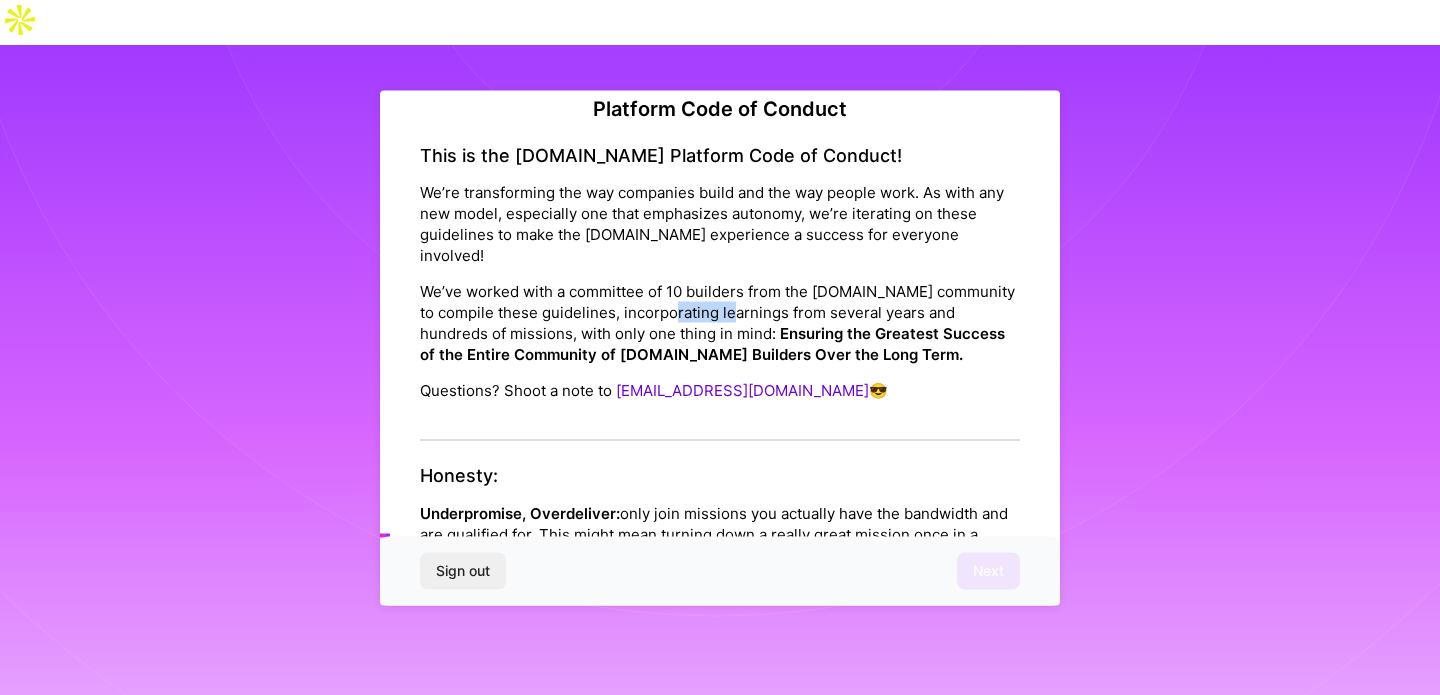 click on "We’ve worked with a committee of 10 builders from the [DOMAIN_NAME] community to compile these guidelines, incorporating learnings from several years and hundreds of missions, with only one thing in mind:   Ensuring the Greatest Success of the Entire Community of [DOMAIN_NAME] Builders Over the Long Term." at bounding box center (720, 323) 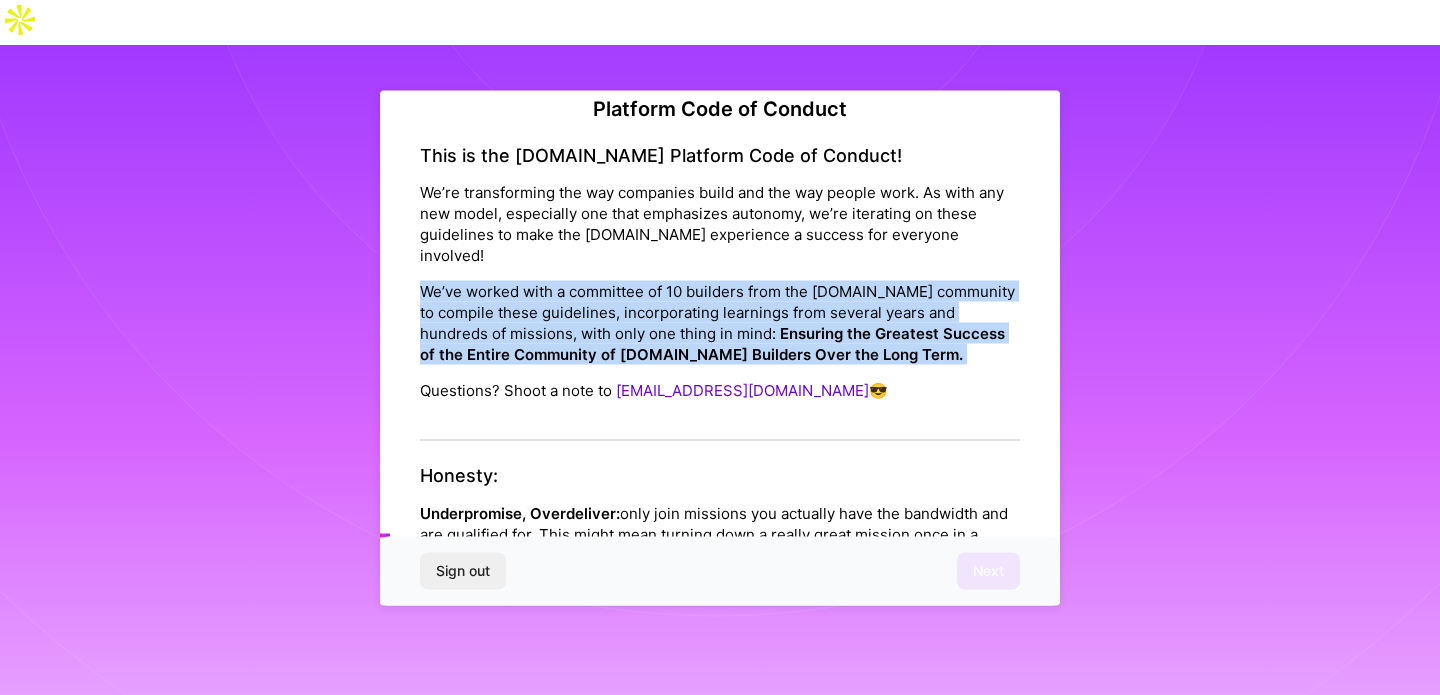 click on "We’ve worked with a committee of 10 builders from the [DOMAIN_NAME] community to compile these guidelines, incorporating learnings from several years and hundreds of missions, with only one thing in mind:   Ensuring the Greatest Success of the Entire Community of [DOMAIN_NAME] Builders Over the Long Term." at bounding box center (720, 323) 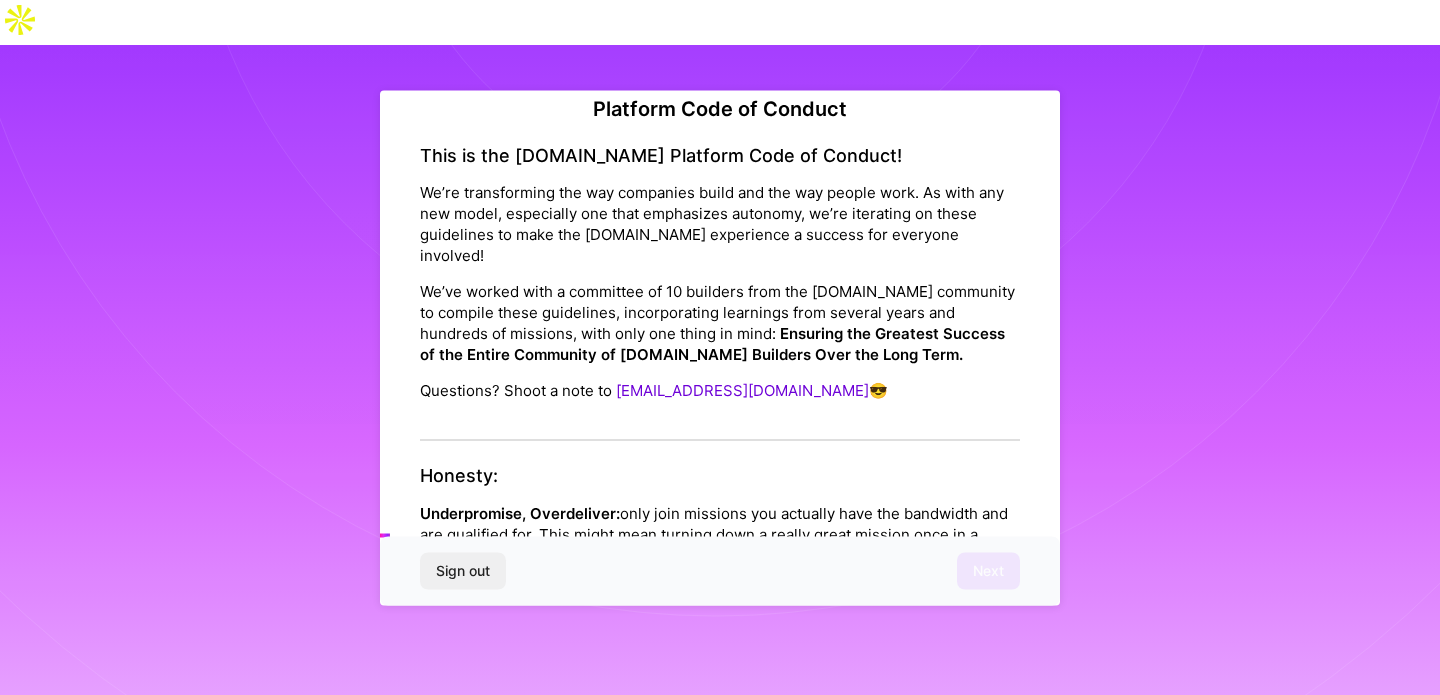 click on "We’ve worked with a committee of 10 builders from the [DOMAIN_NAME] community to compile these guidelines, incorporating learnings from several years and hundreds of missions, with only one thing in mind:   Ensuring the Greatest Success of the Entire Community of [DOMAIN_NAME] Builders Over the Long Term." at bounding box center (720, 323) 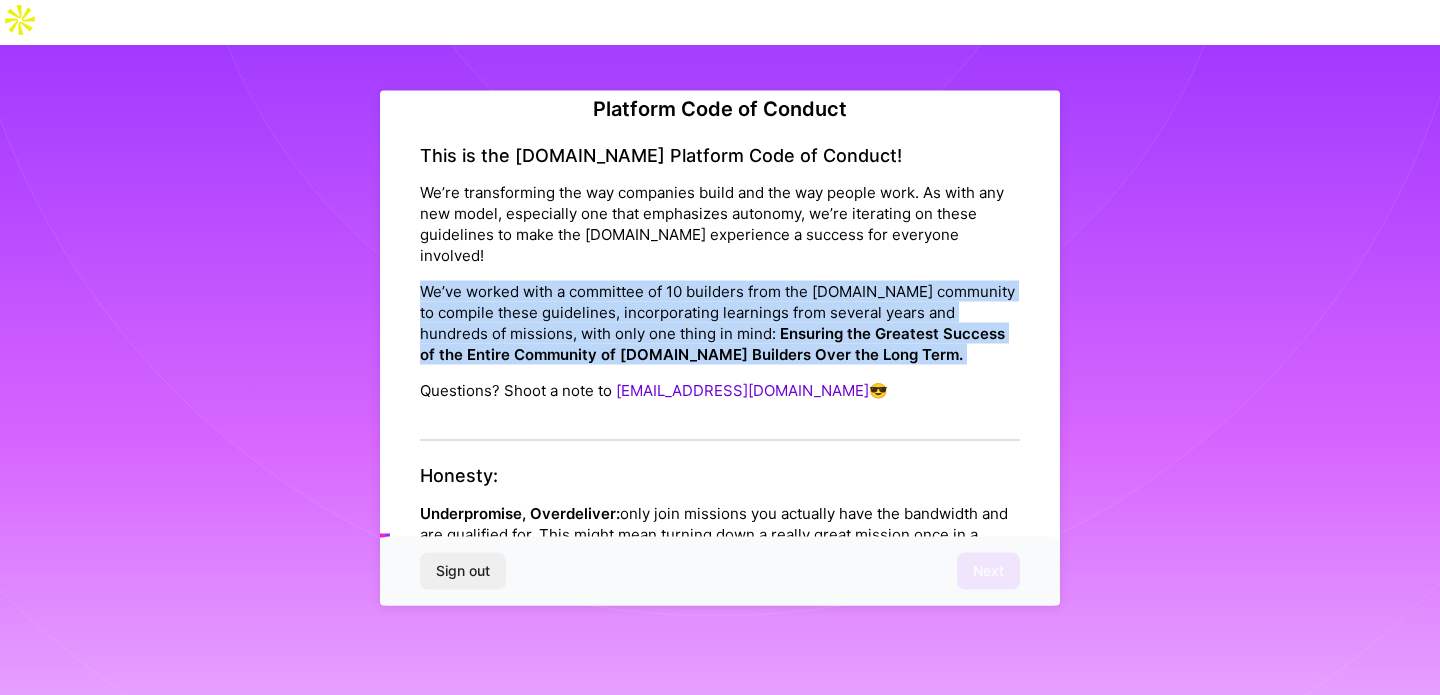 click on "We’ve worked with a committee of 10 builders from the [DOMAIN_NAME] community to compile these guidelines, incorporating learnings from several years and hundreds of missions, with only one thing in mind:   Ensuring the Greatest Success of the Entire Community of [DOMAIN_NAME] Builders Over the Long Term." at bounding box center (720, 323) 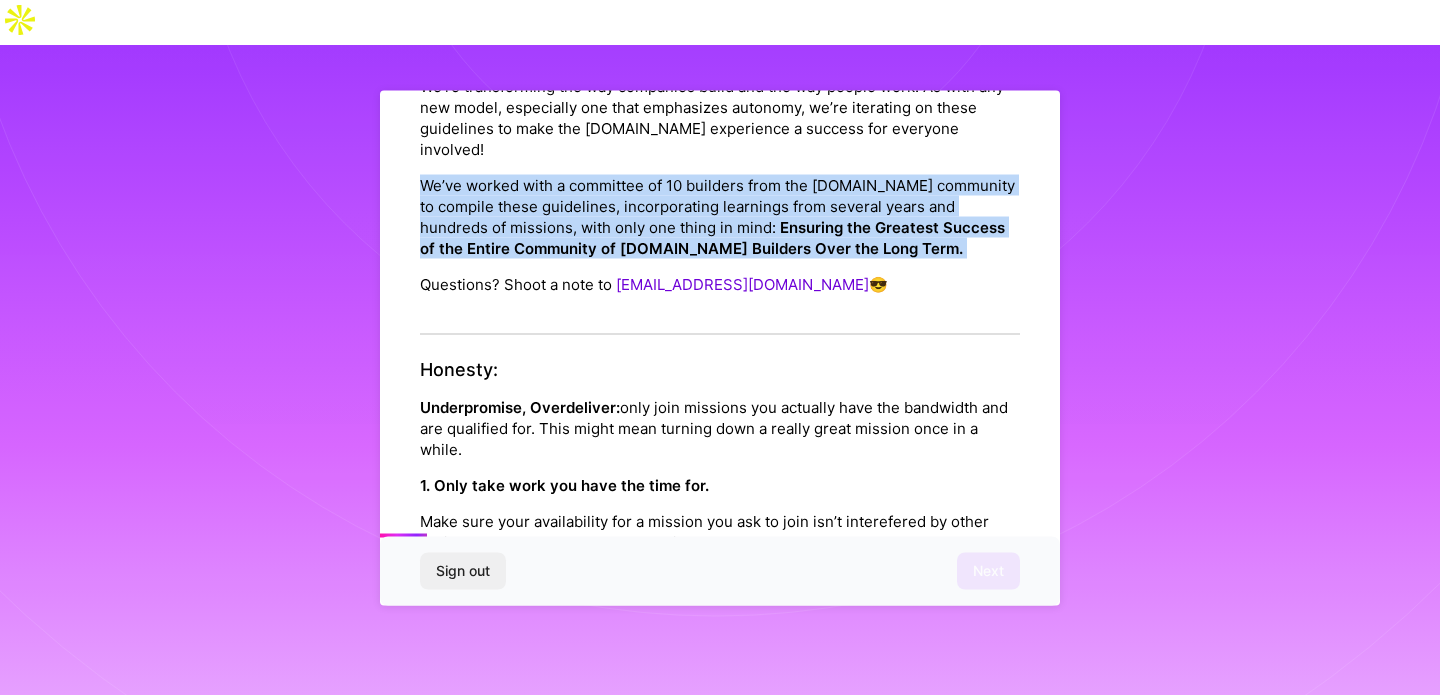 scroll, scrollTop: 217, scrollLeft: 0, axis: vertical 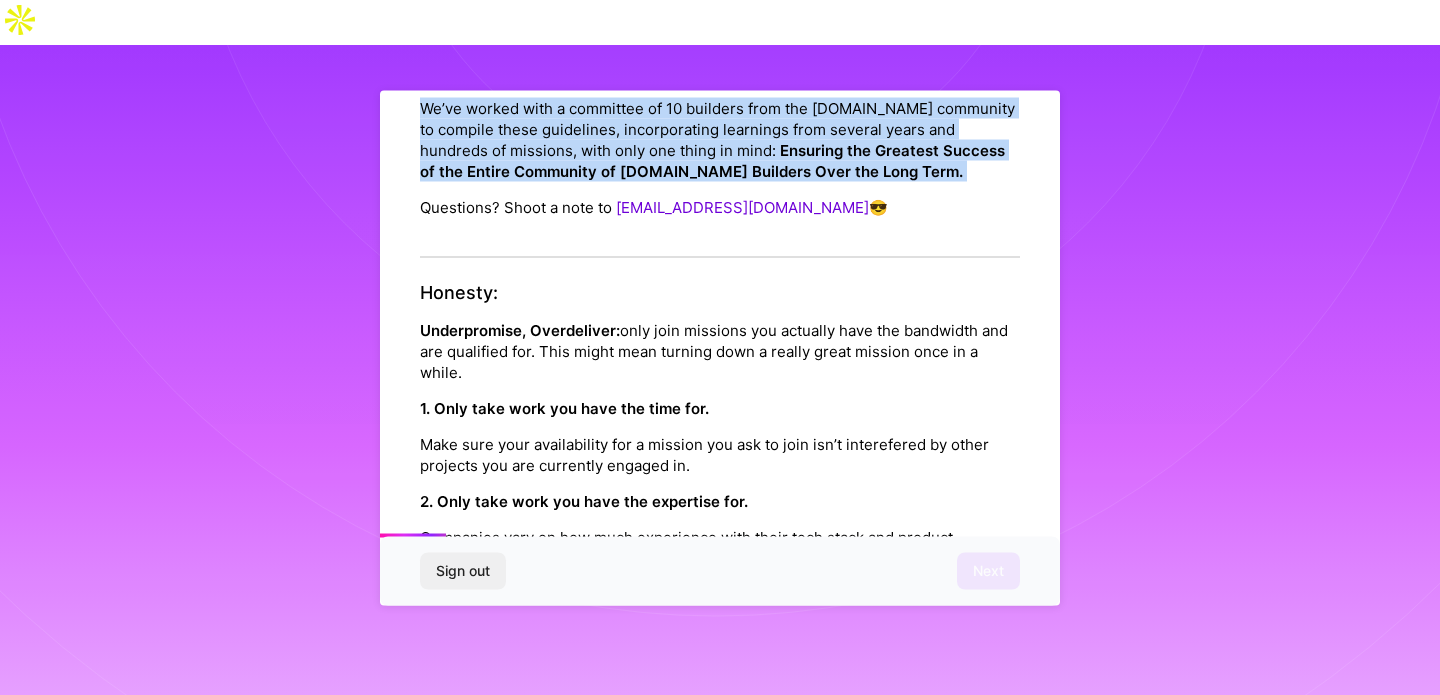 click on "Underpromise, Overdeliver:  only join missions you actually have the bandwidth and are qualified for. This might mean turning down a really great mission once in a while." at bounding box center [720, 350] 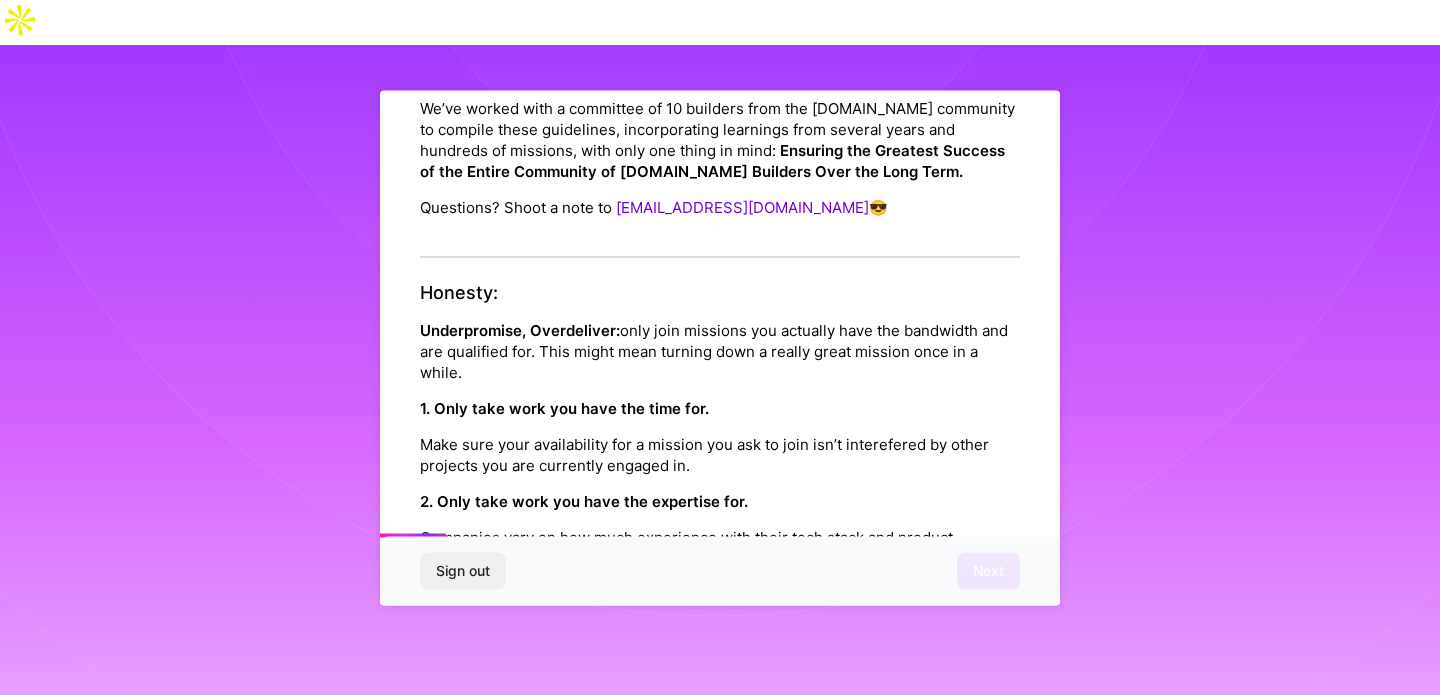 click on "Underpromise, Overdeliver:  only join missions you actually have the bandwidth and are qualified for. This might mean turning down a really great mission once in a while." at bounding box center (720, 350) 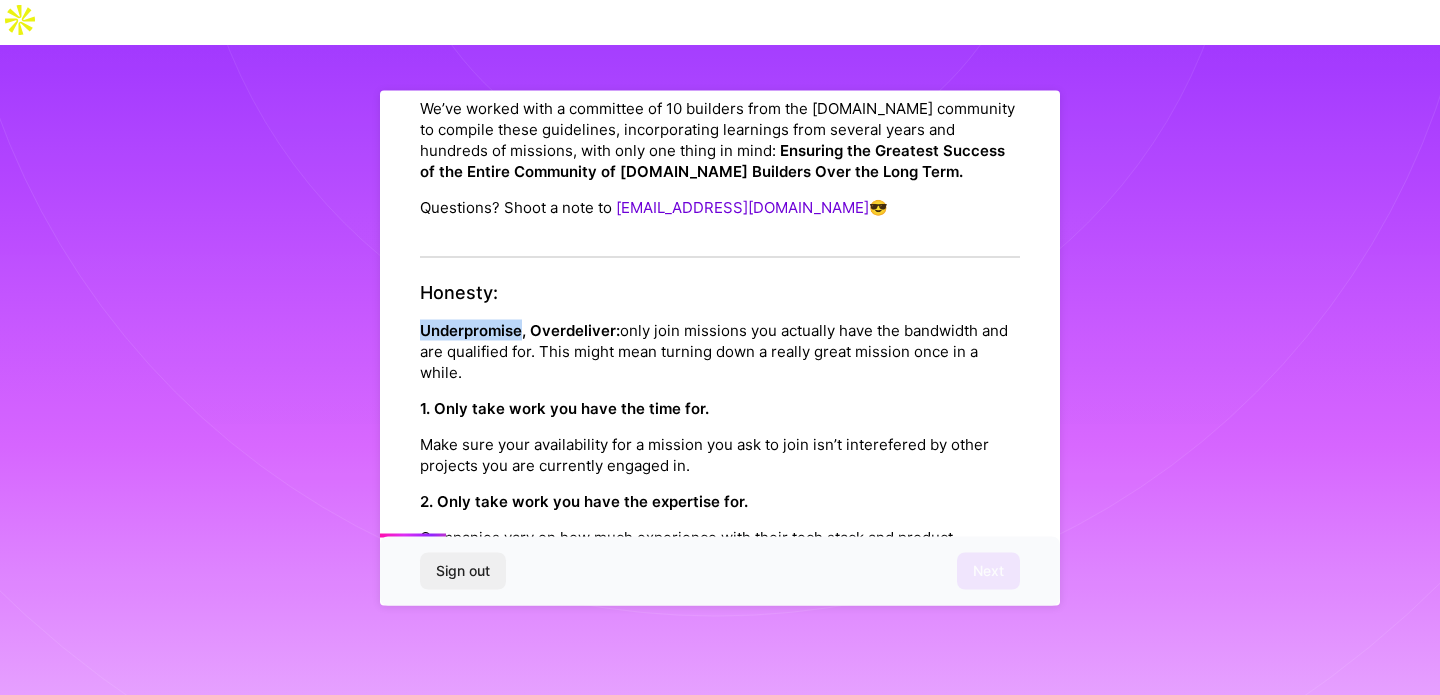 click on "Underpromise, Overdeliver:  only join missions you actually have the bandwidth and are qualified for. This might mean turning down a really great mission once in a while." at bounding box center [720, 350] 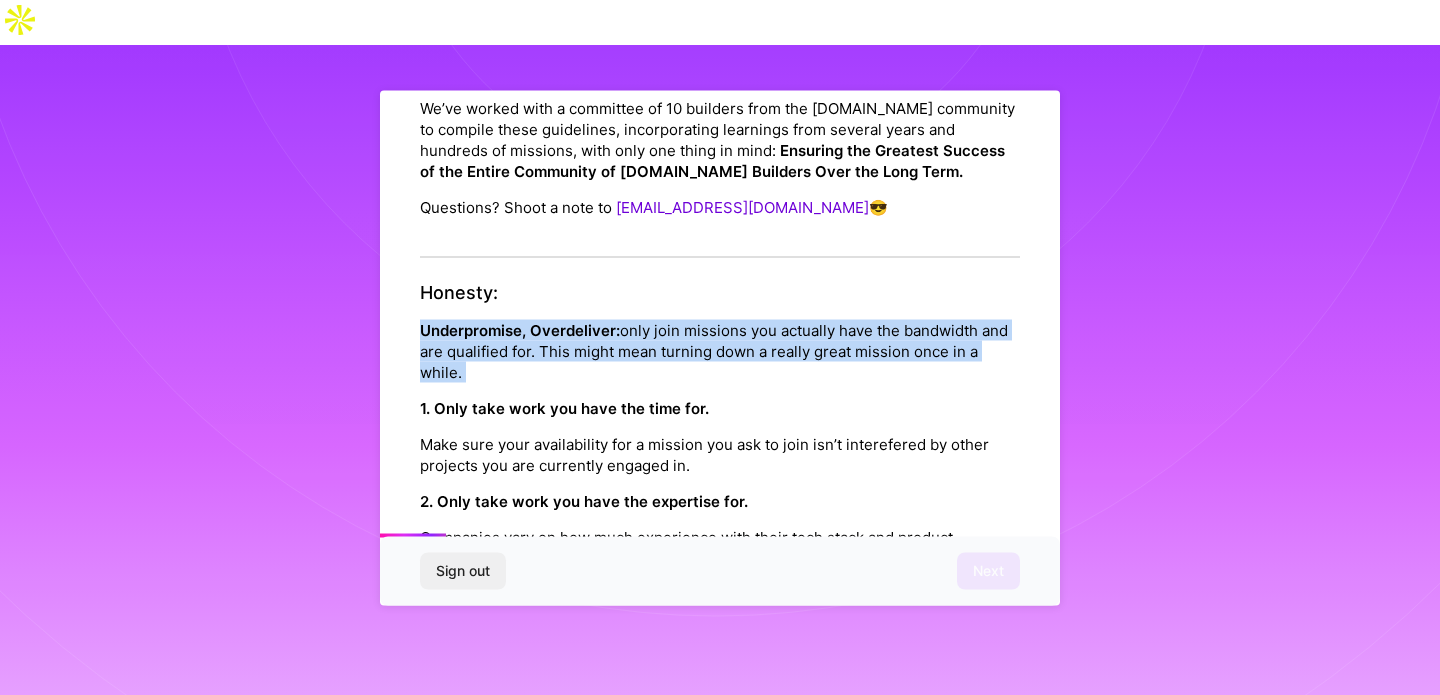 click on "Underpromise, Overdeliver:" at bounding box center [520, 329] 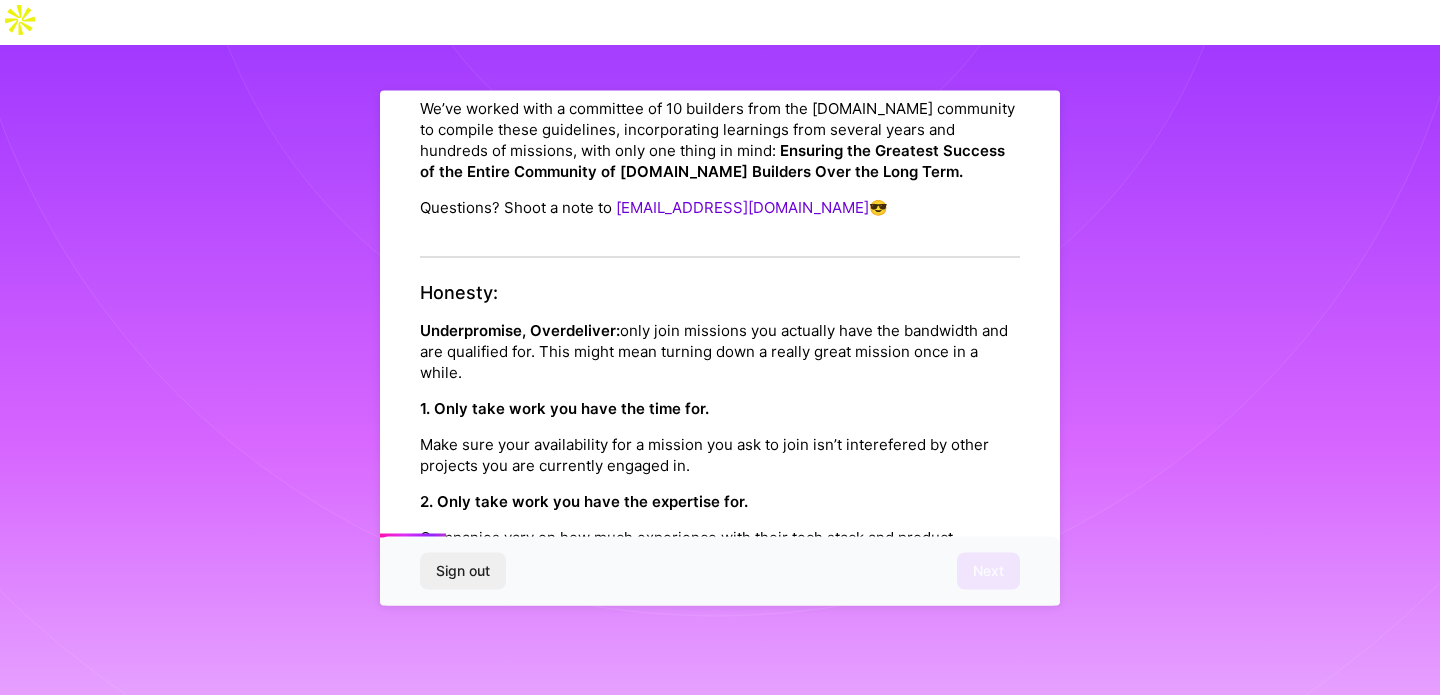 click on "Underpromise, Overdeliver:" at bounding box center (520, 329) 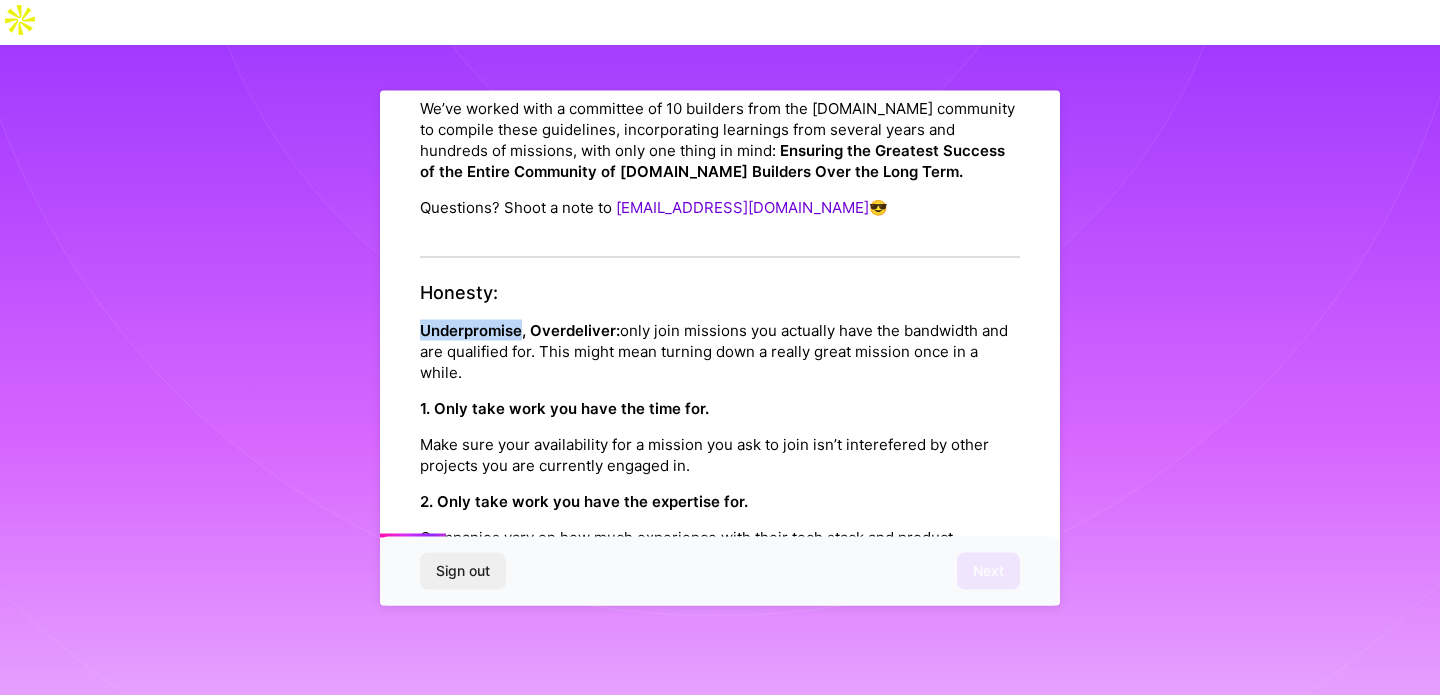 click on "Underpromise, Overdeliver:" at bounding box center (520, 329) 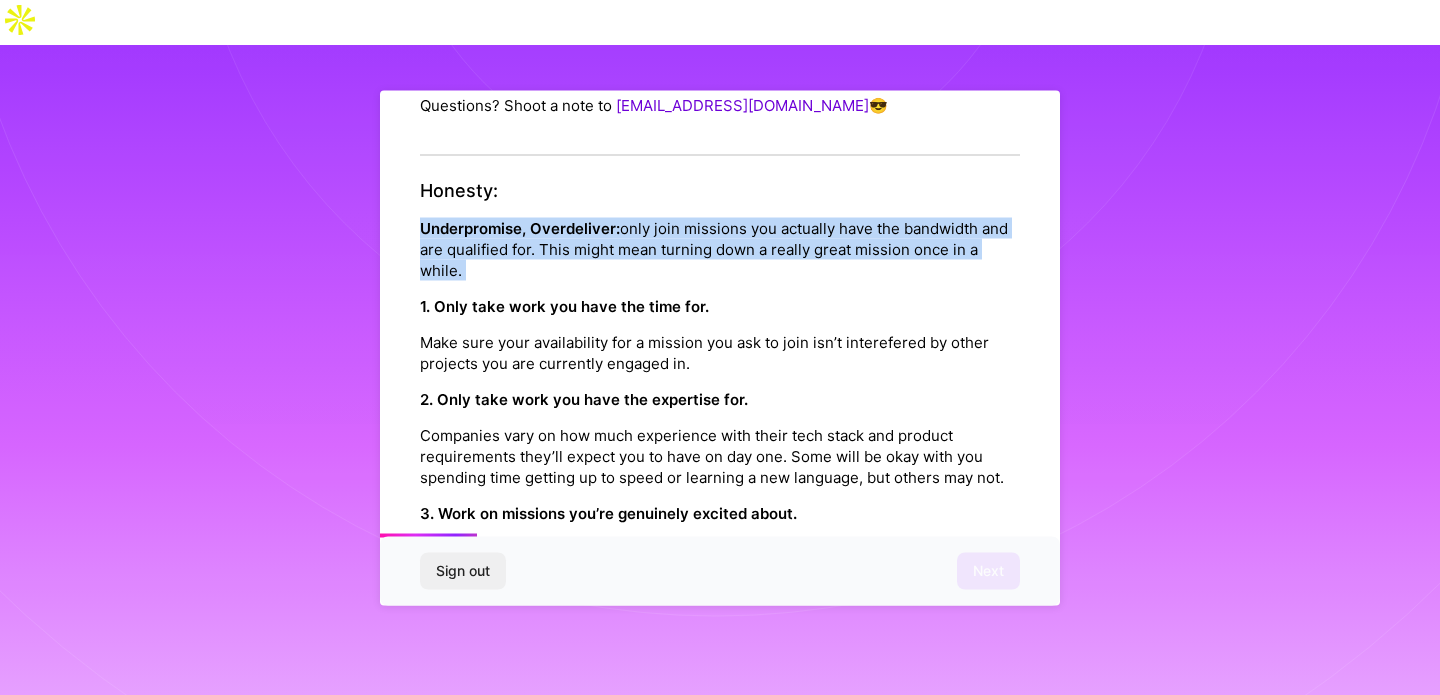 click on "Make sure your availability for a mission you ask to join isn’t interefered by other projects you are currently engaged in." at bounding box center [720, 352] 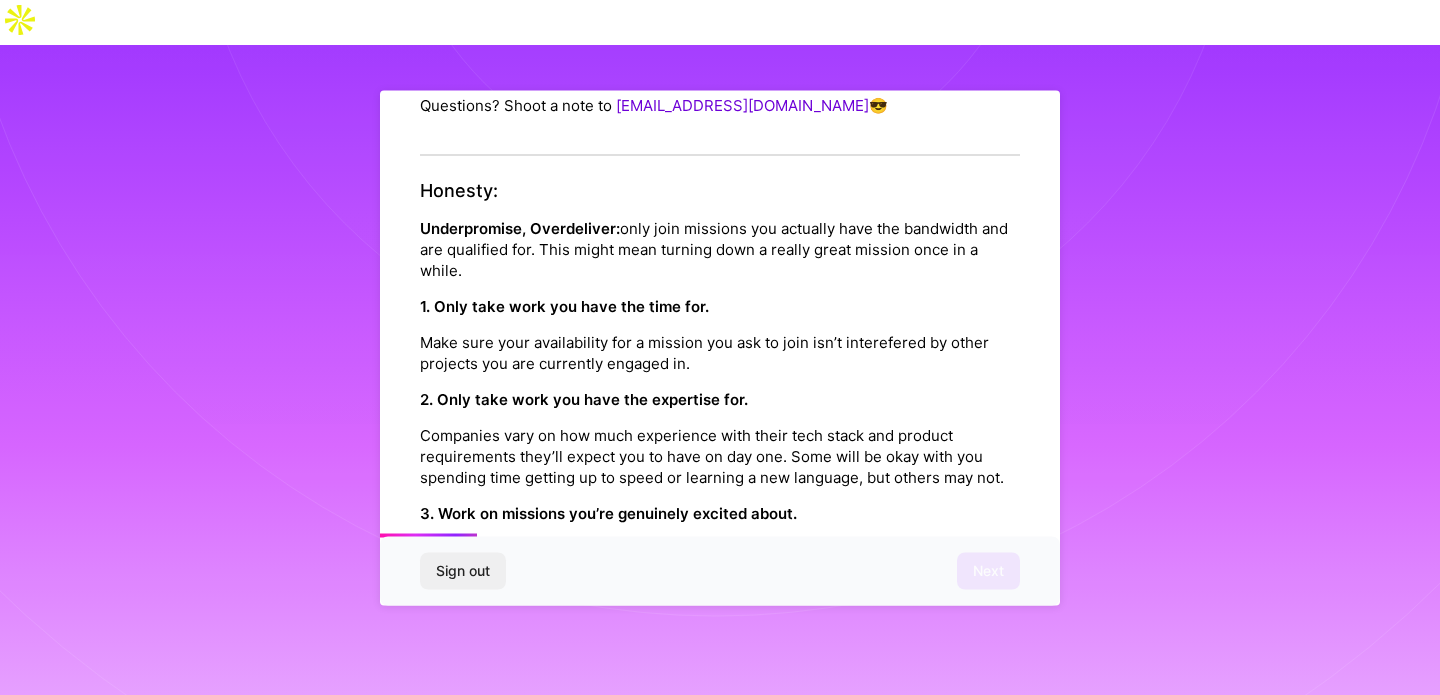 click on "Make sure your availability for a mission you ask to join isn’t interefered by other projects you are currently engaged in." at bounding box center [720, 352] 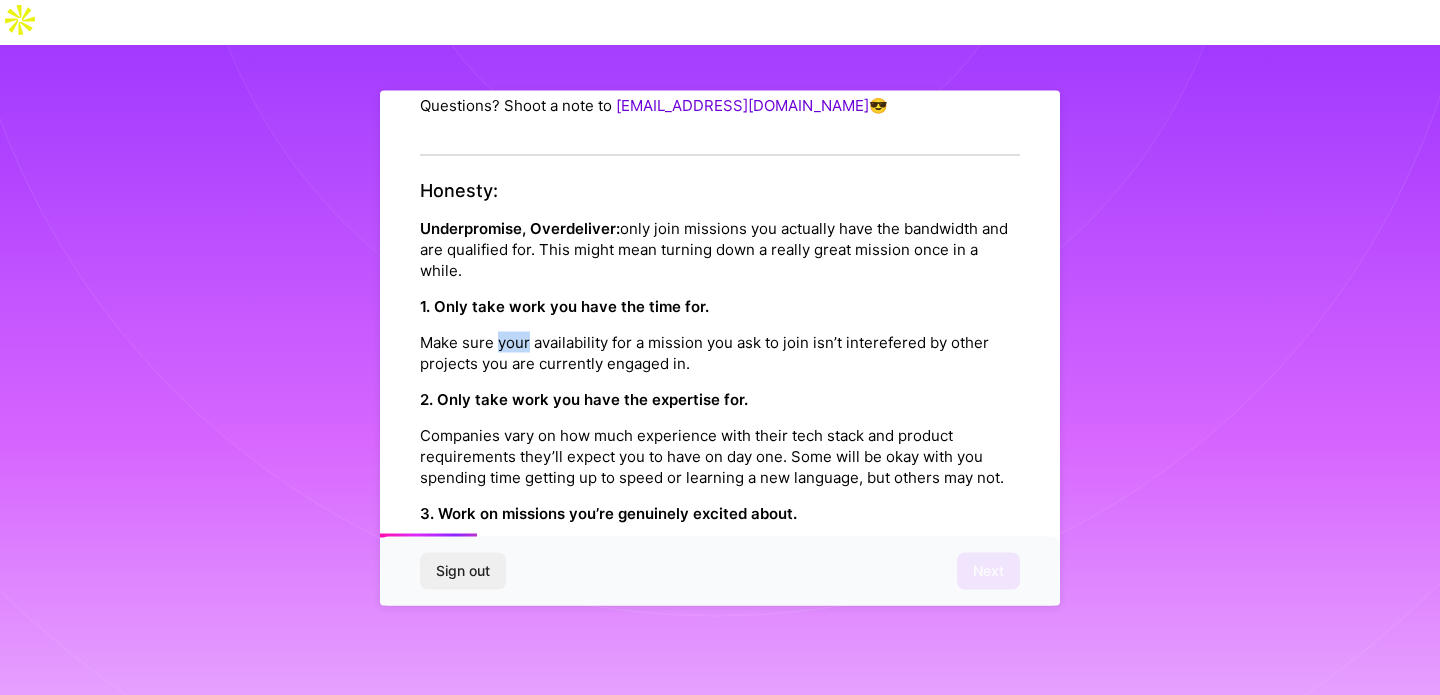 click on "Make sure your availability for a mission you ask to join isn’t interefered by other projects you are currently engaged in." at bounding box center [720, 352] 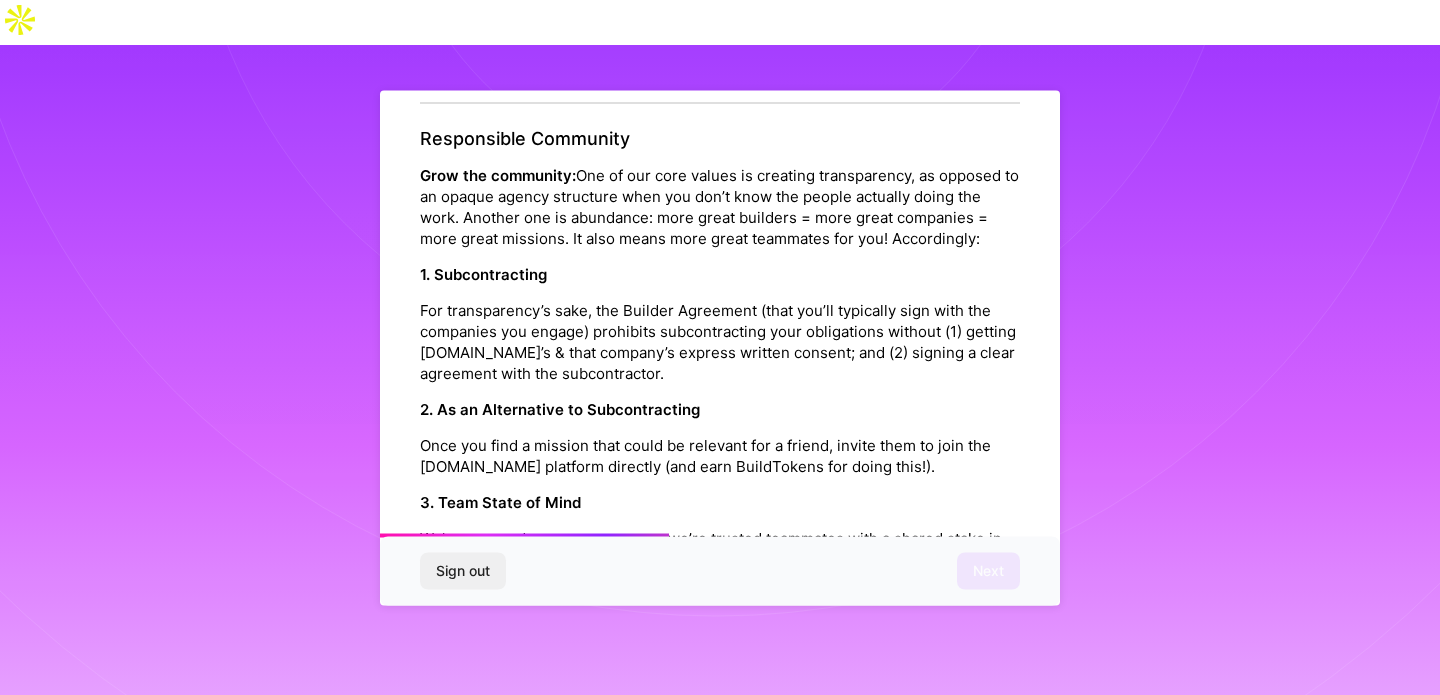scroll, scrollTop: 966, scrollLeft: 0, axis: vertical 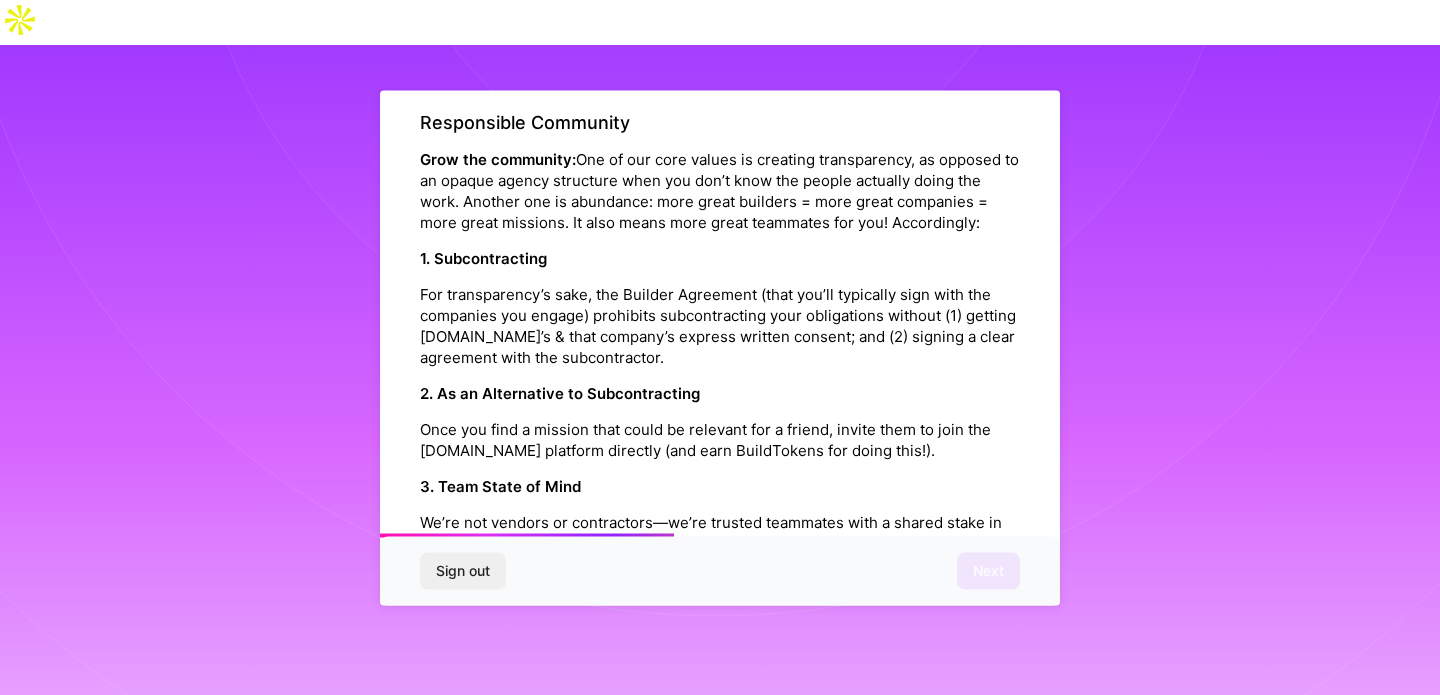 click on "For transparency’s sake, the Builder Agreement (that you’ll typically sign with the companies you engage) prohibits subcontracting your obligations without (1) getting [DOMAIN_NAME]’s & that company’s express written consent; and (2) signing a clear agreement with the subcontractor." at bounding box center [720, 326] 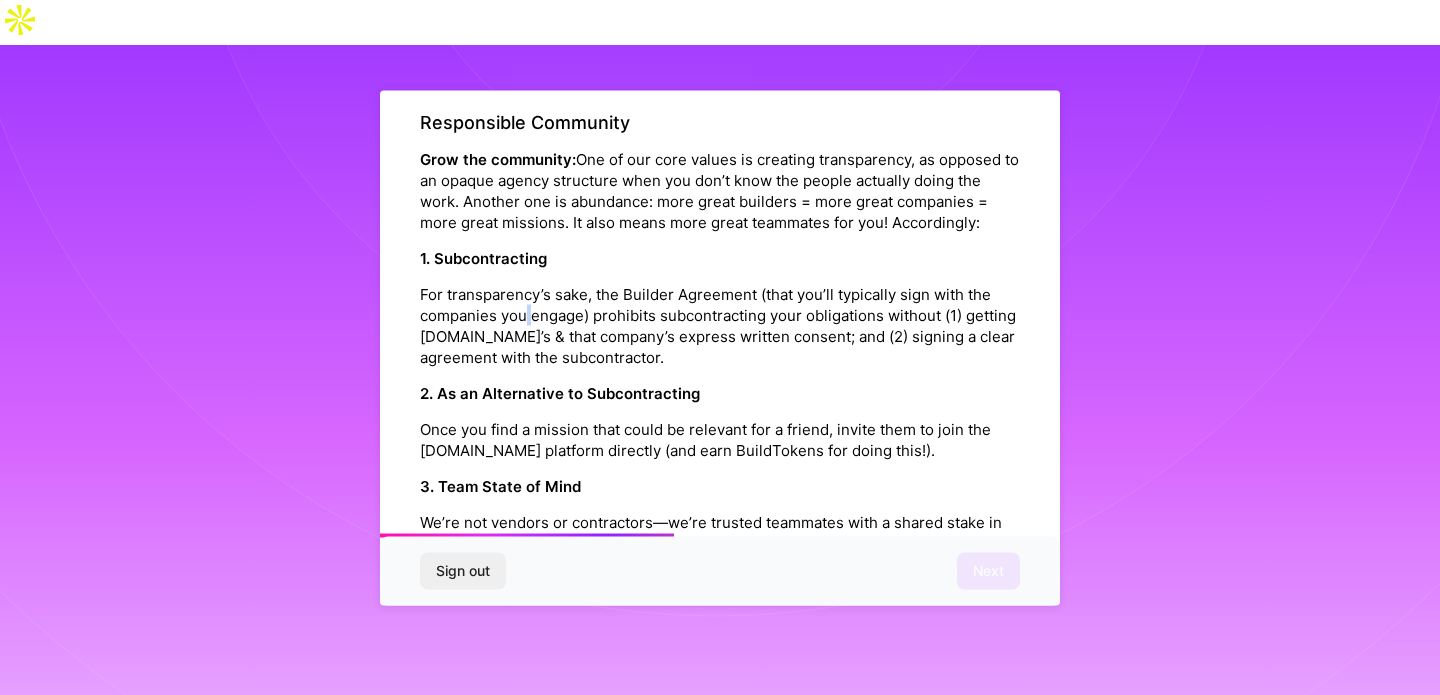 click on "For transparency’s sake, the Builder Agreement (that you’ll typically sign with the companies you engage) prohibits subcontracting your obligations without (1) getting [DOMAIN_NAME]’s & that company’s express written consent; and (2) signing a clear agreement with the subcontractor." at bounding box center (720, 326) 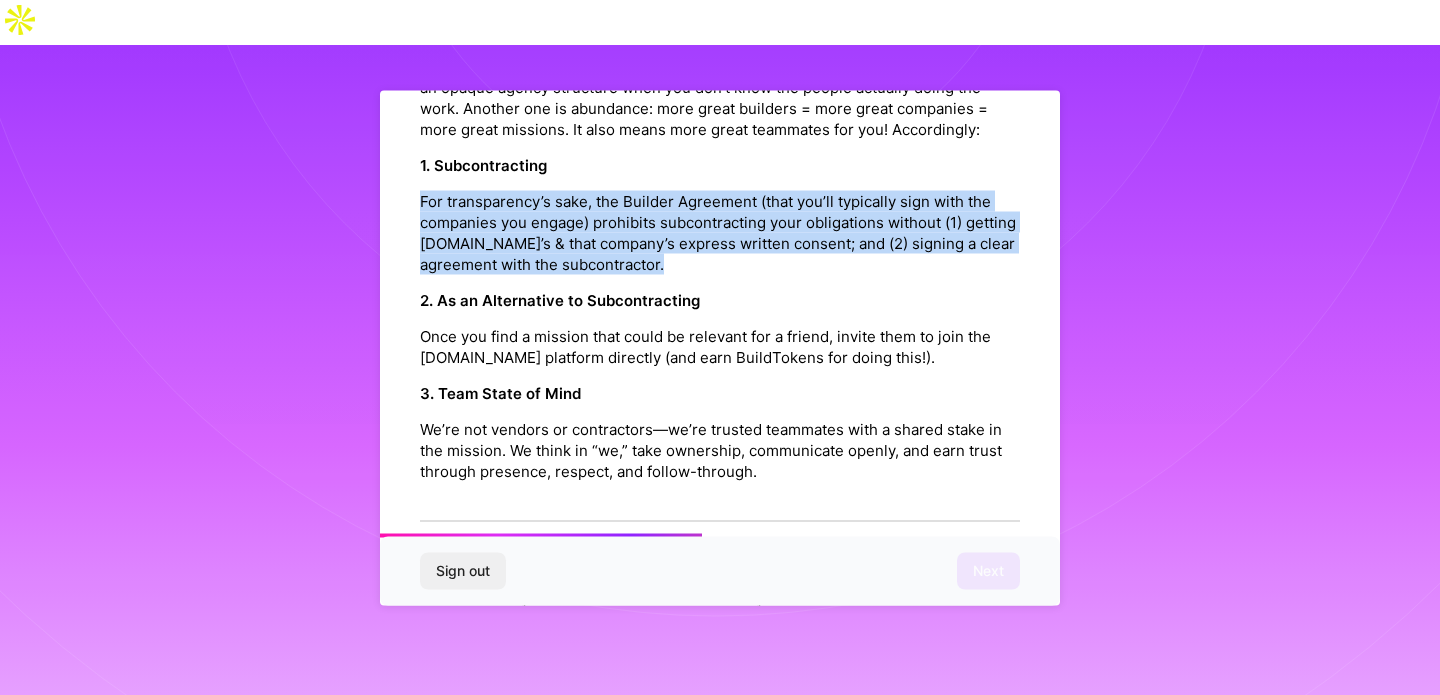 click on "2. As an Alternative to Subcontracting Once you find a mission that could be relevant for a friend, invite them to join the [DOMAIN_NAME] platform directly (and earn BuildTokens for doing this!)." at bounding box center (720, 329) 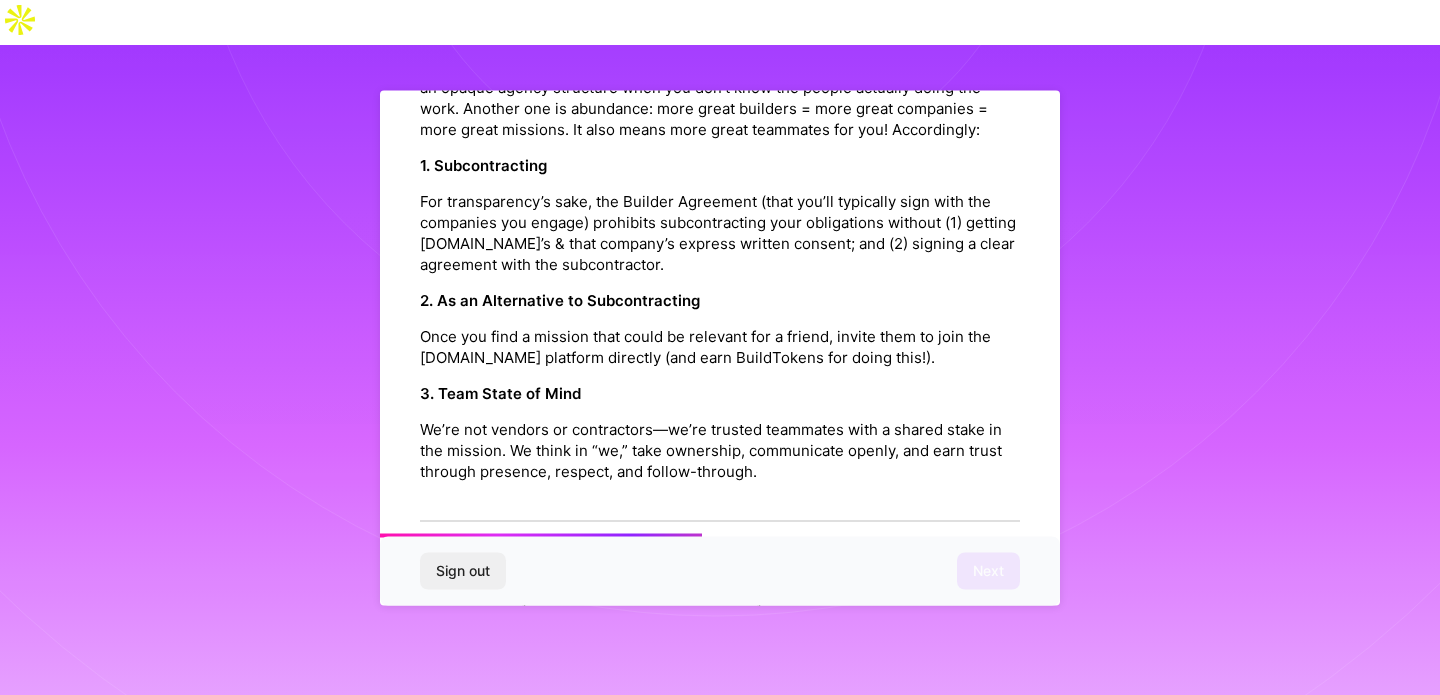 click on "2. As an Alternative to Subcontracting Once you find a mission that could be relevant for a friend, invite them to join the [DOMAIN_NAME] platform directly (and earn BuildTokens for doing this!)." at bounding box center [720, 329] 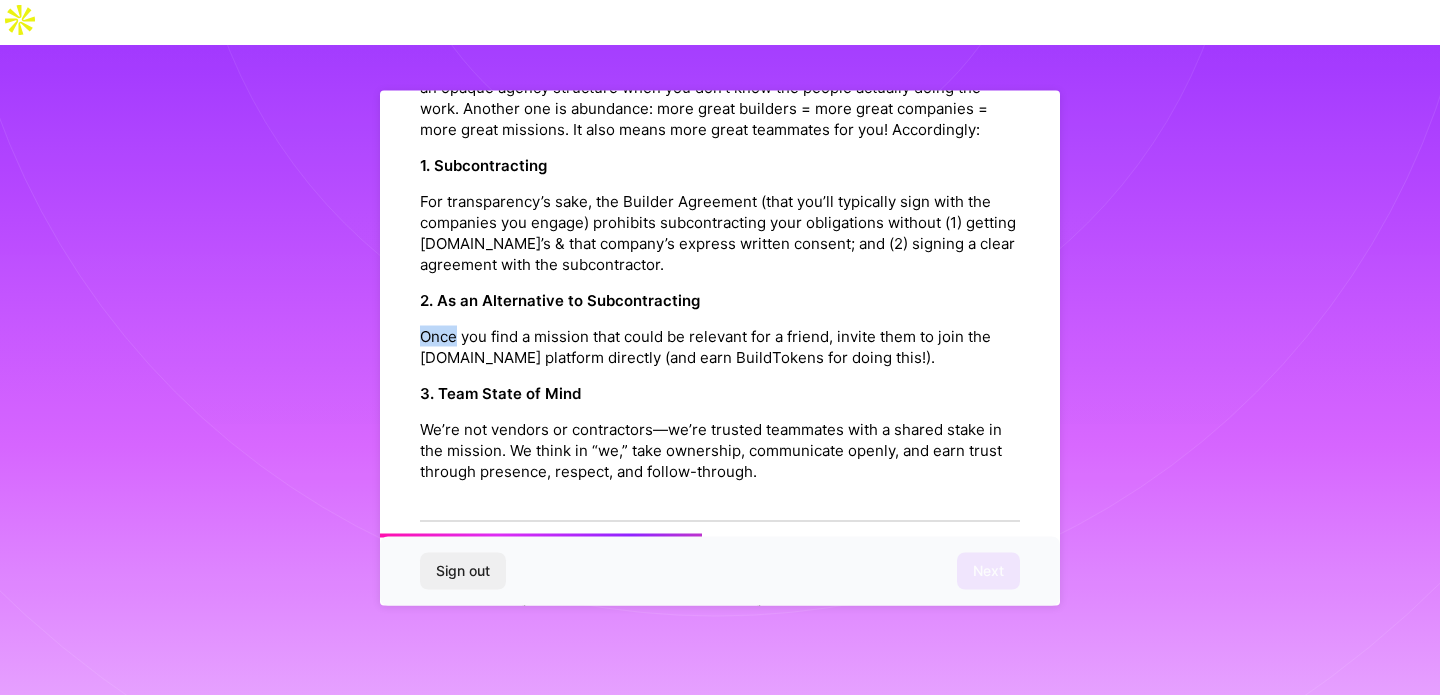 click on "2. As an Alternative to Subcontracting Once you find a mission that could be relevant for a friend, invite them to join the [DOMAIN_NAME] platform directly (and earn BuildTokens for doing this!)." at bounding box center [720, 329] 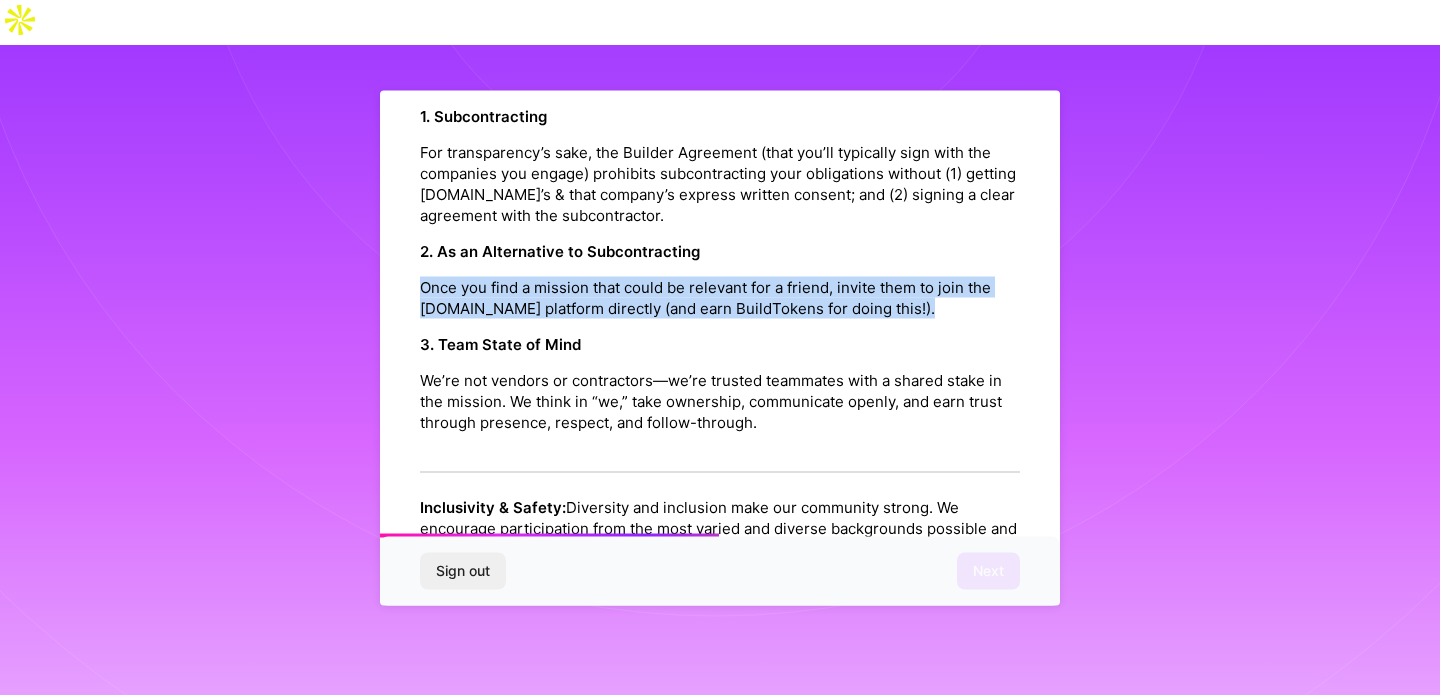scroll, scrollTop: 1115, scrollLeft: 0, axis: vertical 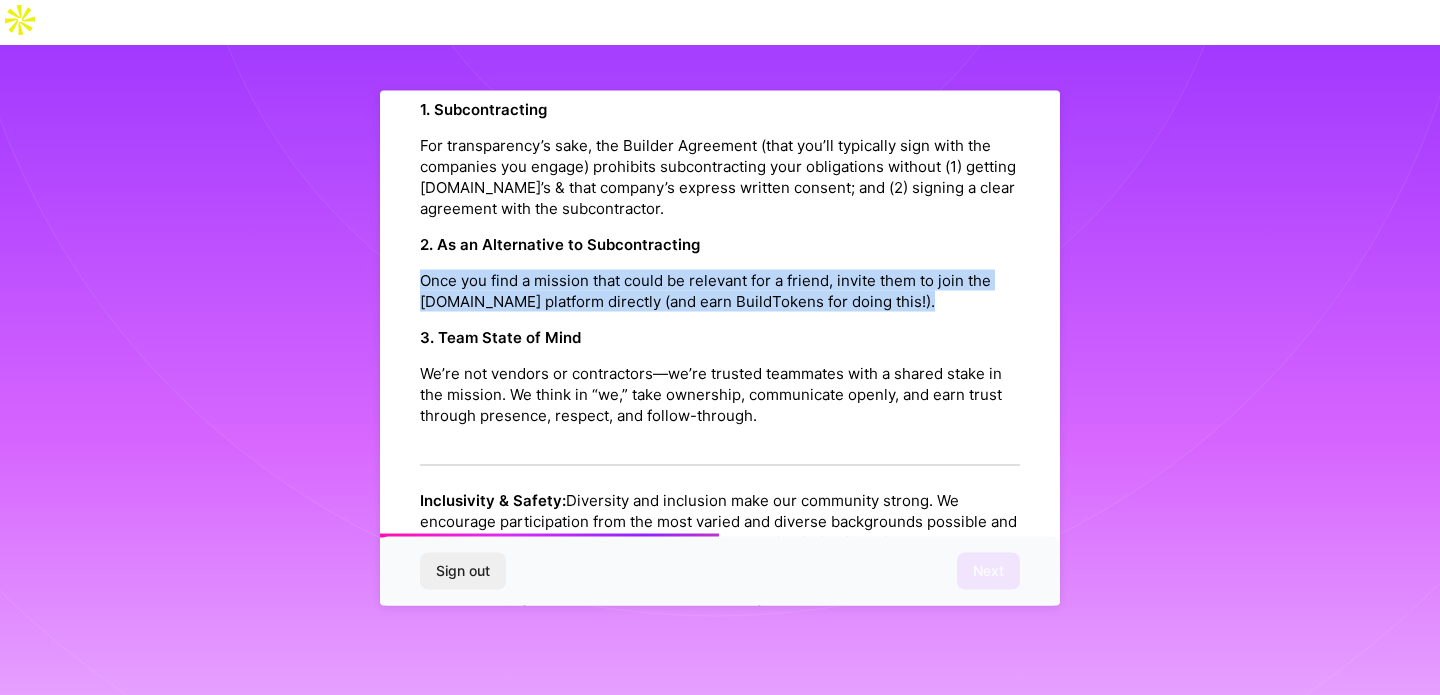 click on "Responsible Community Grow the community:  One of our core values is creating transparency, as opposed to an opaque agency structure when you don’t know the people actually doing the work. Another one is abundance: more great builders = more great companies = more great missions. It also means more great teammates for you! Accordingly: 1. Subcontracting For transparency’s sake, the Builder Agreement (that you’ll typically sign with the companies you engage) prohibits subcontracting your obligations without (1) getting [DOMAIN_NAME]’s & that company’s express written consent; and (2) signing a clear agreement with the subcontractor. 2. As an Alternative to Subcontracting Once you find a mission that could be relevant for a friend, invite them to join the [DOMAIN_NAME] platform directly (and earn BuildTokens for doing this!). 3. Team State of Mind" at bounding box center (720, 214) 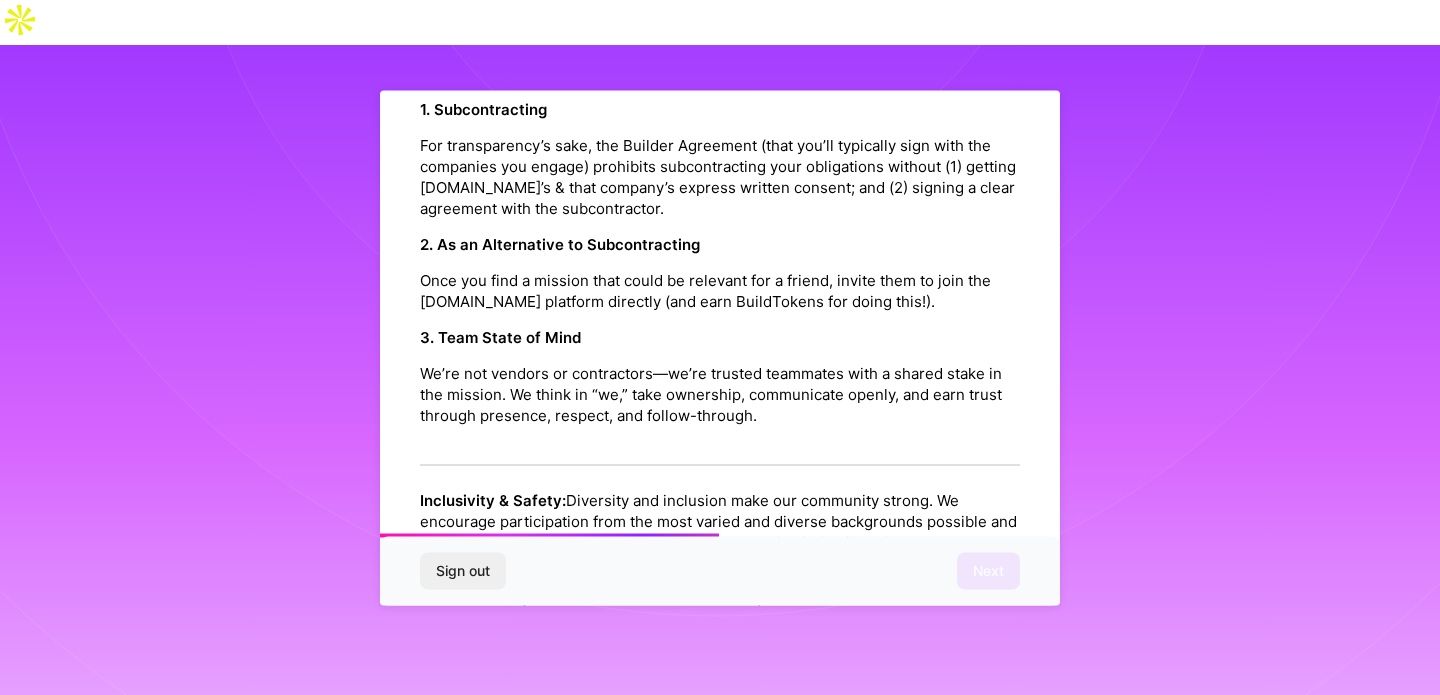 click on "Responsible Community Grow the community:  One of our core values is creating transparency, as opposed to an opaque agency structure when you don’t know the people actually doing the work. Another one is abundance: more great builders = more great companies = more great missions. It also means more great teammates for you! Accordingly: 1. Subcontracting For transparency’s sake, the Builder Agreement (that you’ll typically sign with the companies you engage) prohibits subcontracting your obligations without (1) getting [DOMAIN_NAME]’s & that company’s express written consent; and (2) signing a clear agreement with the subcontractor. 2. As an Alternative to Subcontracting Once you find a mission that could be relevant for a friend, invite them to join the [DOMAIN_NAME] platform directly (and earn BuildTokens for doing this!). 3. Team State of Mind" at bounding box center [720, 214] 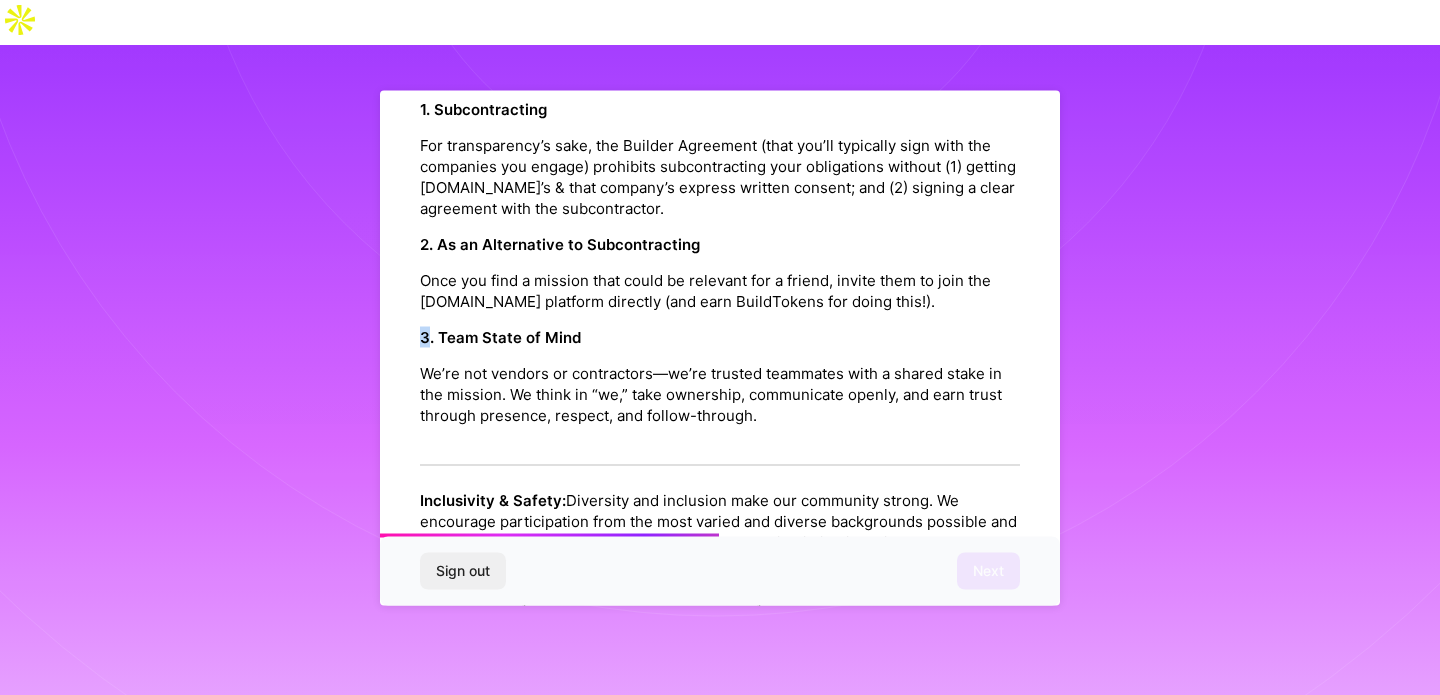 click on "Responsible Community Grow the community:  One of our core values is creating transparency, as opposed to an opaque agency structure when you don’t know the people actually doing the work. Another one is abundance: more great builders = more great companies = more great missions. It also means more great teammates for you! Accordingly: 1. Subcontracting For transparency’s sake, the Builder Agreement (that you’ll typically sign with the companies you engage) prohibits subcontracting your obligations without (1) getting [DOMAIN_NAME]’s & that company’s express written consent; and (2) signing a clear agreement with the subcontractor. 2. As an Alternative to Subcontracting Once you find a mission that could be relevant for a friend, invite them to join the [DOMAIN_NAME] platform directly (and earn BuildTokens for doing this!). 3. Team State of Mind" at bounding box center [720, 214] 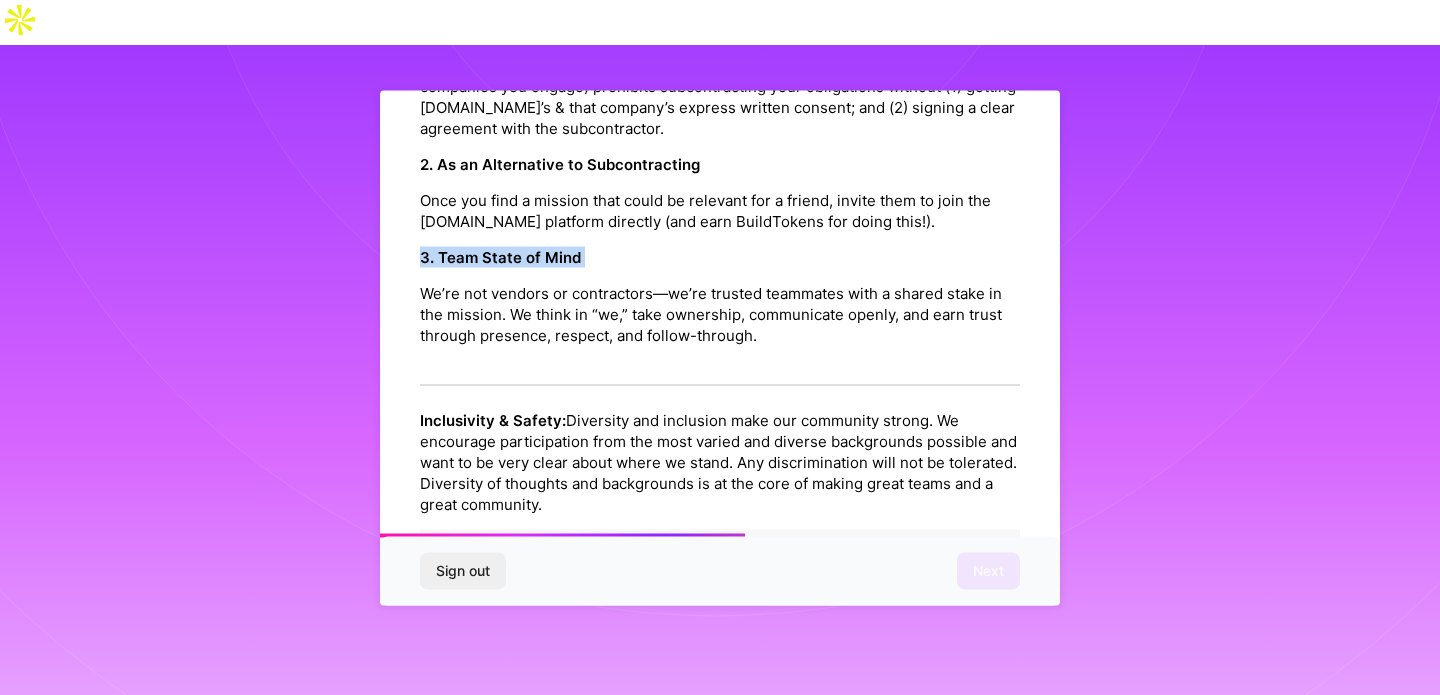 scroll, scrollTop: 1206, scrollLeft: 0, axis: vertical 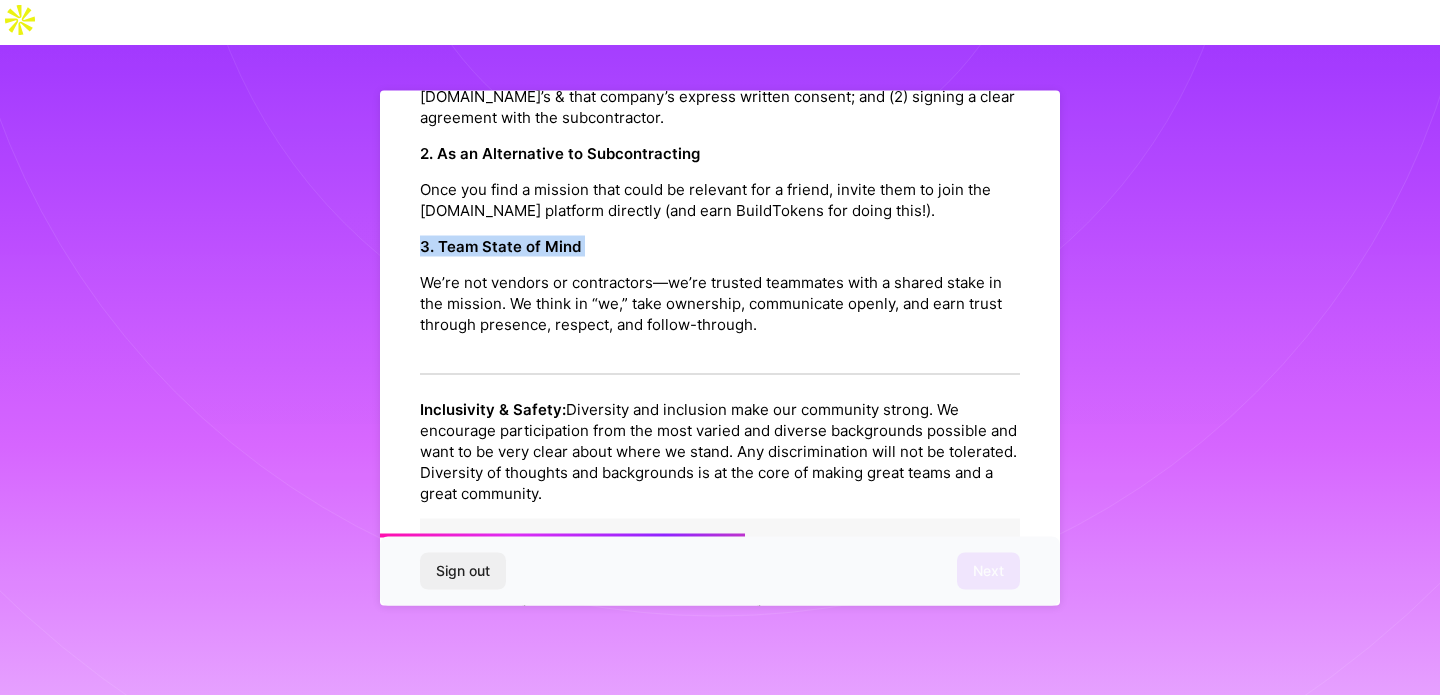 click on "We’re not vendors or contractors—we’re trusted teammates with a shared stake in the mission. We think in “we,” take ownership, communicate openly, and earn trust through presence, respect, and follow-through." at bounding box center [720, 303] 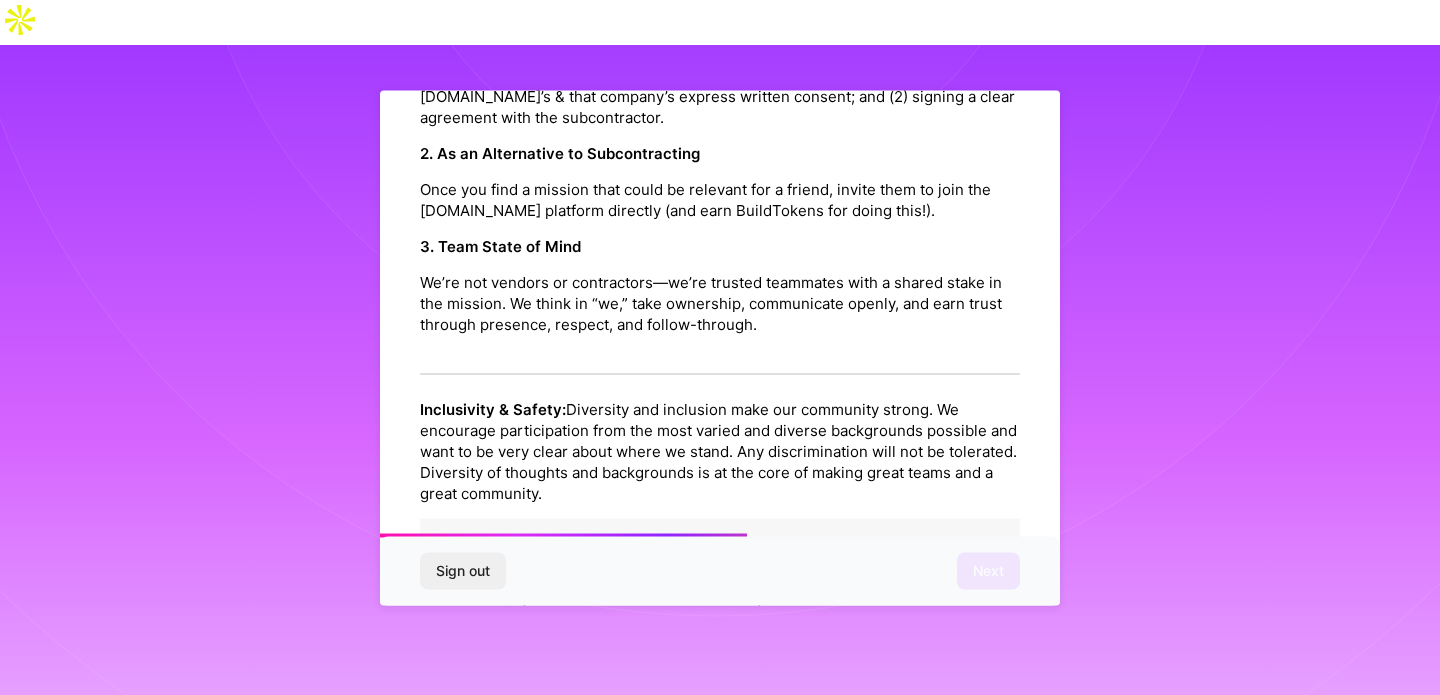 click on "We’re not vendors or contractors—we’re trusted teammates with a shared stake in the mission. We think in “we,” take ownership, communicate openly, and earn trust through presence, respect, and follow-through." at bounding box center (720, 303) 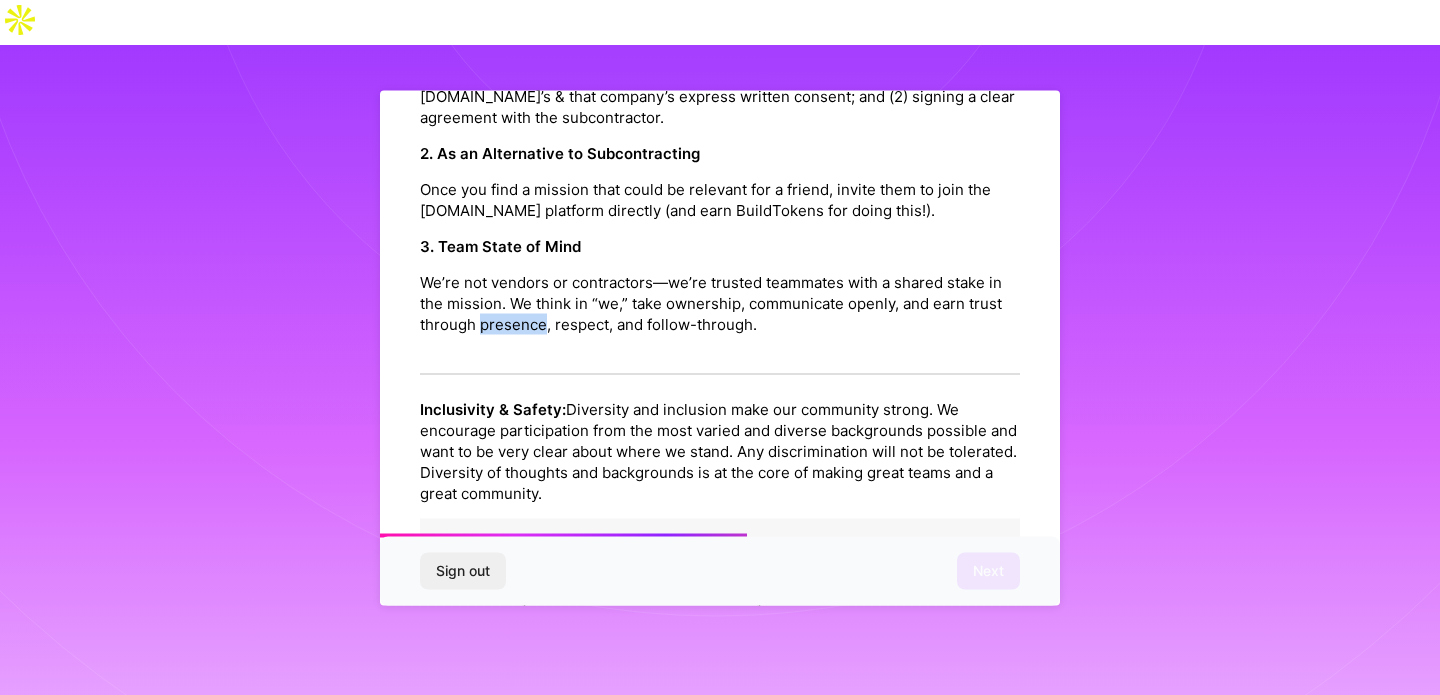click on "We’re not vendors or contractors—we’re trusted teammates with a shared stake in the mission. We think in “we,” take ownership, communicate openly, and earn trust through presence, respect, and follow-through." at bounding box center [720, 303] 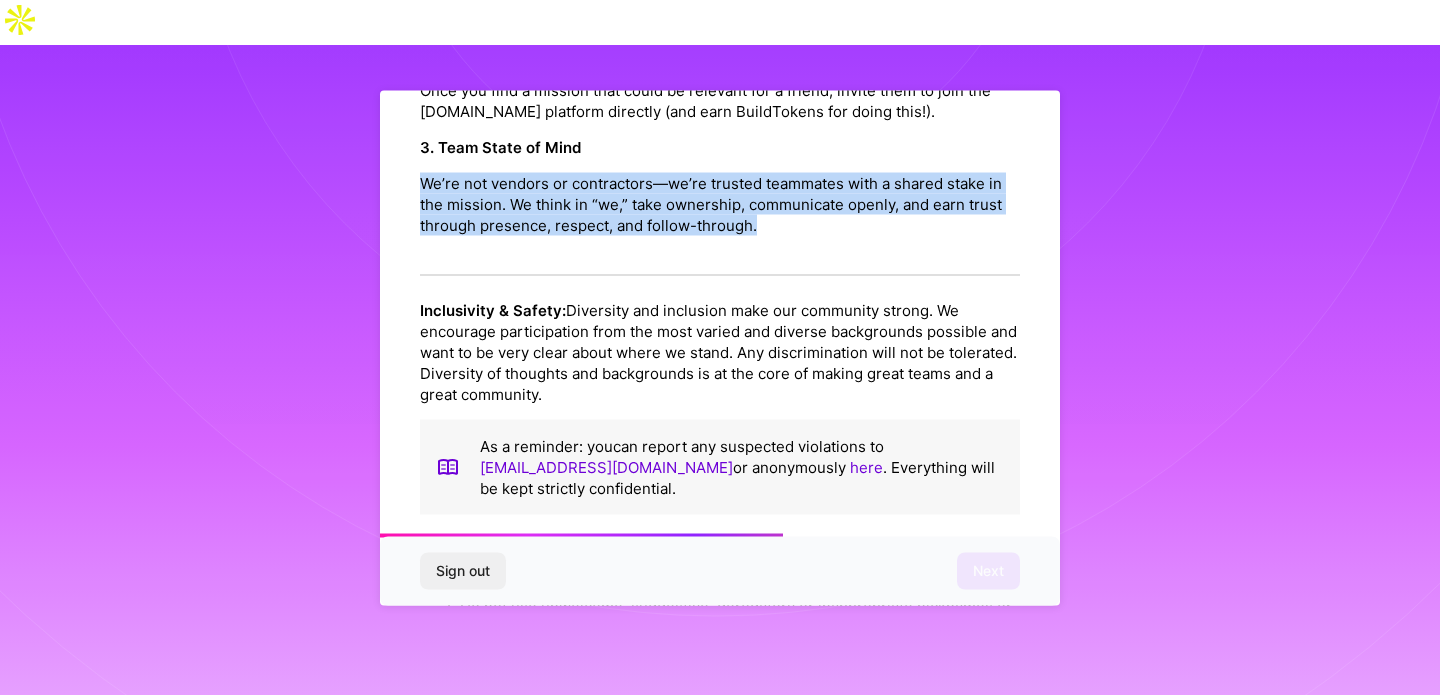 scroll, scrollTop: 1324, scrollLeft: 0, axis: vertical 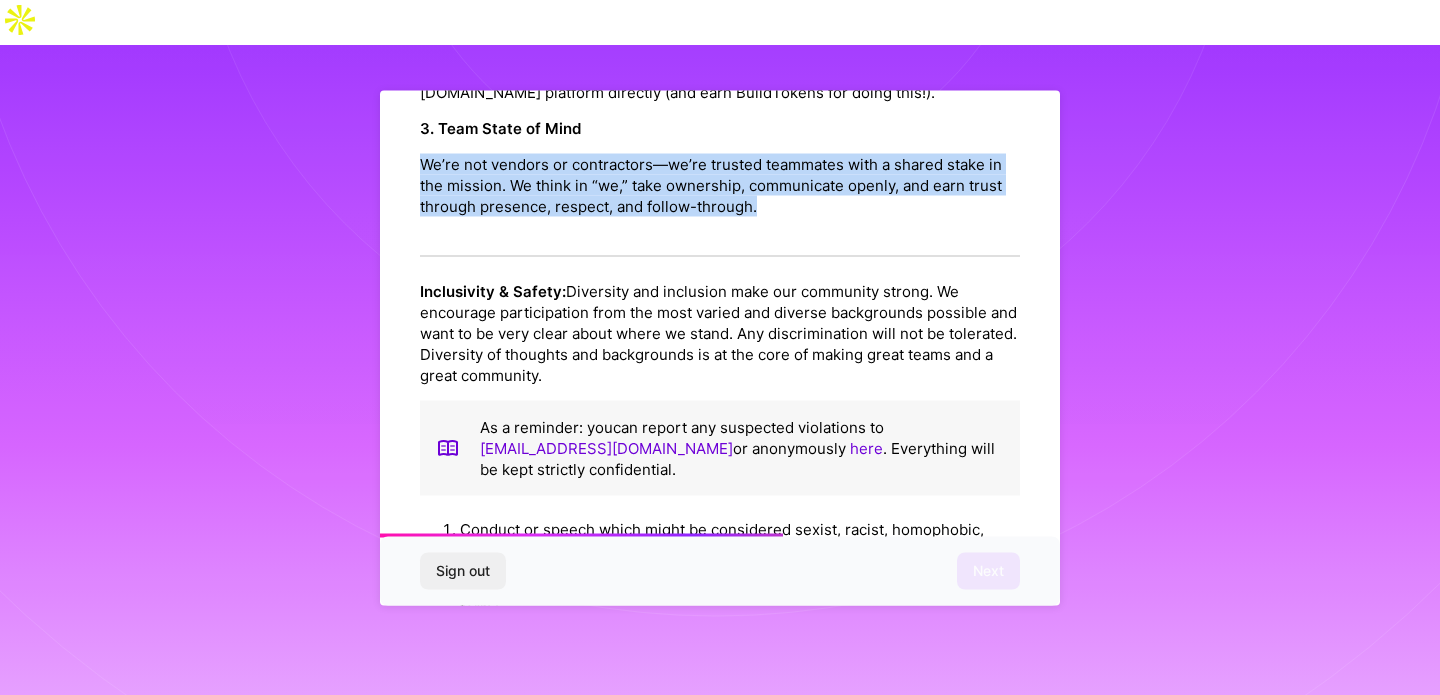 click on "Inclusivity & Safety:  Diversity and inclusion make our community strong. We encourage participation from the most varied and diverse backgrounds possible and want to be very clear about where we stand. Any discrimination will not be tolerated. Diversity of thoughts and backgrounds is at the core of making great teams and a great community." at bounding box center [720, 333] 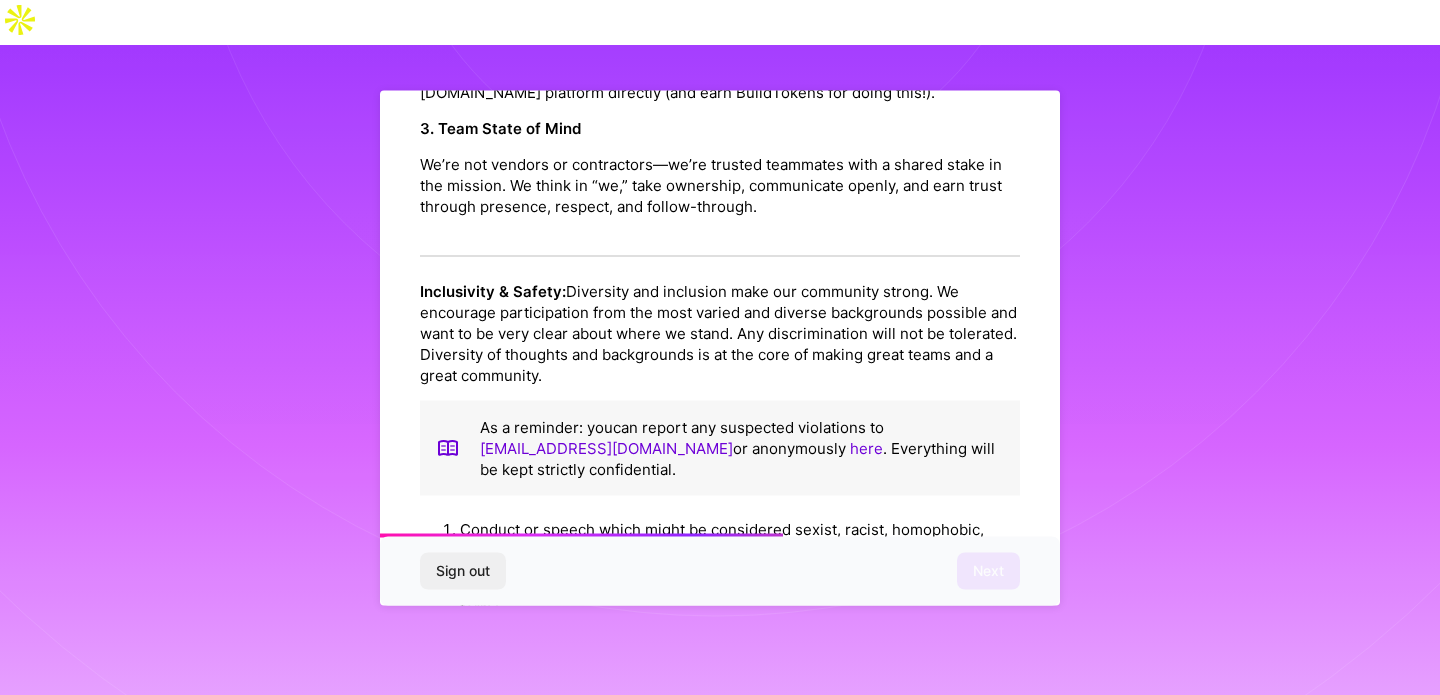 click on "Inclusivity & Safety:  Diversity and inclusion make our community strong. We encourage participation from the most varied and diverse backgrounds possible and want to be very clear about where we stand. Any discrimination will not be tolerated. Diversity of thoughts and backgrounds is at the core of making great teams and a great community." at bounding box center (720, 333) 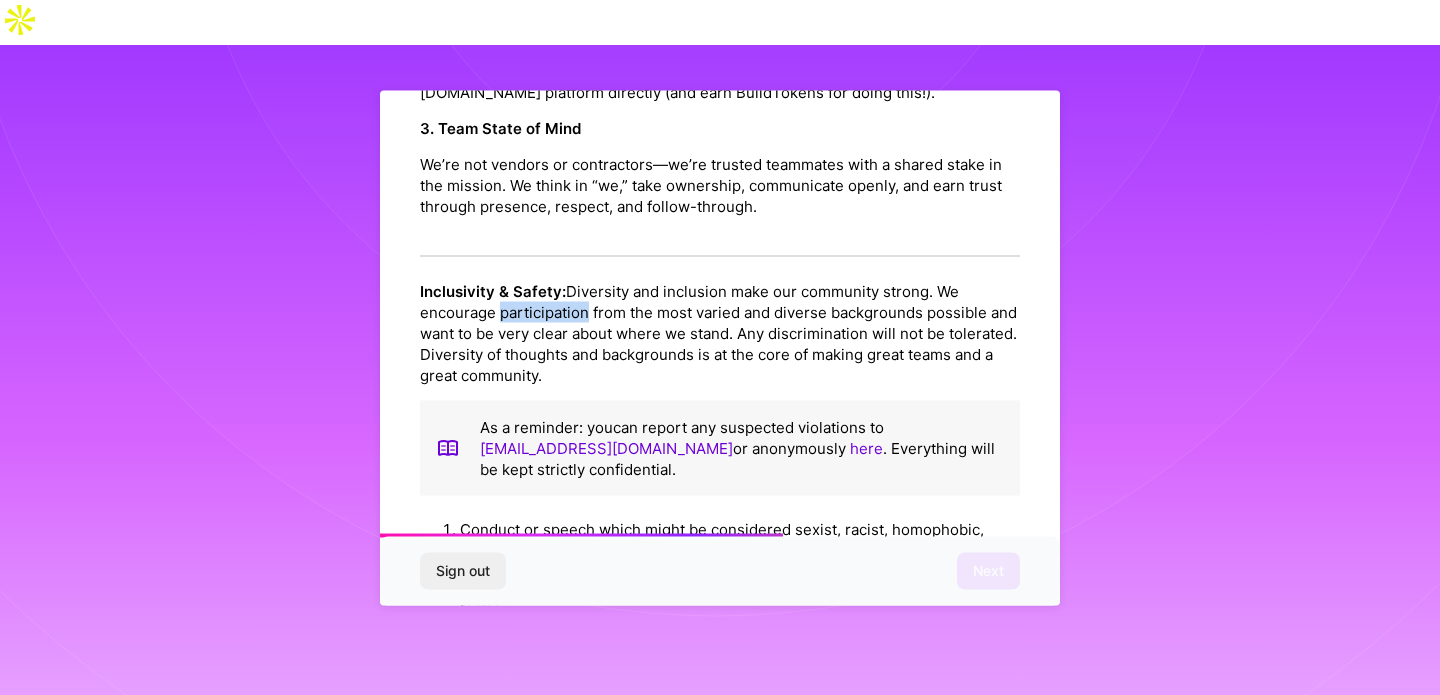 click on "Inclusivity & Safety:  Diversity and inclusion make our community strong. We encourage participation from the most varied and diverse backgrounds possible and want to be very clear about where we stand. Any discrimination will not be tolerated. Diversity of thoughts and backgrounds is at the core of making great teams and a great community." at bounding box center (720, 333) 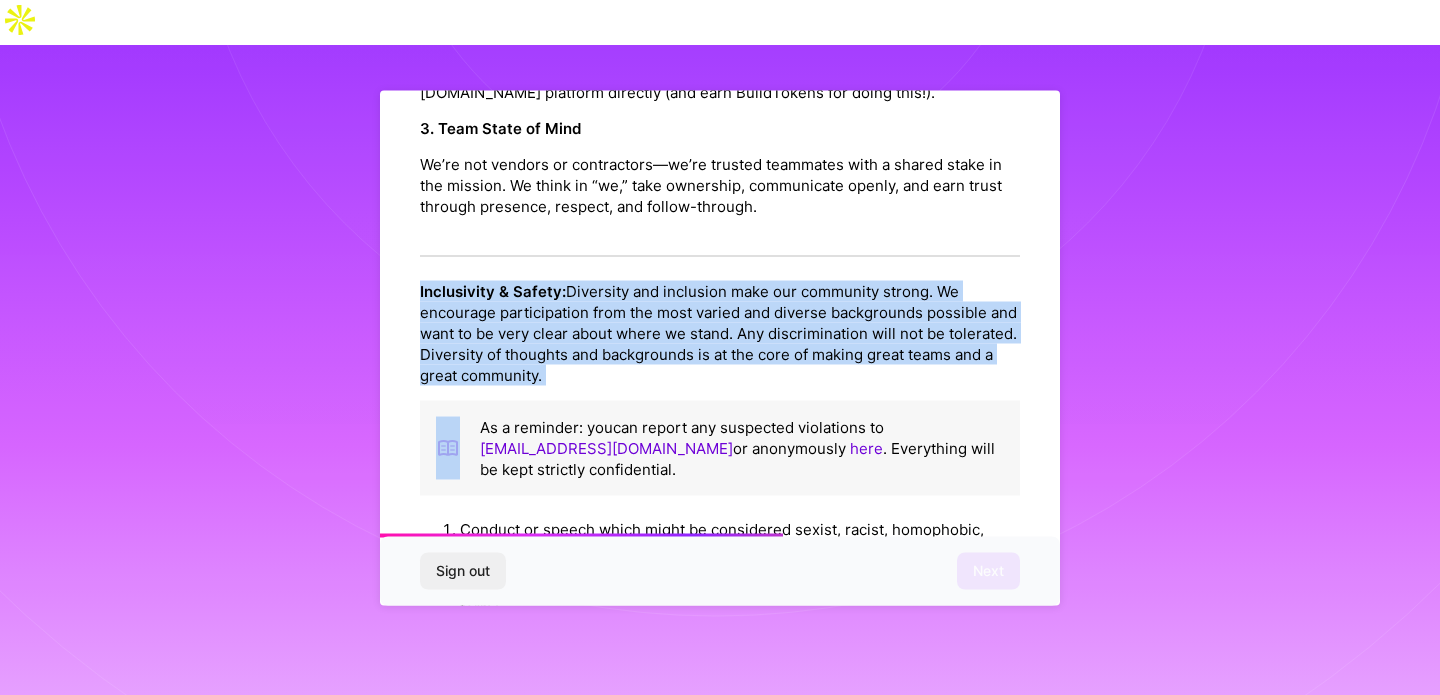 click on "Inclusivity & Safety:  Diversity and inclusion make our community strong. We encourage participation from the most varied and diverse backgrounds possible and want to be very clear about where we stand. Any discrimination will not be tolerated. Diversity of thoughts and backgrounds is at the core of making great teams and a great community." at bounding box center [720, 333] 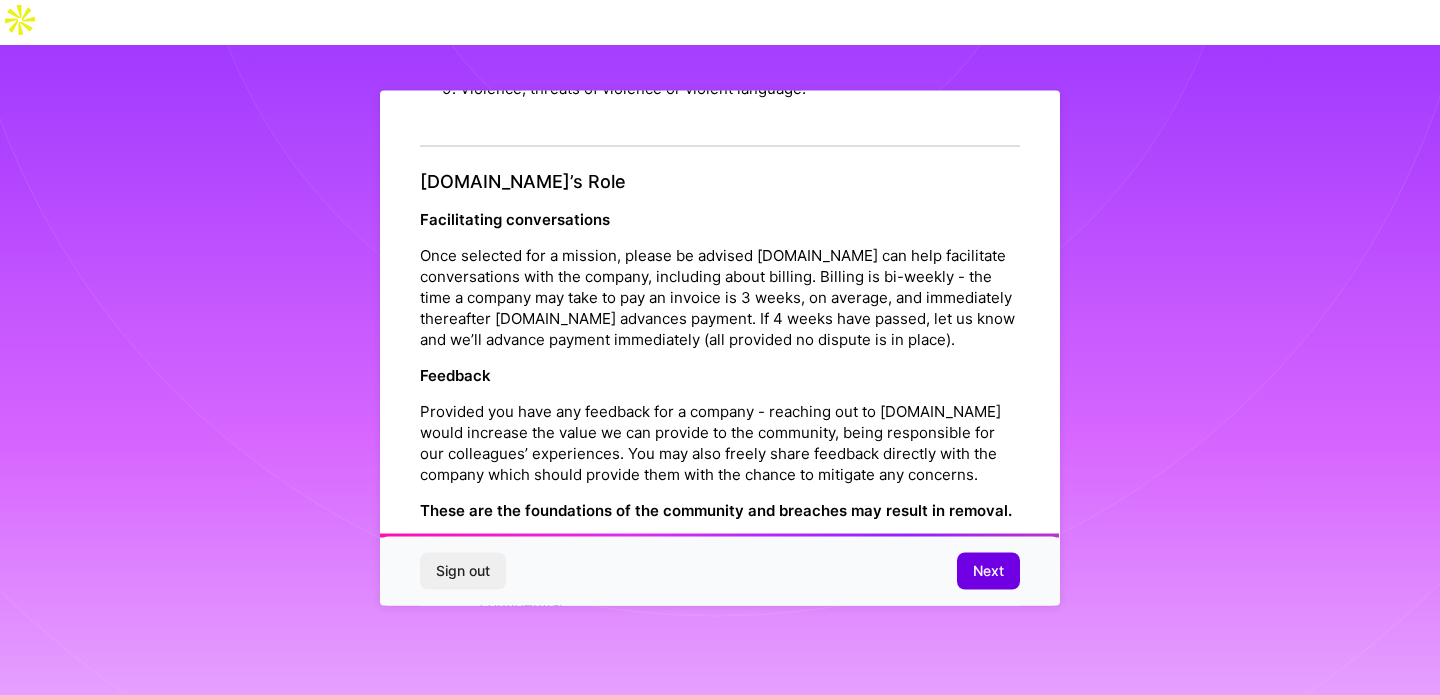 scroll, scrollTop: 2236, scrollLeft: 0, axis: vertical 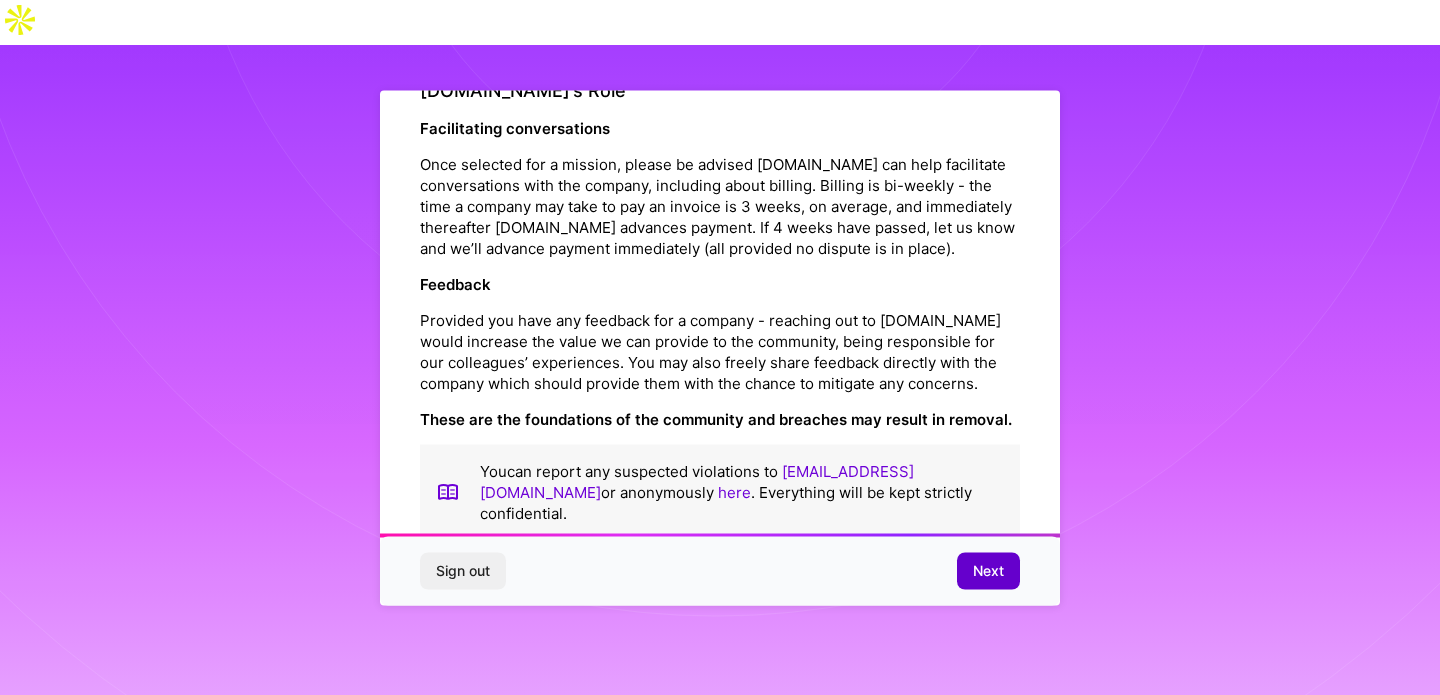 click on "Next" at bounding box center [988, 571] 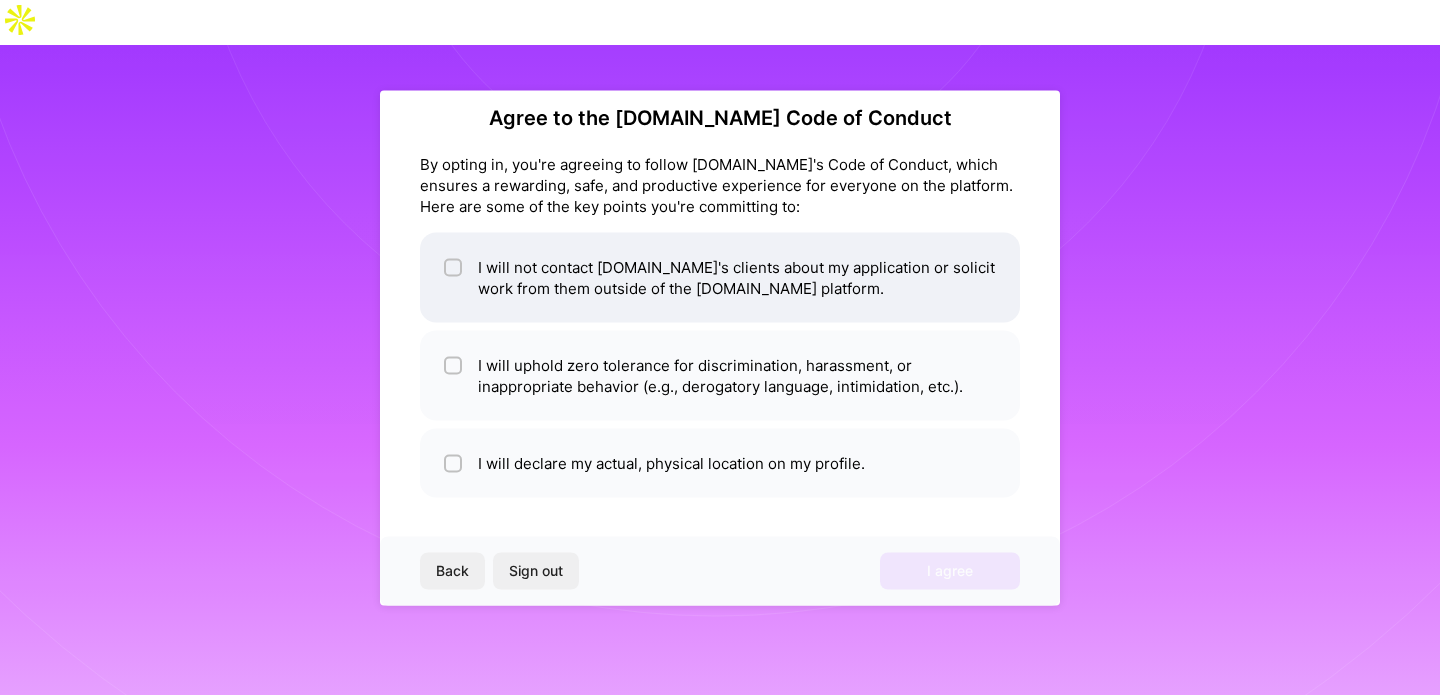 click on "I will not contact [DOMAIN_NAME]'s clients about my application or solicit work from them outside of the [DOMAIN_NAME] platform." at bounding box center [720, 277] 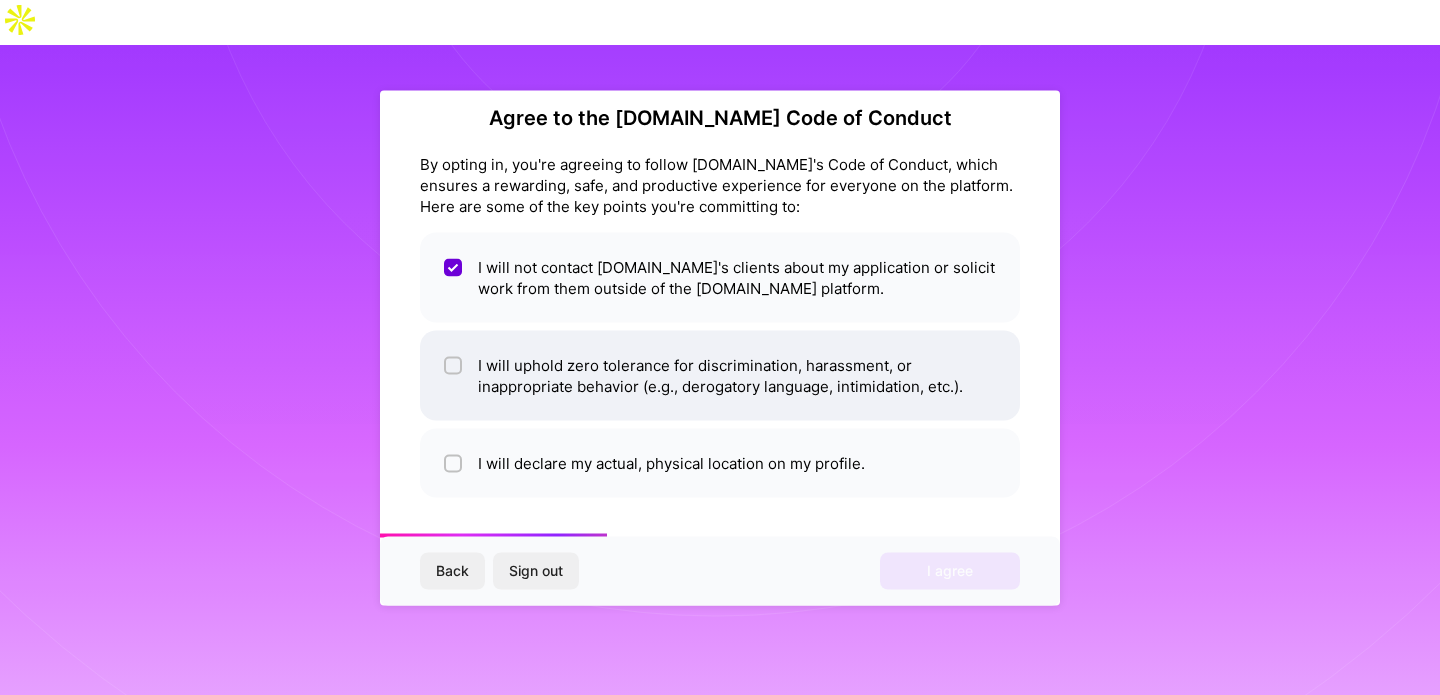 click on "I will uphold zero tolerance for discrimination, harassment, or inappropriate behavior (e.g., derogatory language, intimidation, etc.)." at bounding box center (720, 375) 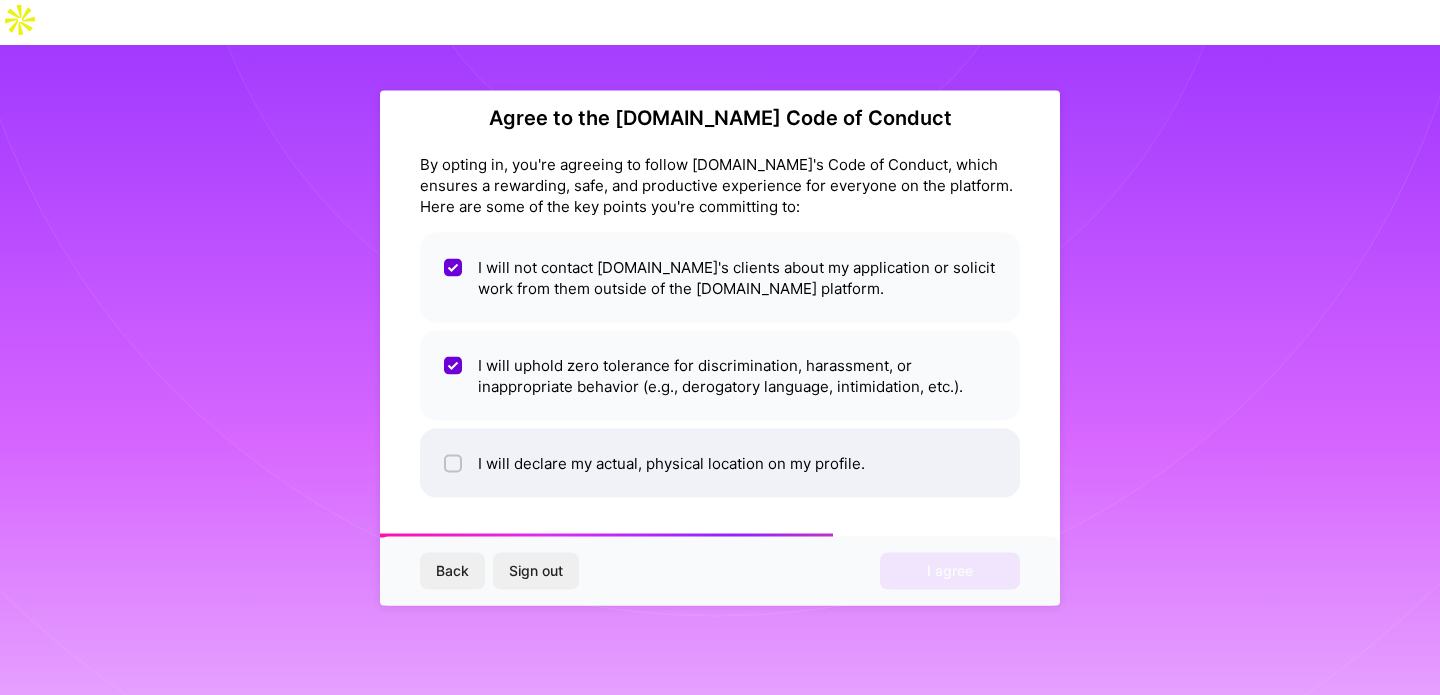 click on "I will declare my actual, physical location on my profile." at bounding box center [720, 462] 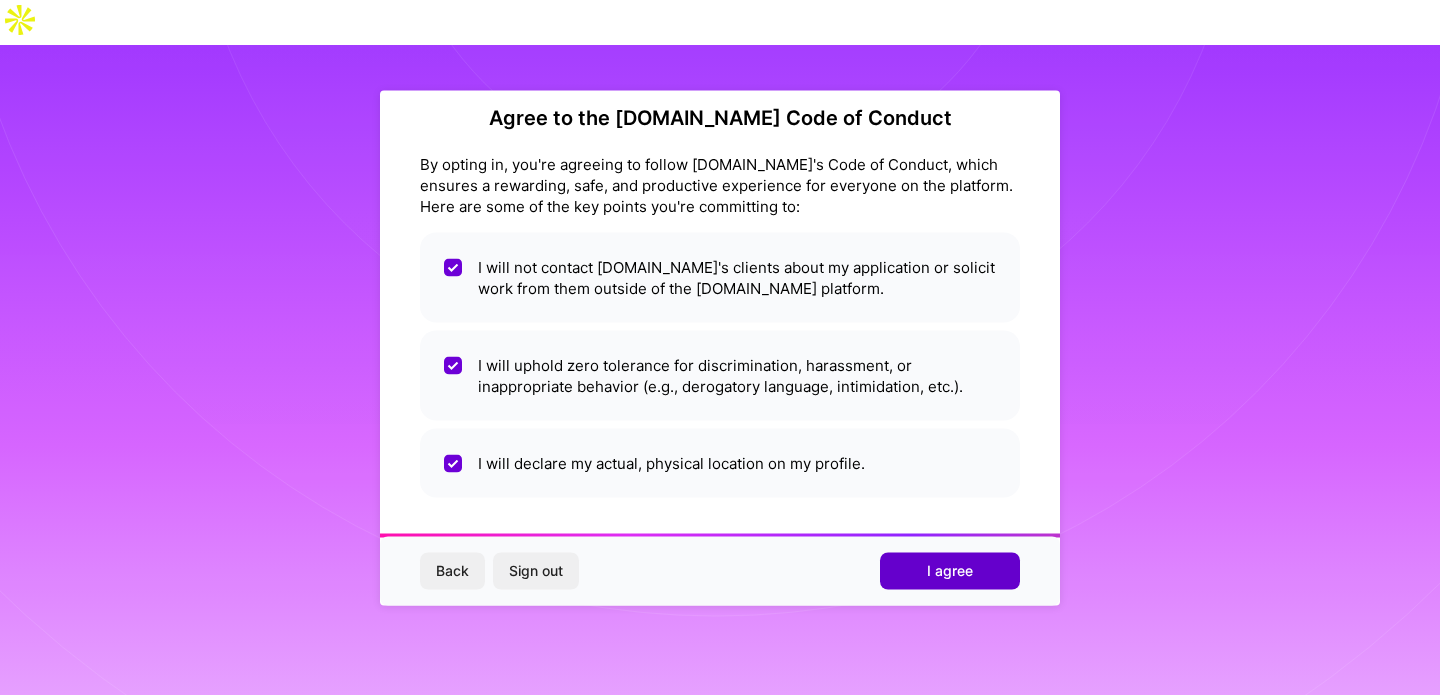 click on "I agree" at bounding box center [950, 571] 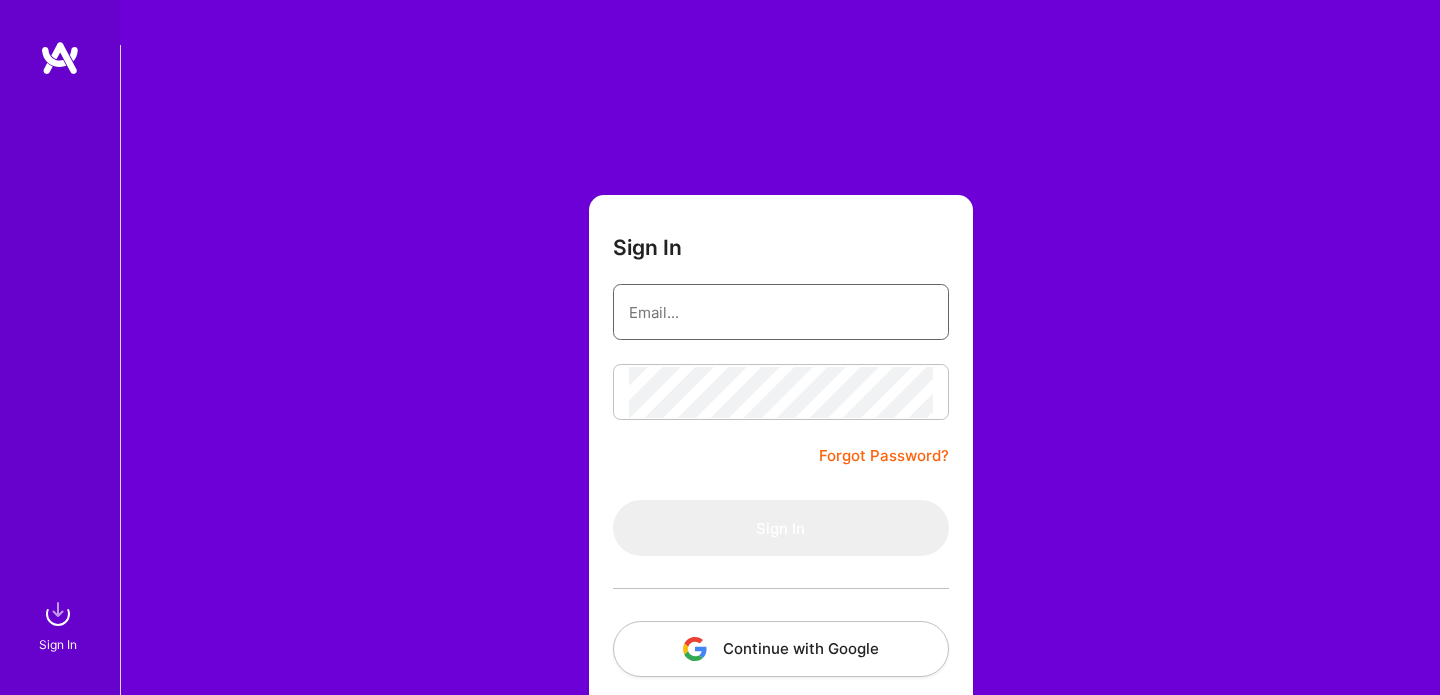 type on "[PERSON_NAME][EMAIL_ADDRESS][PERSON_NAME][DOMAIN_NAME]" 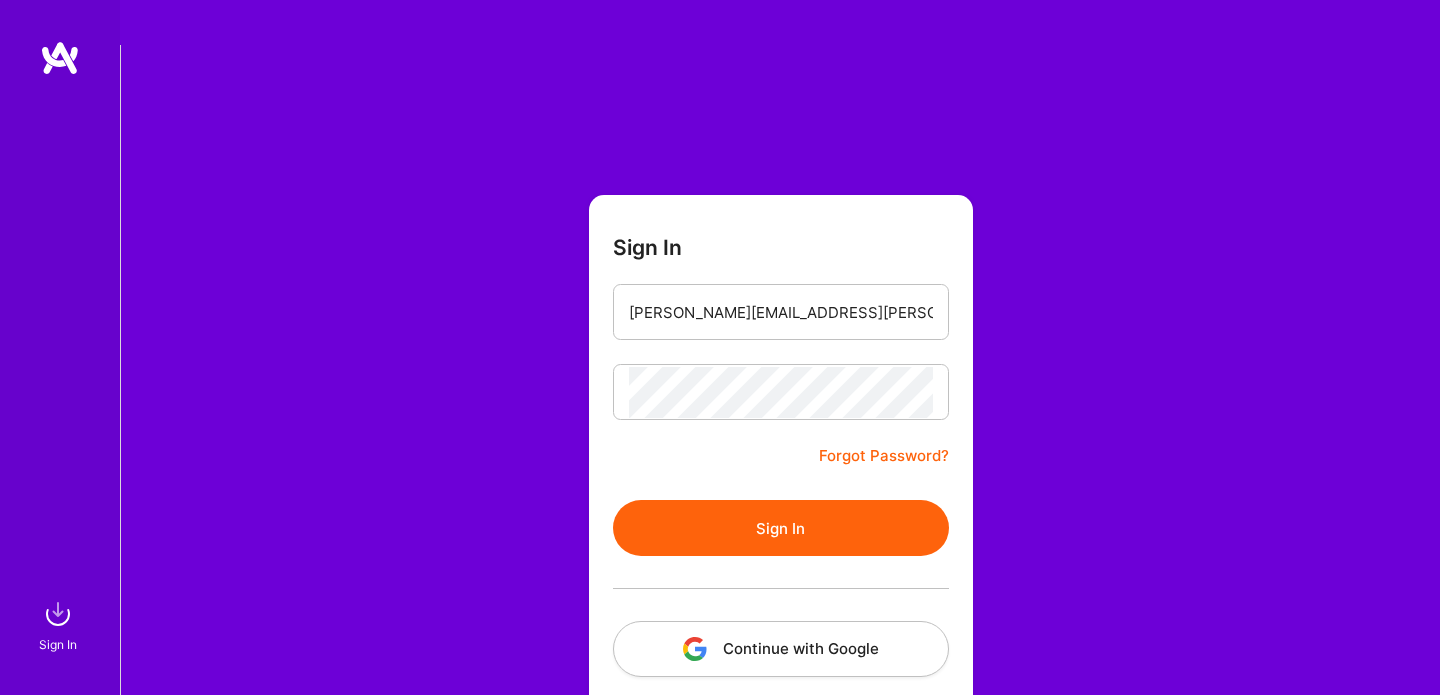 scroll, scrollTop: 56, scrollLeft: 0, axis: vertical 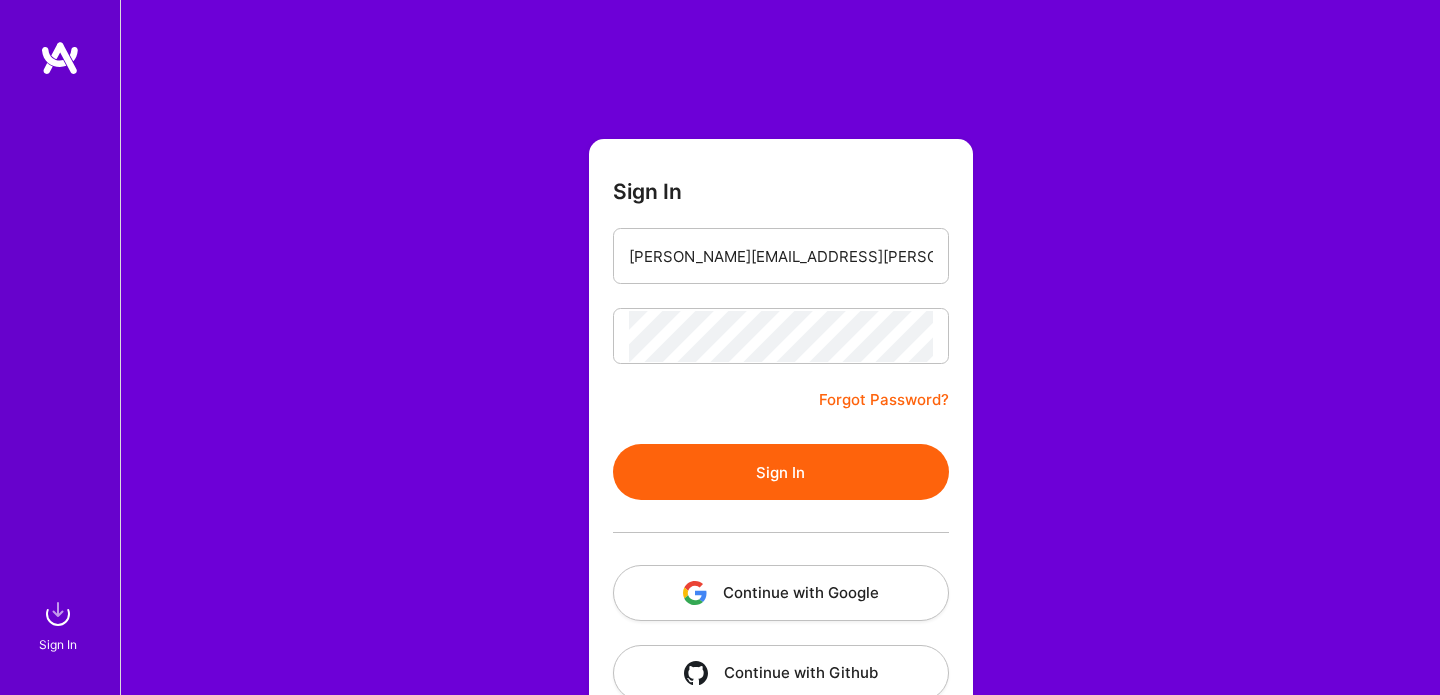 click on "Continue with Google" at bounding box center (781, 593) 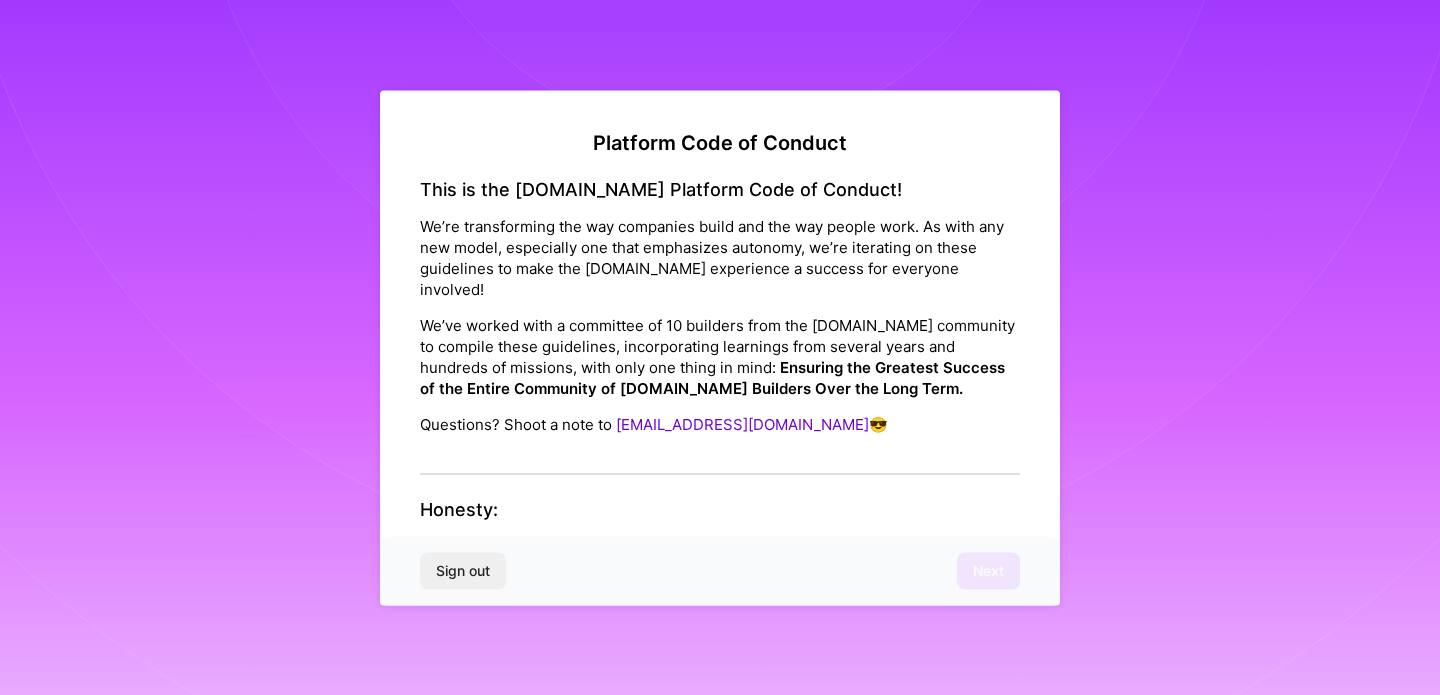scroll, scrollTop: 0, scrollLeft: 0, axis: both 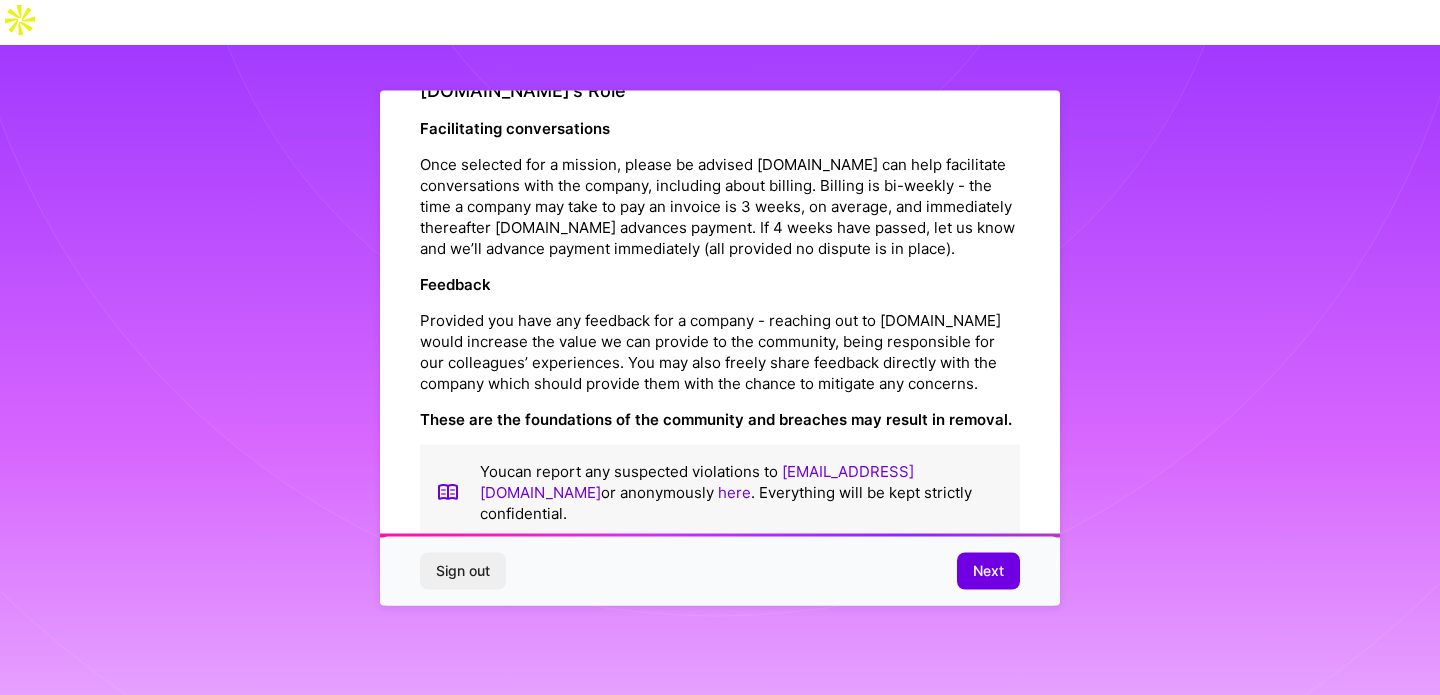 click on "These are the foundations of the community and breaches may result in removal." at bounding box center (716, 418) 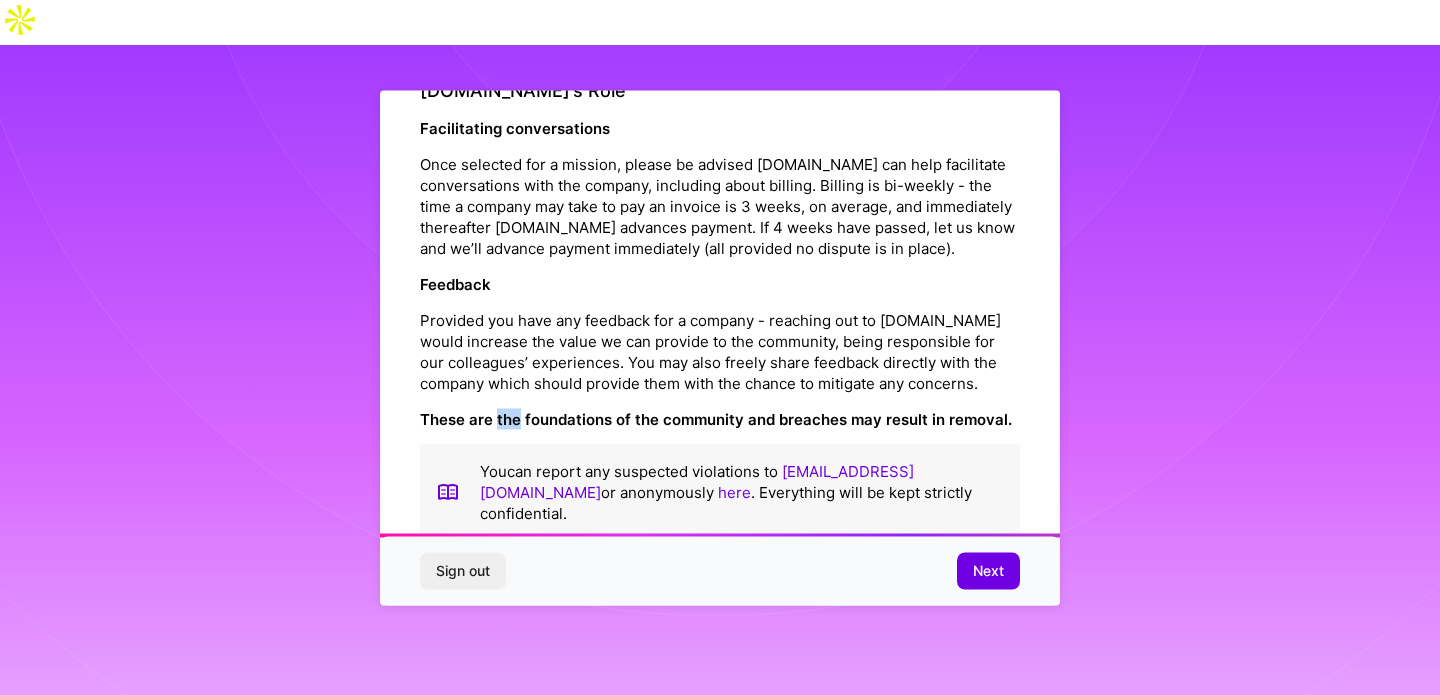 click on "These are the foundations of the community and breaches may result in removal." at bounding box center [716, 418] 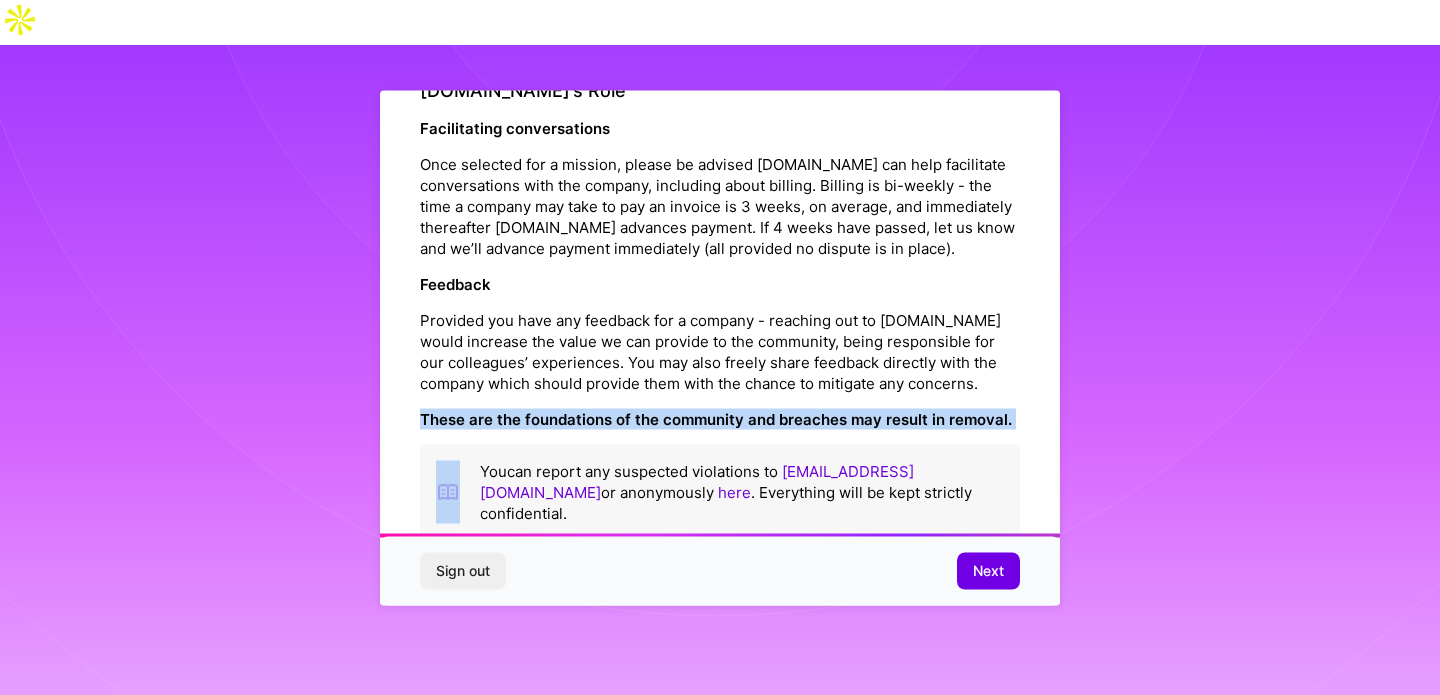 click on "These are the foundations of the community and breaches may result in removal." at bounding box center (716, 418) 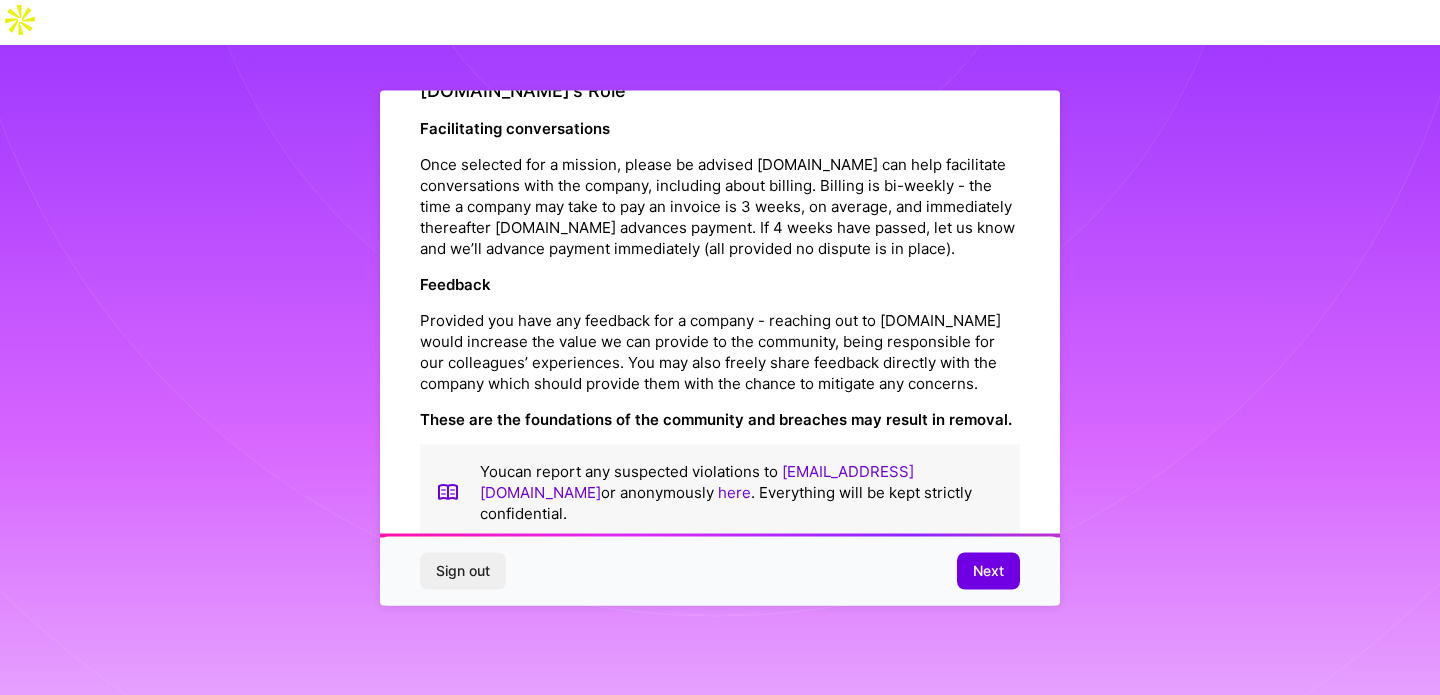 click on "These are the foundations of the community and breaches may result in removal." at bounding box center [716, 418] 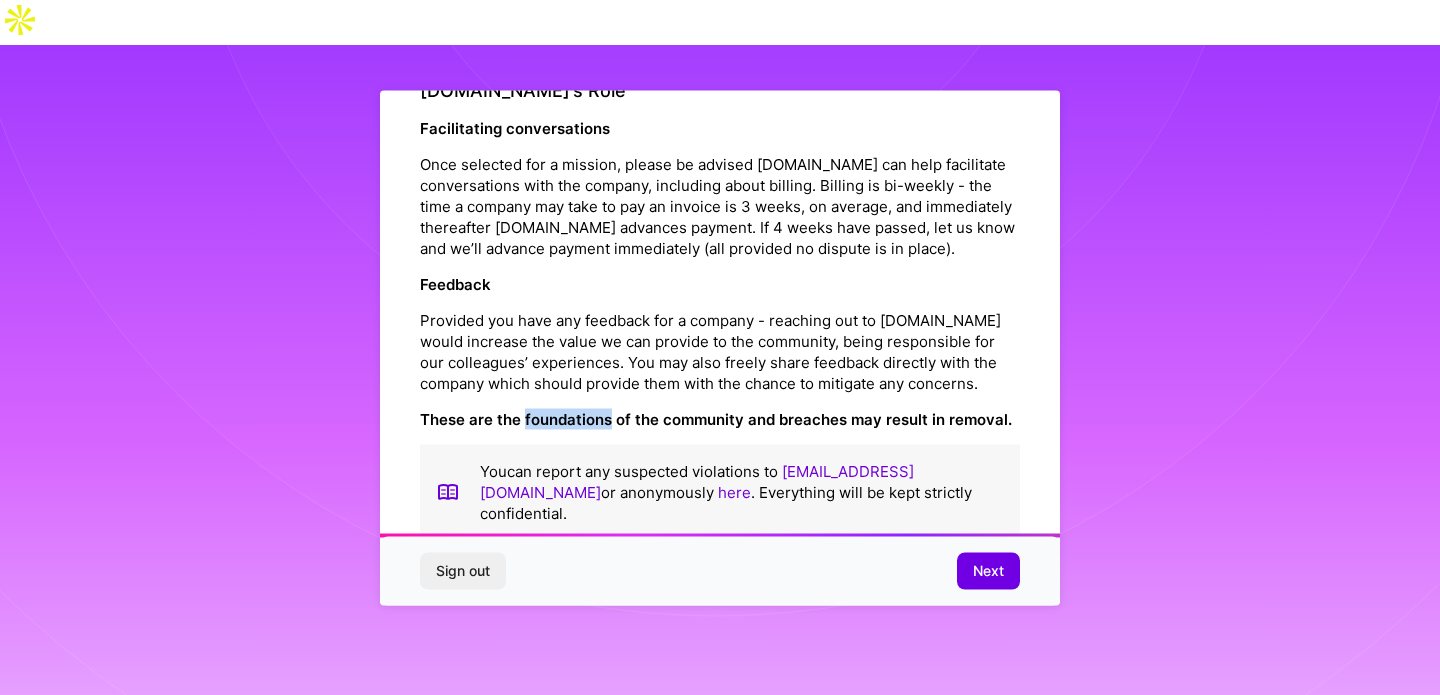 click on "These are the foundations of the community and breaches may result in removal." at bounding box center [716, 418] 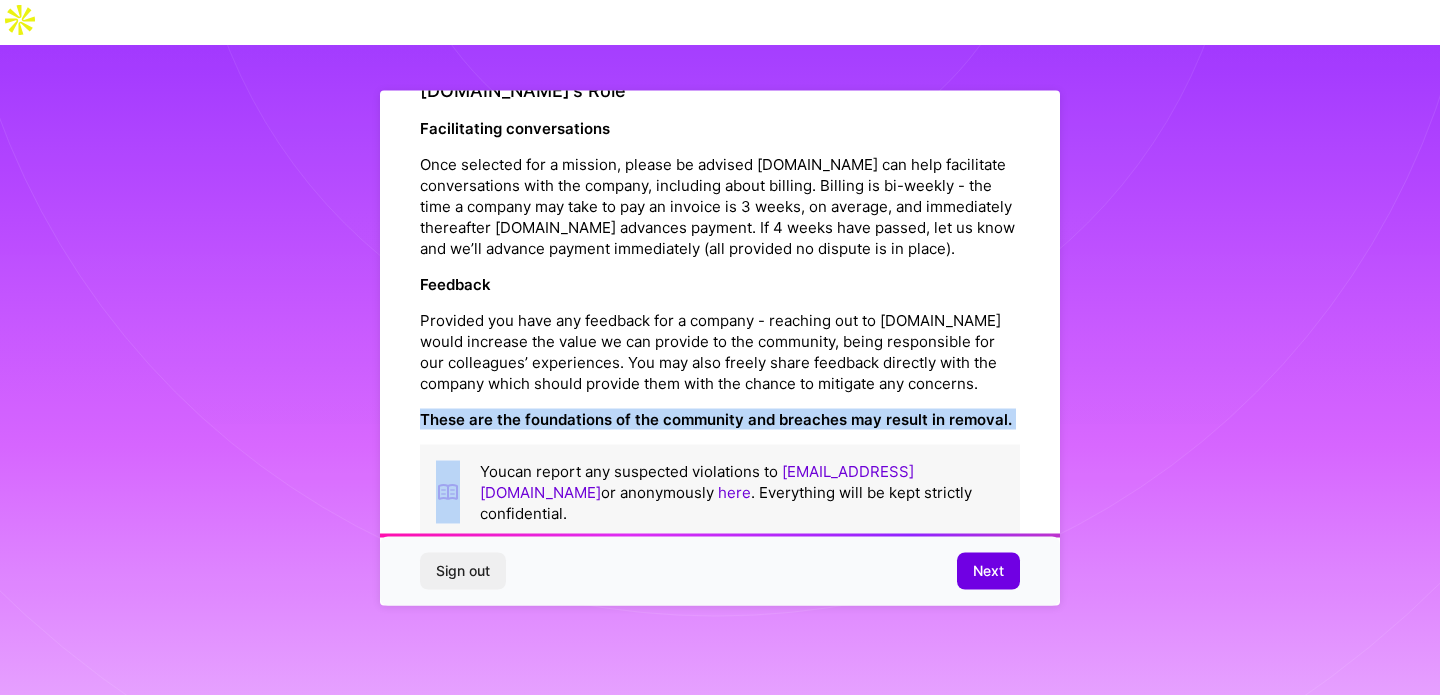 click on "These are the foundations of the community and breaches may result in removal." at bounding box center (716, 418) 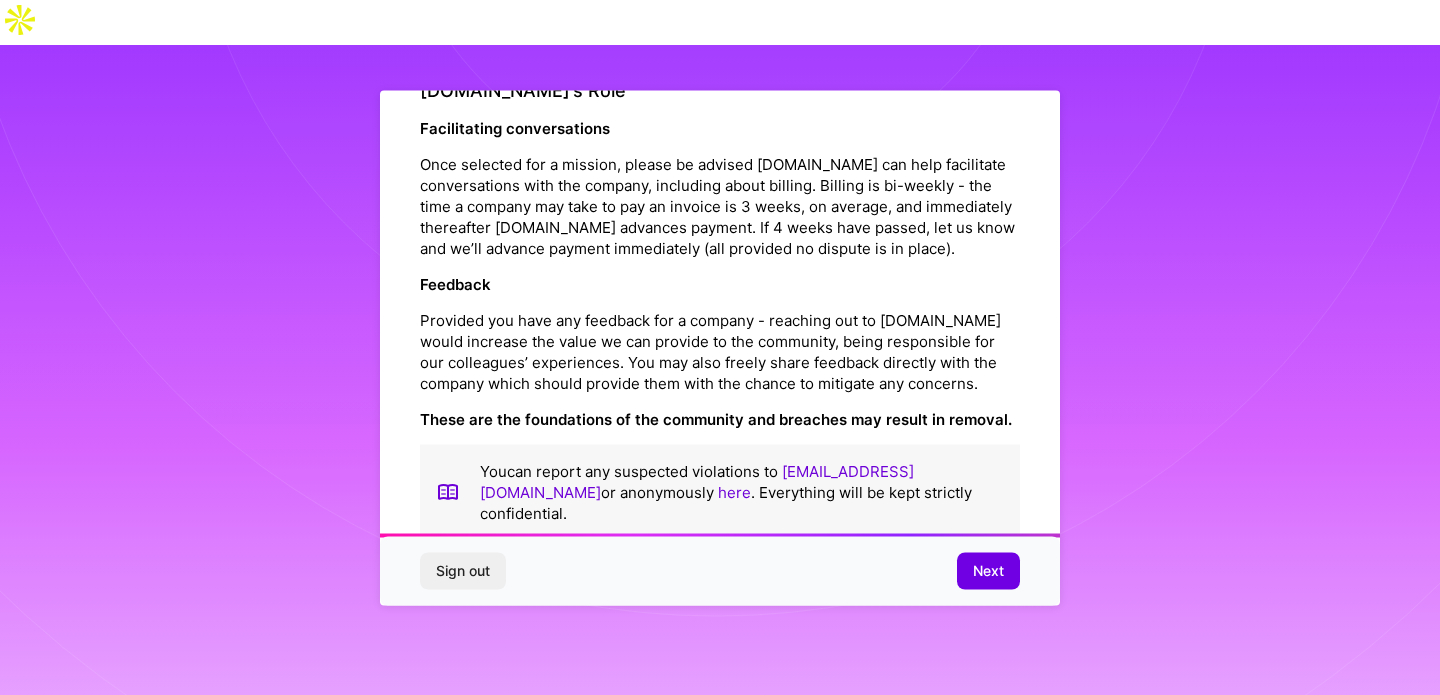 click on "These are the foundations of the community and breaches may result in removal." at bounding box center (716, 418) 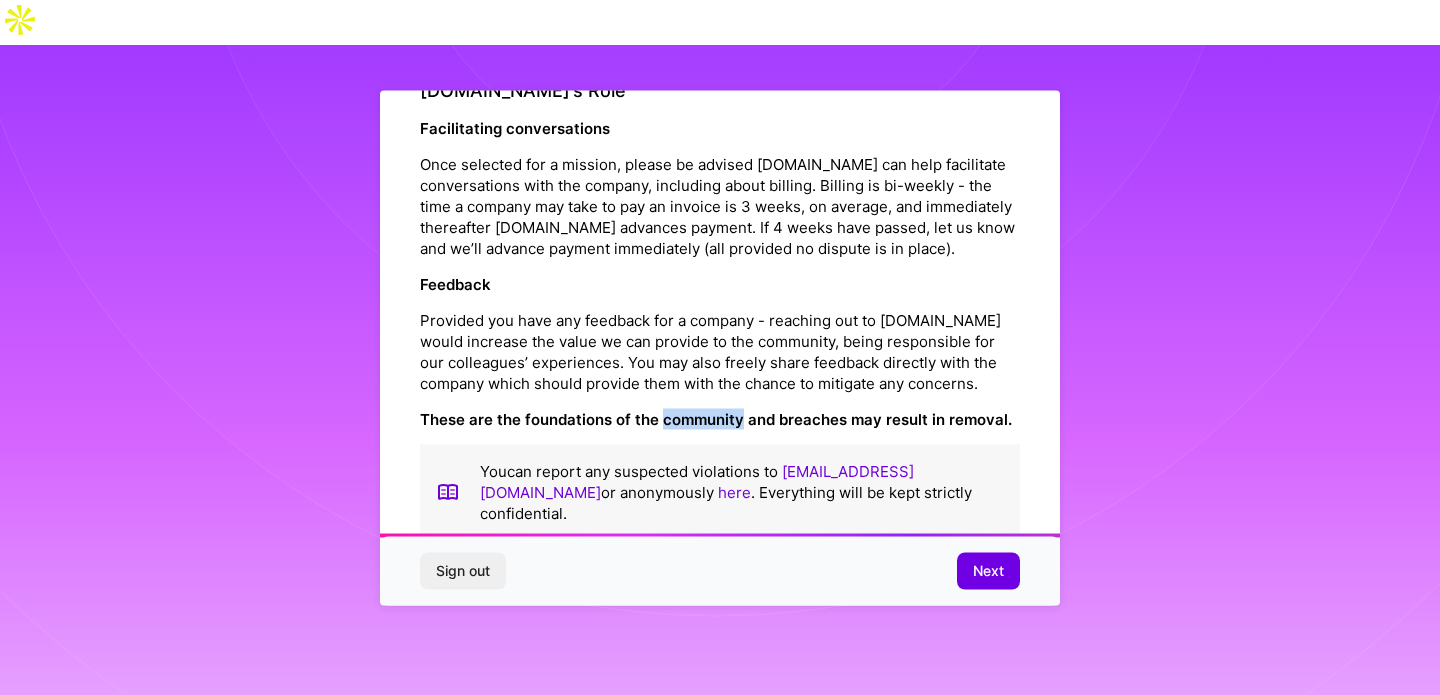 click on "These are the foundations of the community and breaches may result in removal." at bounding box center [716, 418] 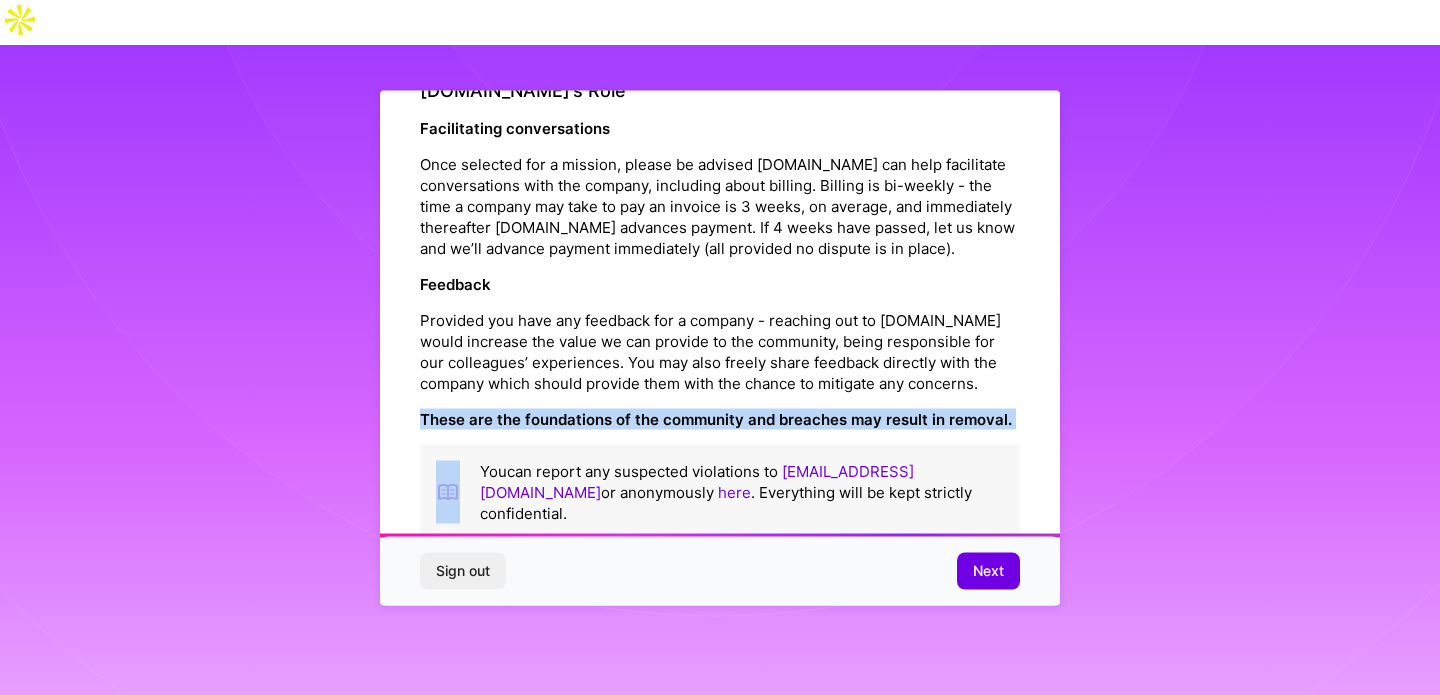 click on "These are the foundations of the community and breaches may result in removal." at bounding box center [716, 418] 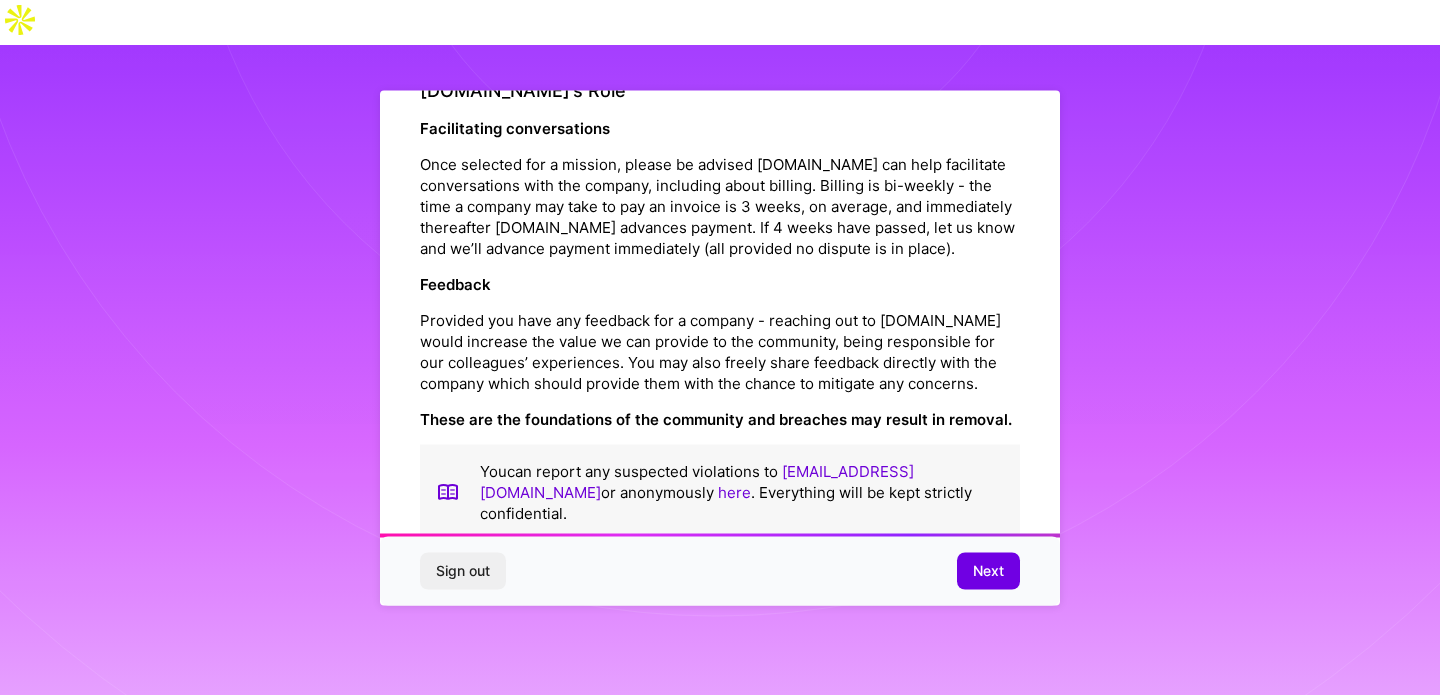 click on "These are the foundations of the community and breaches may result in removal." at bounding box center [716, 418] 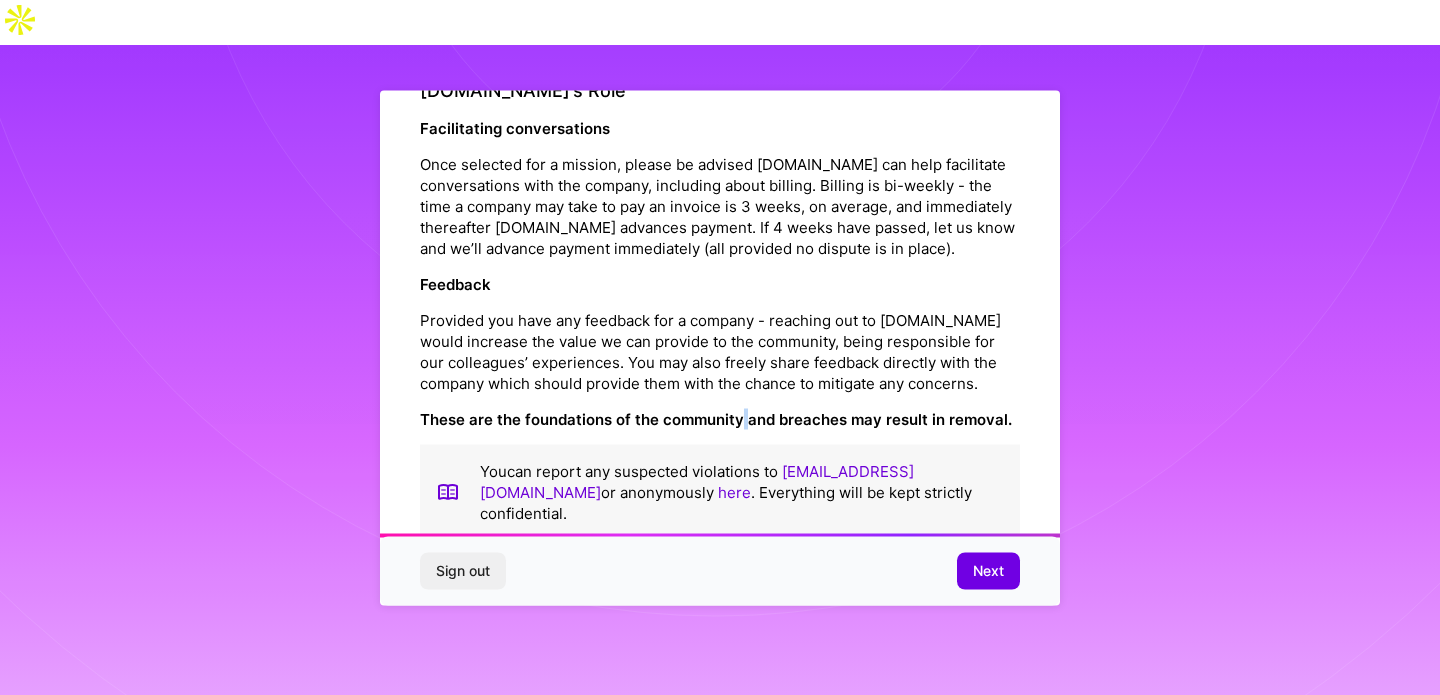 click on "These are the foundations of the community and breaches may result in removal." at bounding box center (716, 418) 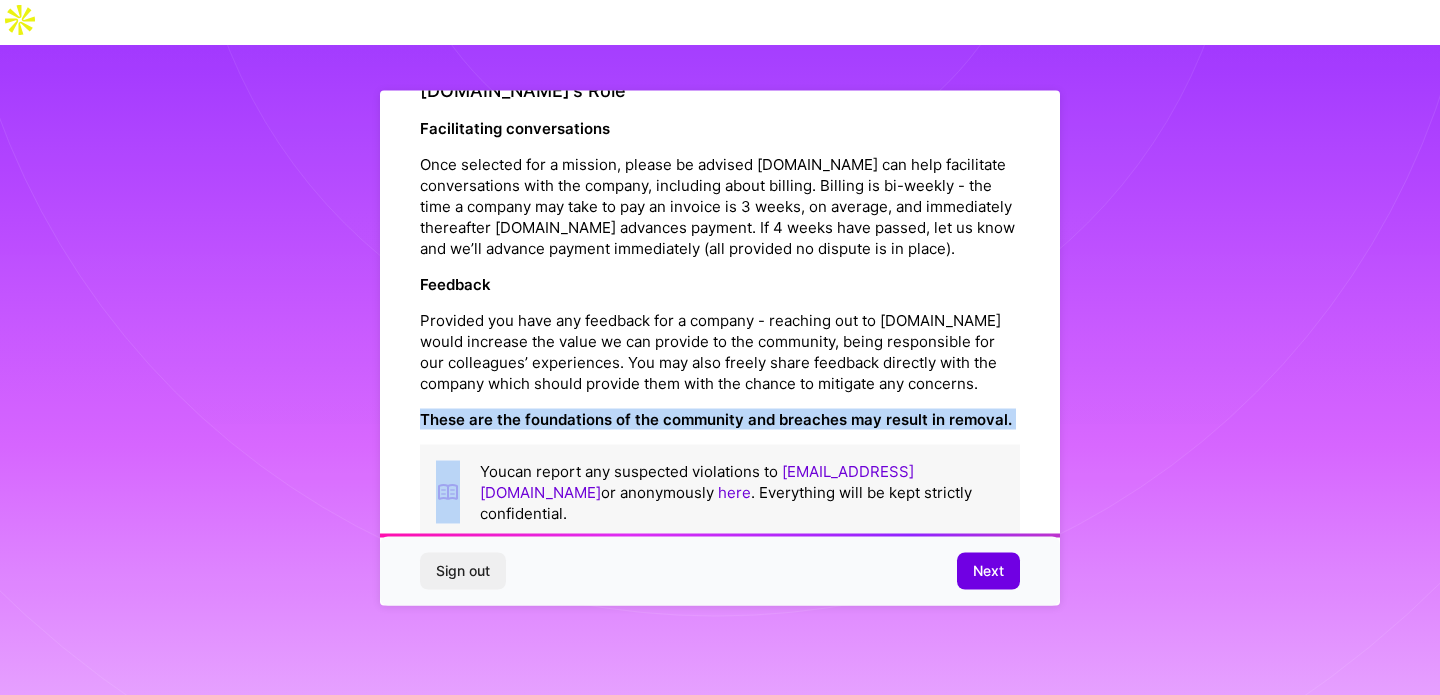 click on "These are the foundations of the community and breaches may result in removal." at bounding box center [720, 418] 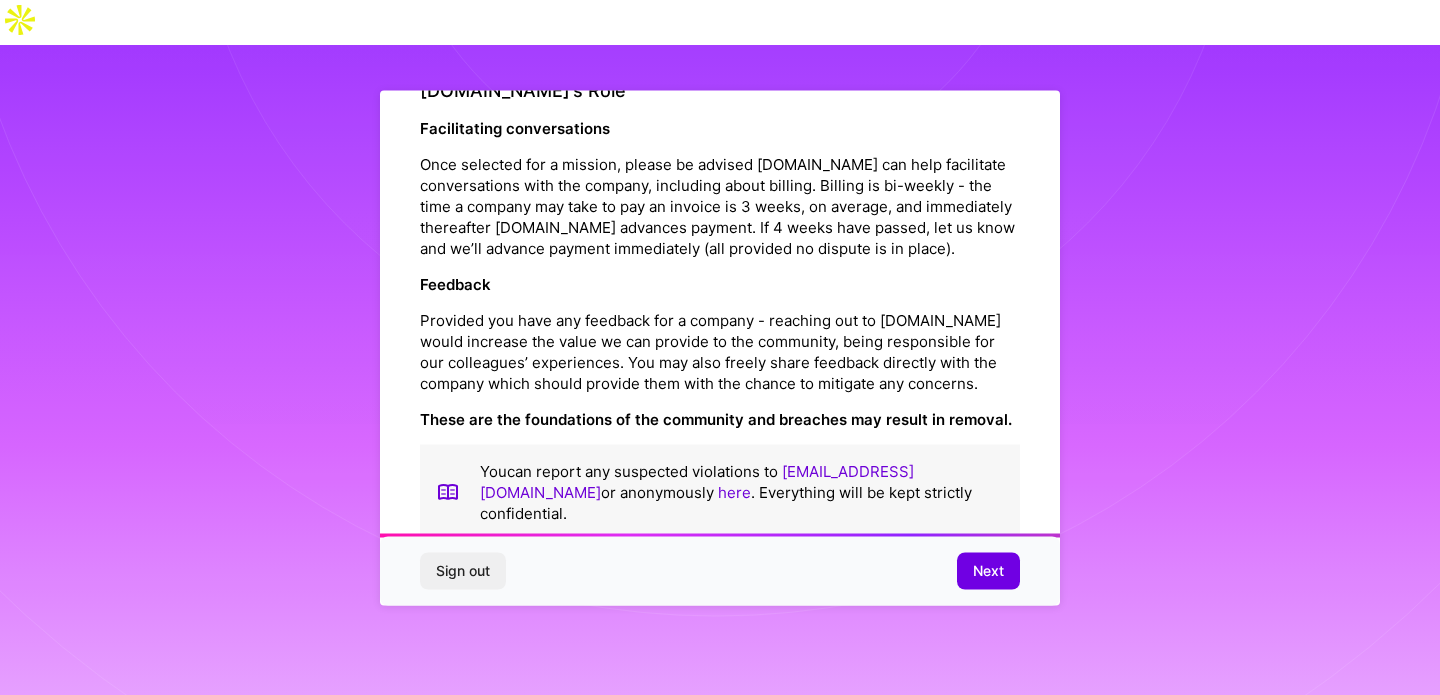 click on "You  can report any suspected violations to   [EMAIL_ADDRESS][DOMAIN_NAME]  or anonymously   here . Everything will be kept strictly confidential." at bounding box center [720, 491] 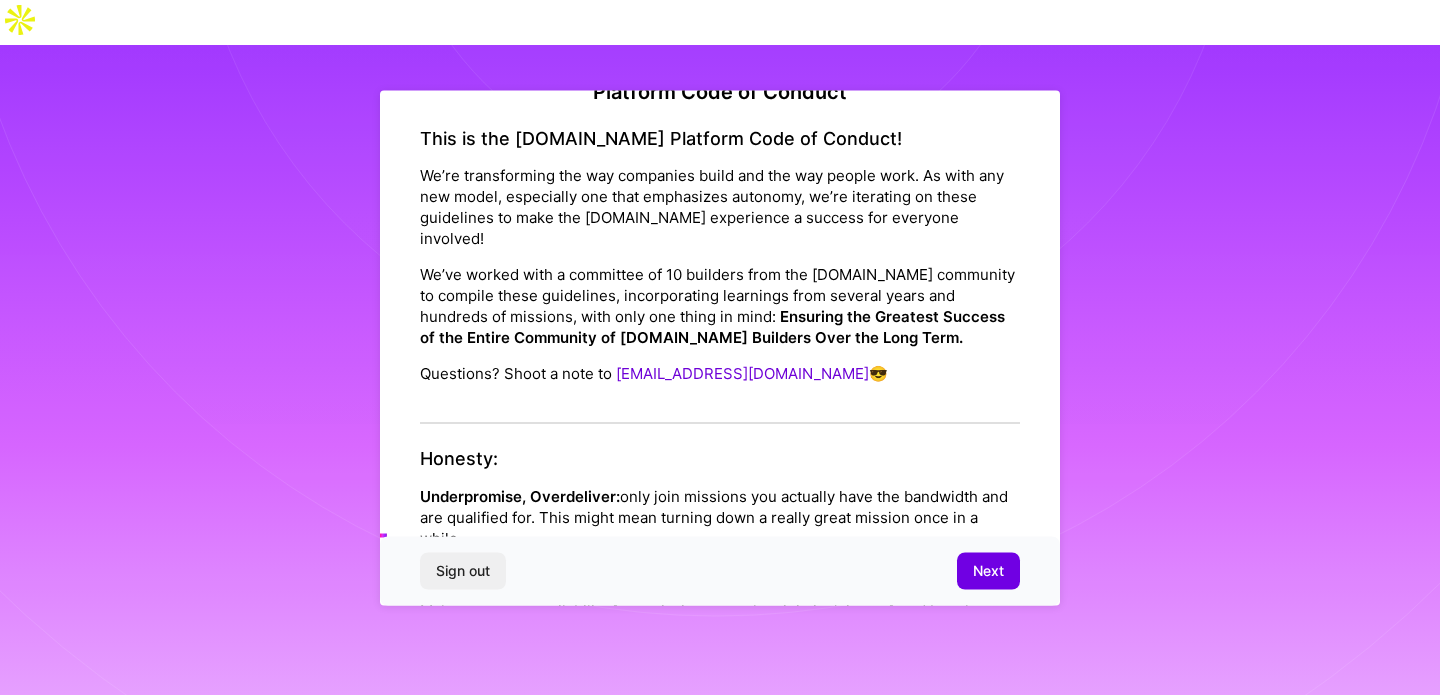 scroll, scrollTop: 0, scrollLeft: 0, axis: both 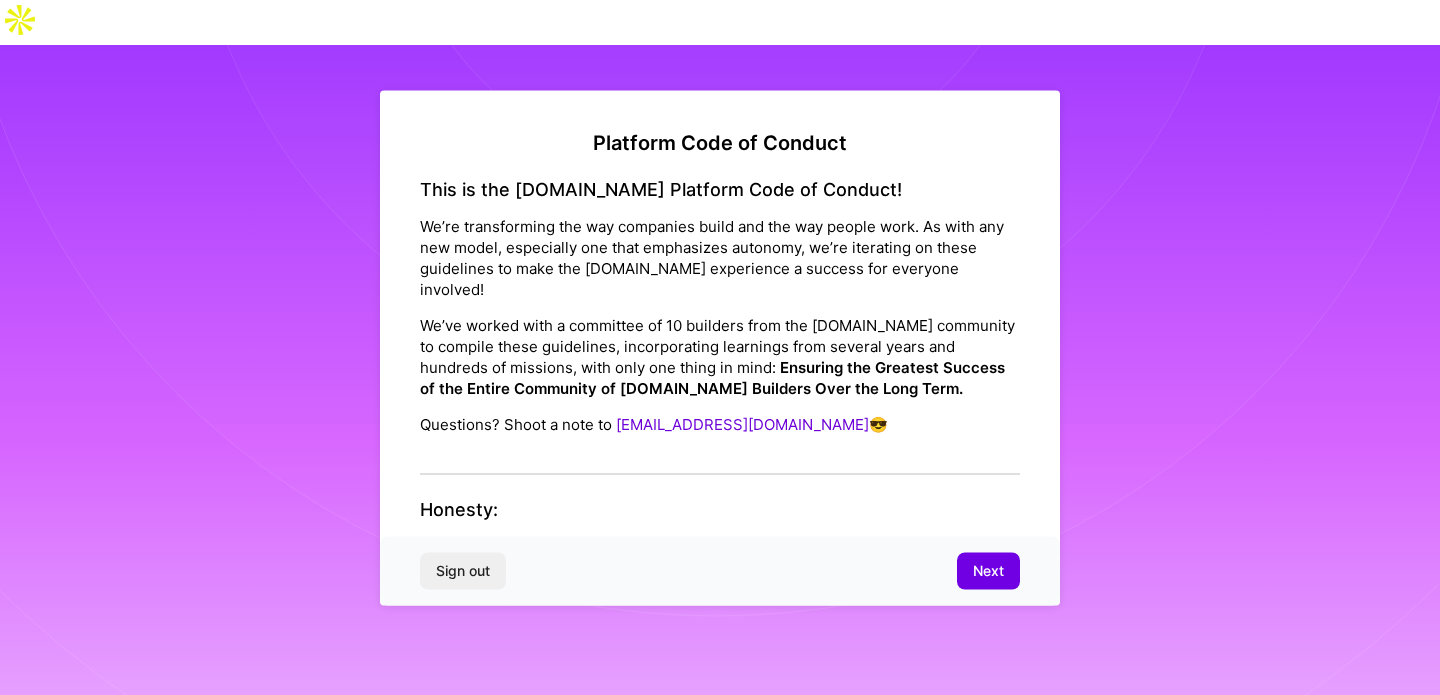 click on "Ensuring the Greatest Success of the Entire Community of [DOMAIN_NAME] Builders Over the Long Term." at bounding box center (712, 378) 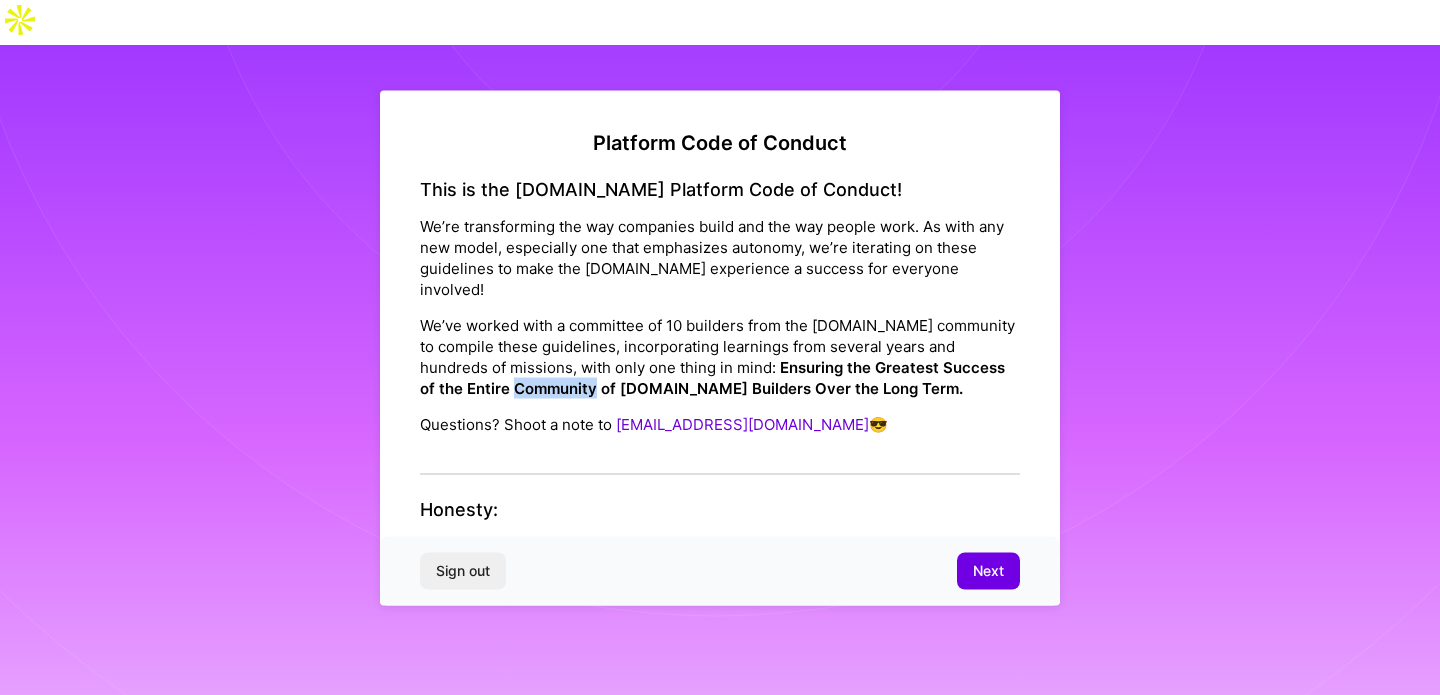 click on "Ensuring the Greatest Success of the Entire Community of [DOMAIN_NAME] Builders Over the Long Term." at bounding box center [712, 378] 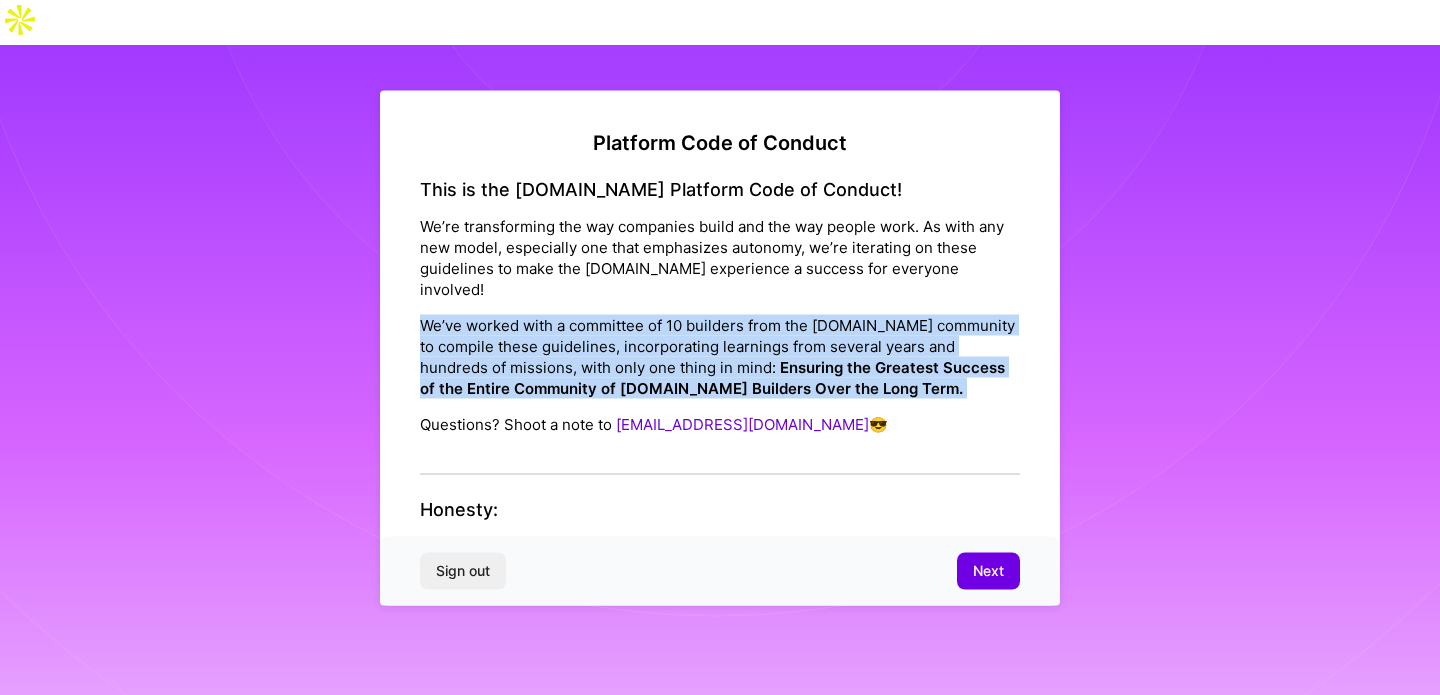 click on "We’ve worked with a committee of 10 builders from the [DOMAIN_NAME] community to compile these guidelines, incorporating learnings from several years and hundreds of missions, with only one thing in mind:   Ensuring the Greatest Success of the Entire Community of [DOMAIN_NAME] Builders Over the Long Term." at bounding box center [720, 357] 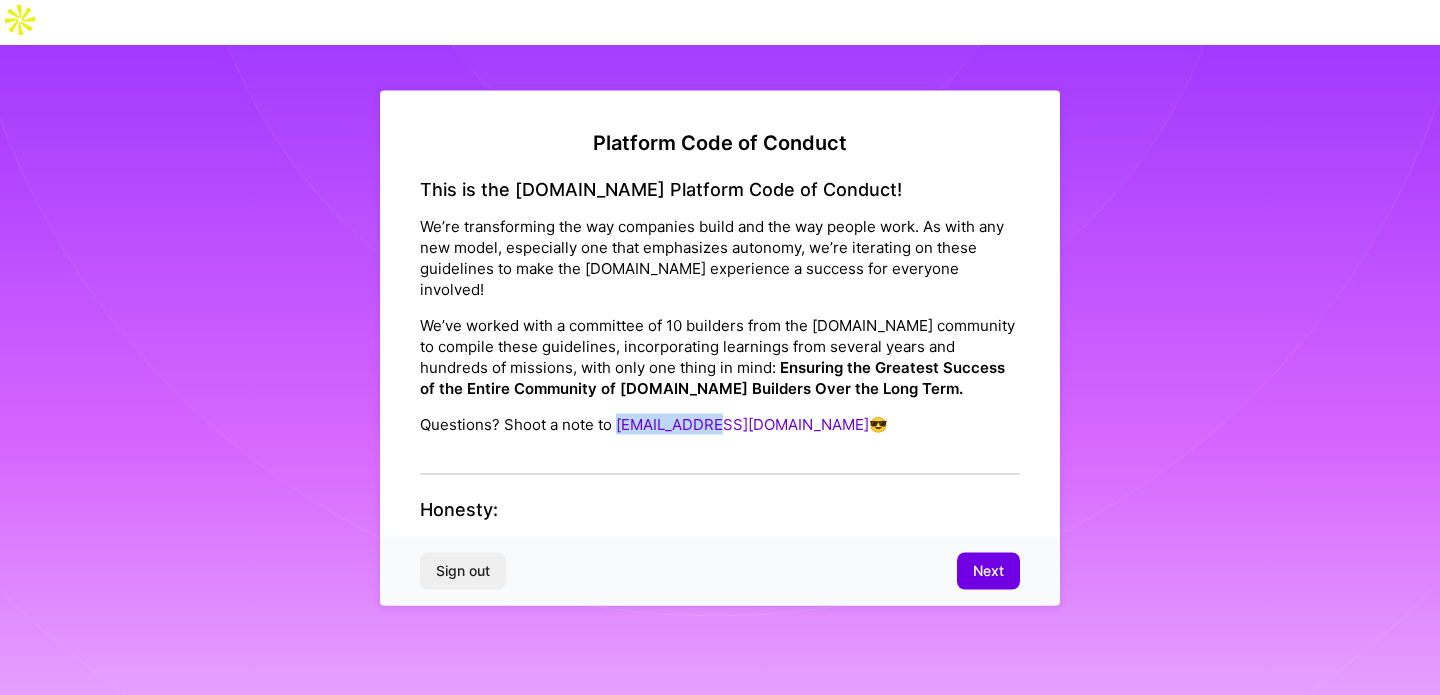 click on "Honesty:" at bounding box center (720, 510) 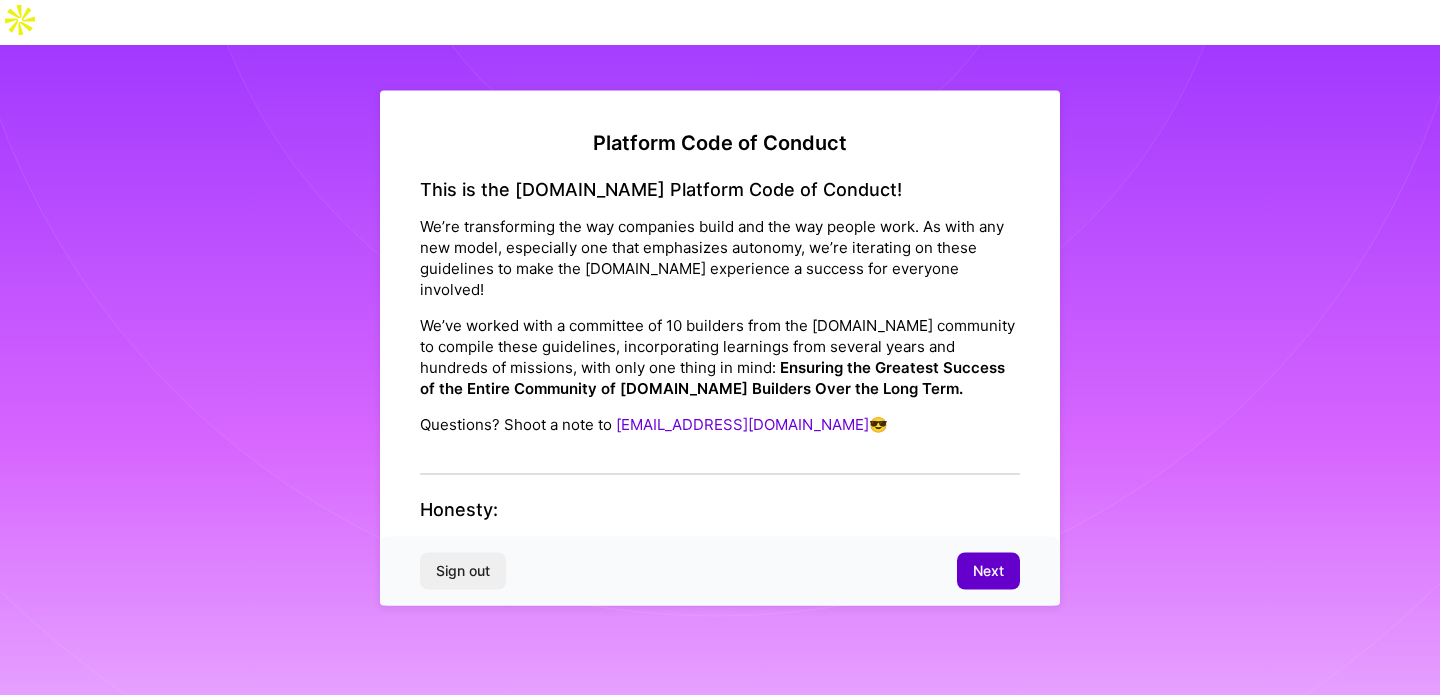 click on "Next" at bounding box center [988, 571] 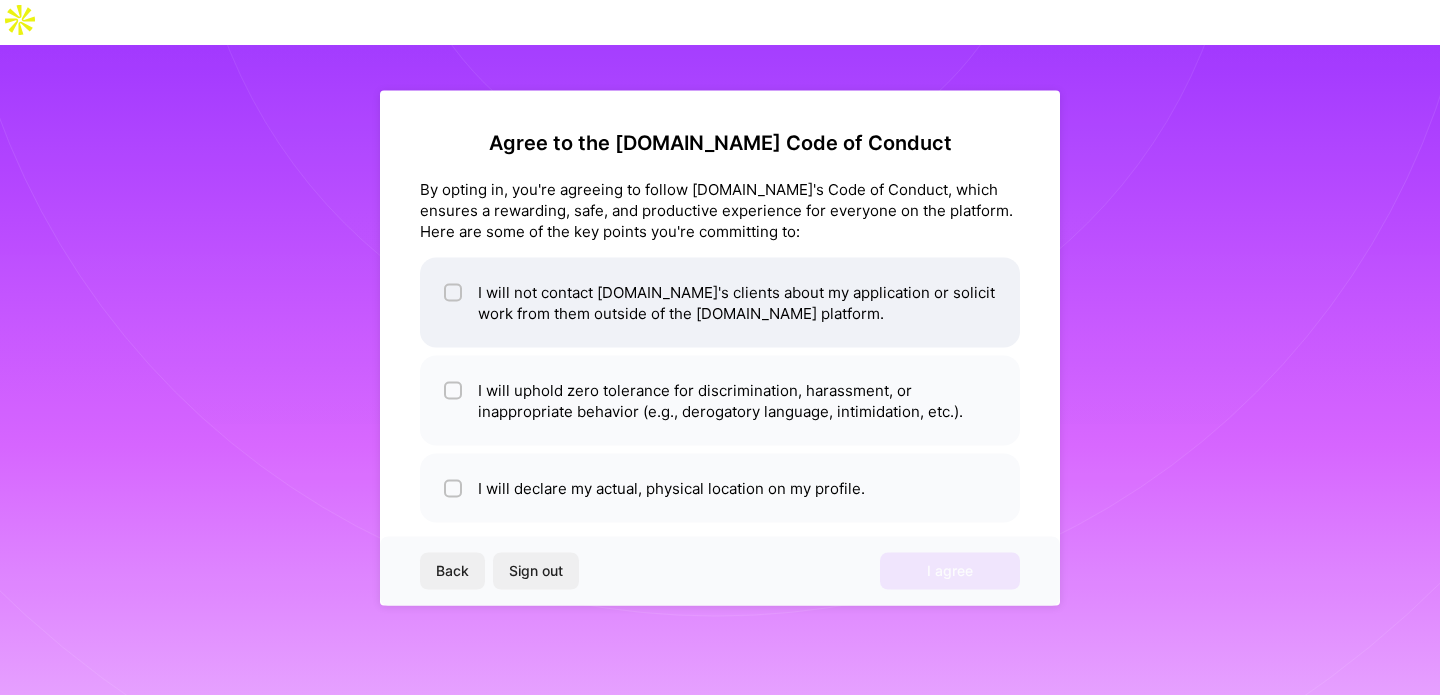 click on "I will not contact [DOMAIN_NAME]'s clients about my application or solicit work from them outside of the [DOMAIN_NAME] platform." at bounding box center (720, 302) 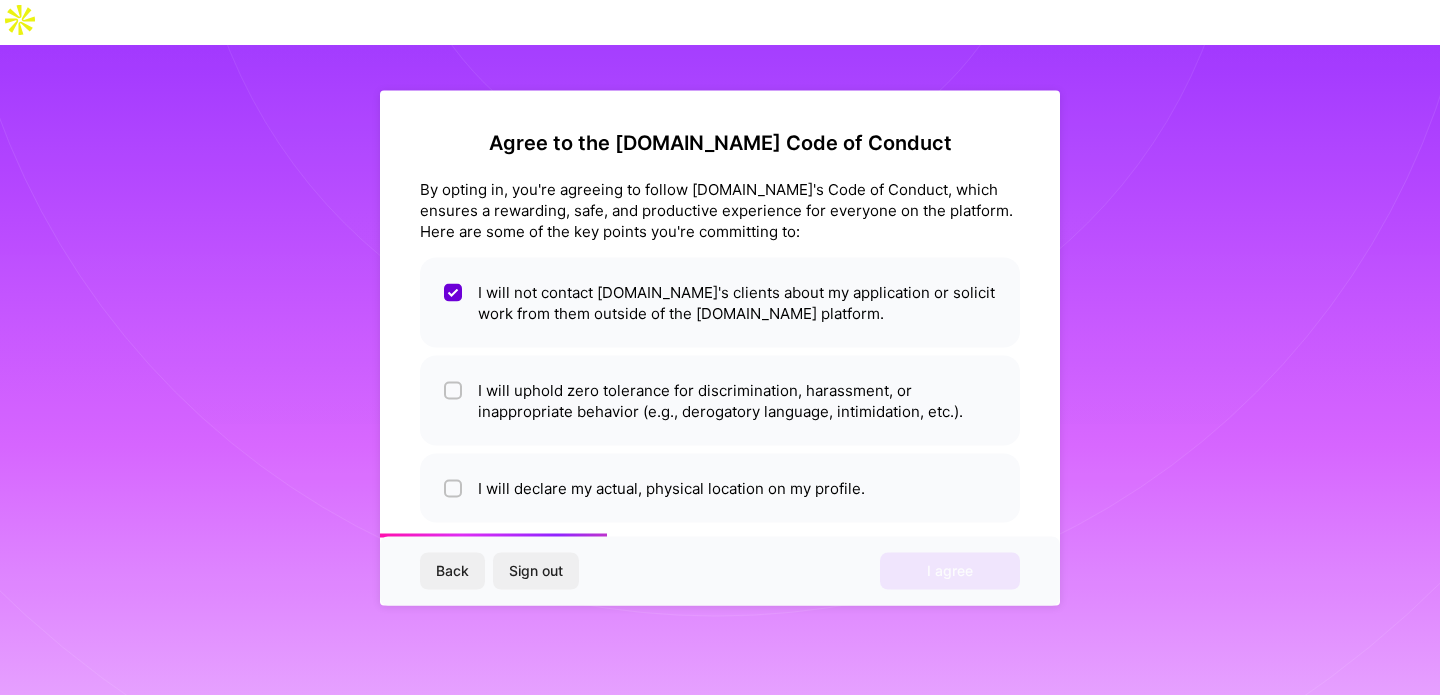 click on "I will not contact [DOMAIN_NAME]'s clients about my application or solicit work from them outside of the [DOMAIN_NAME] platform. I will uphold zero tolerance for discrimination, harassment, or inappropriate behavior (e.g., derogatory language, intimidation, etc.). I will declare my actual, physical location on my profile." at bounding box center [720, 389] 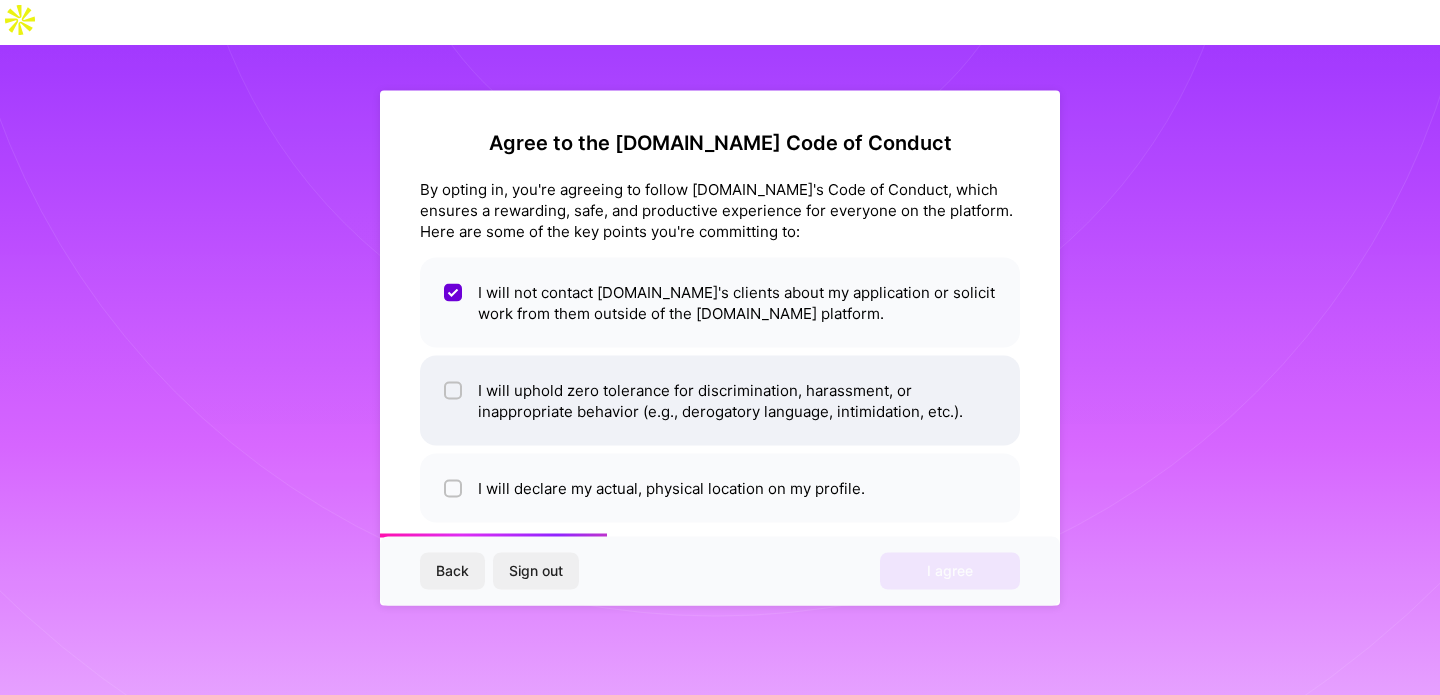click on "I will uphold zero tolerance for discrimination, harassment, or inappropriate behavior (e.g., derogatory language, intimidation, etc.)." at bounding box center (720, 400) 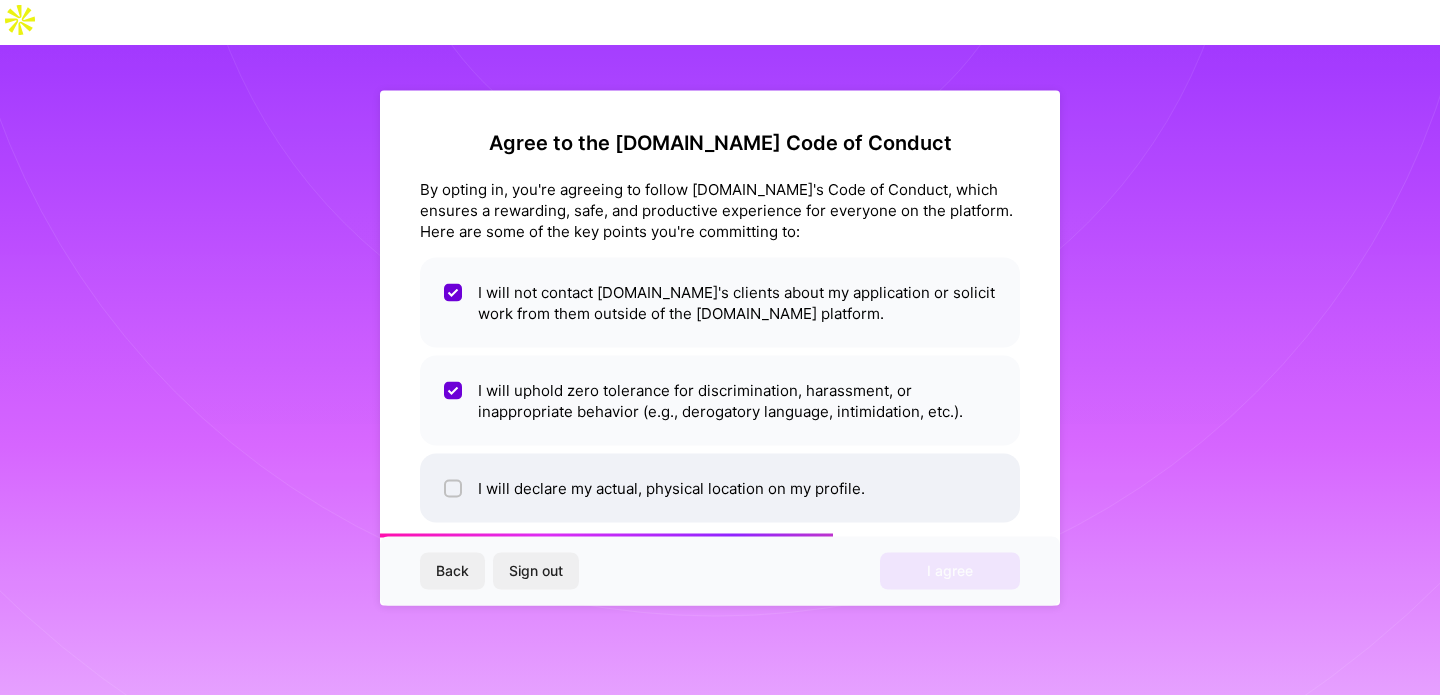 click on "I will declare my actual, physical location on my profile." at bounding box center [720, 487] 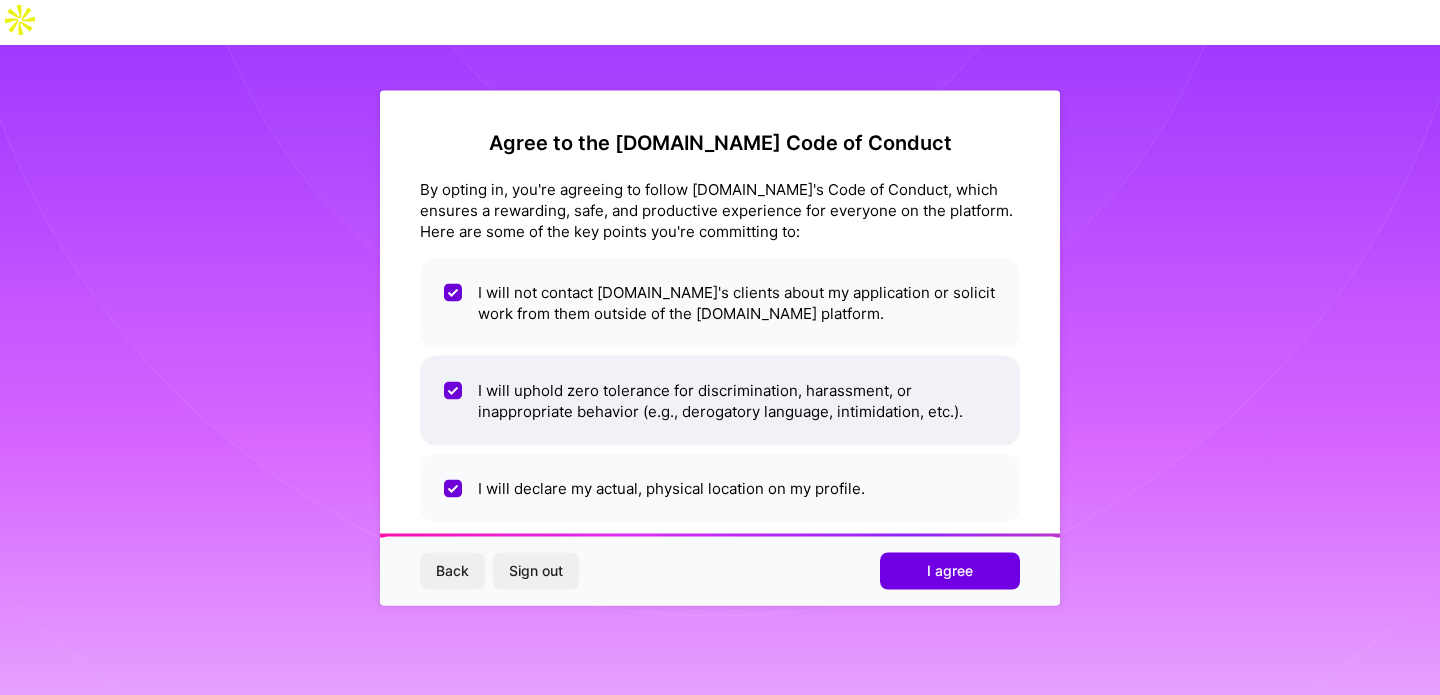 scroll, scrollTop: 25, scrollLeft: 0, axis: vertical 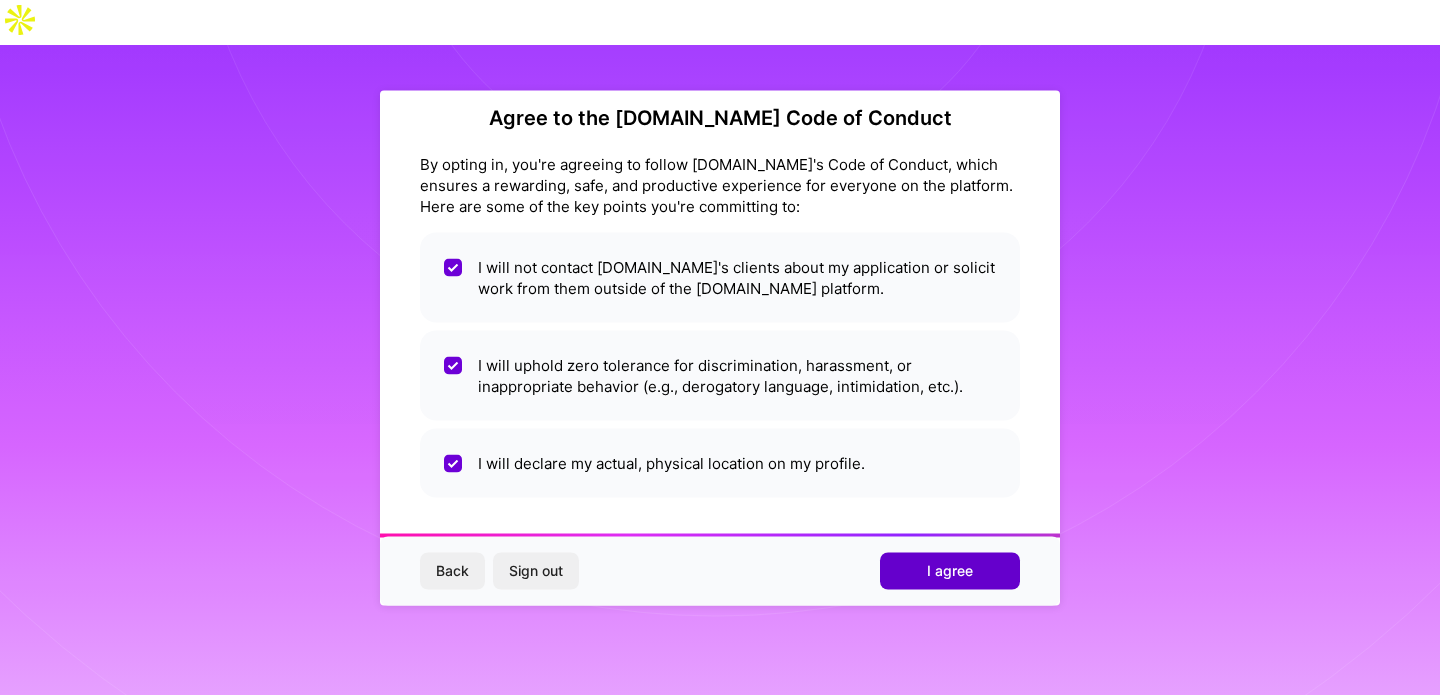 click on "I agree" at bounding box center [950, 571] 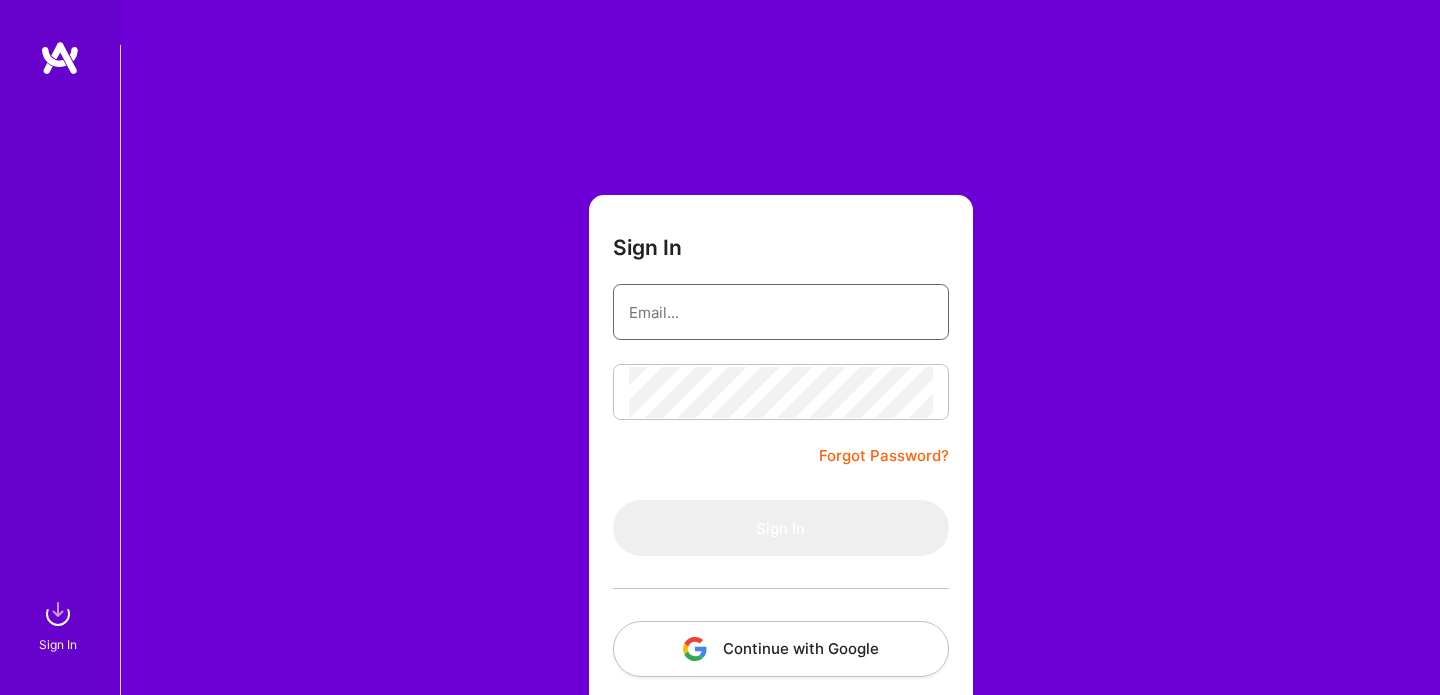 type on "[PERSON_NAME][EMAIL_ADDRESS][PERSON_NAME][DOMAIN_NAME]" 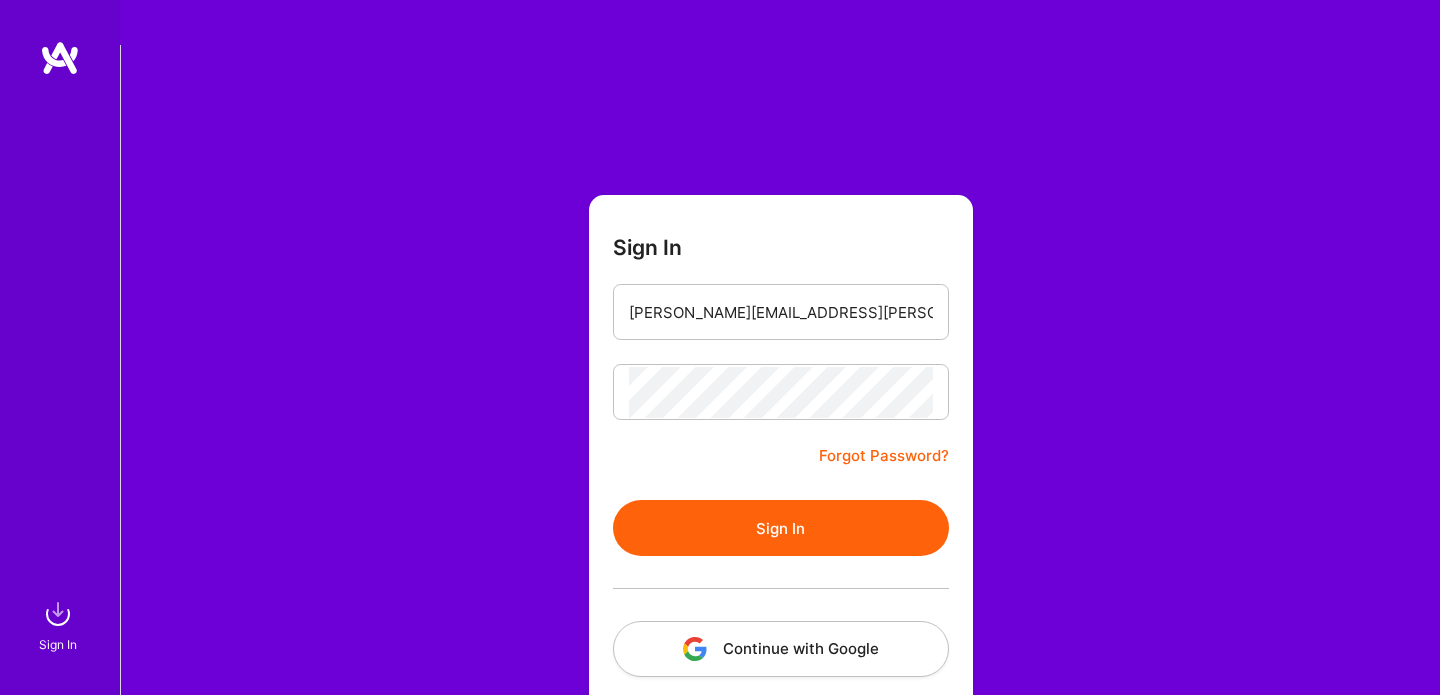 scroll, scrollTop: 56, scrollLeft: 0, axis: vertical 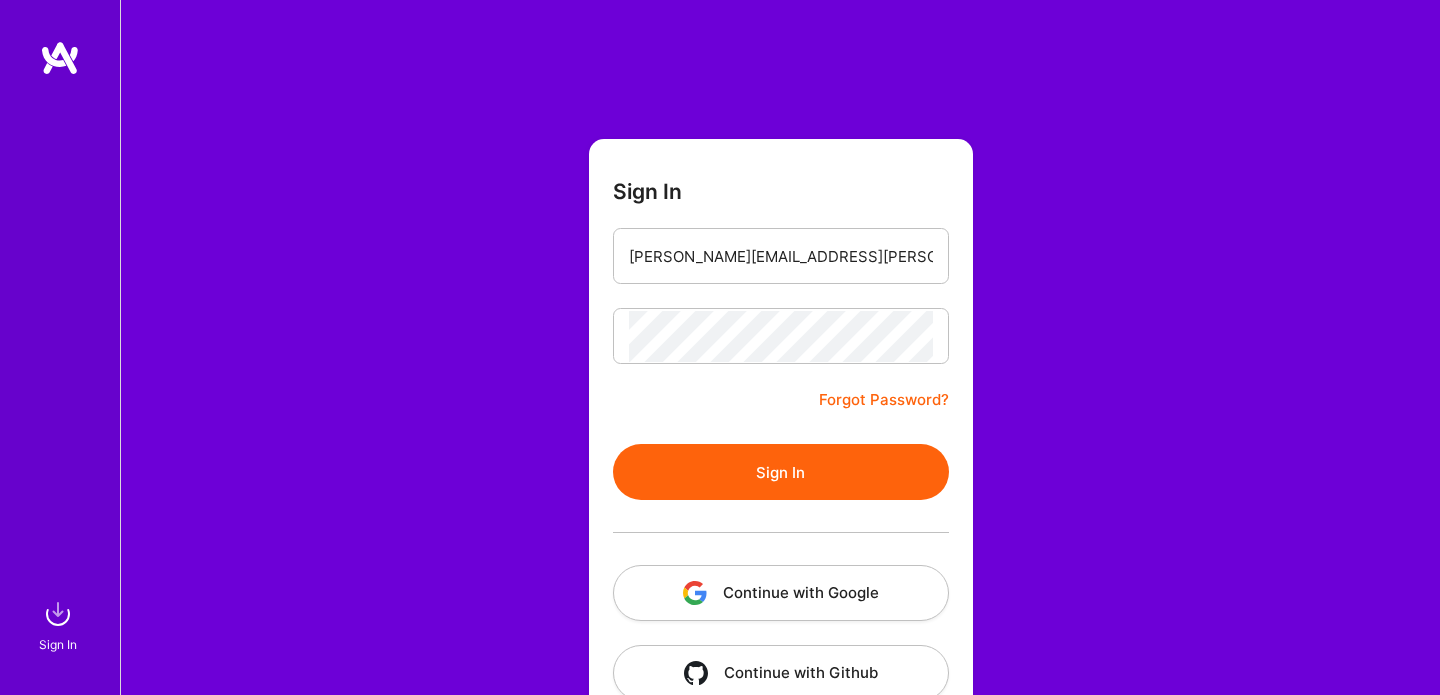 click on "Sign In" at bounding box center (781, 472) 